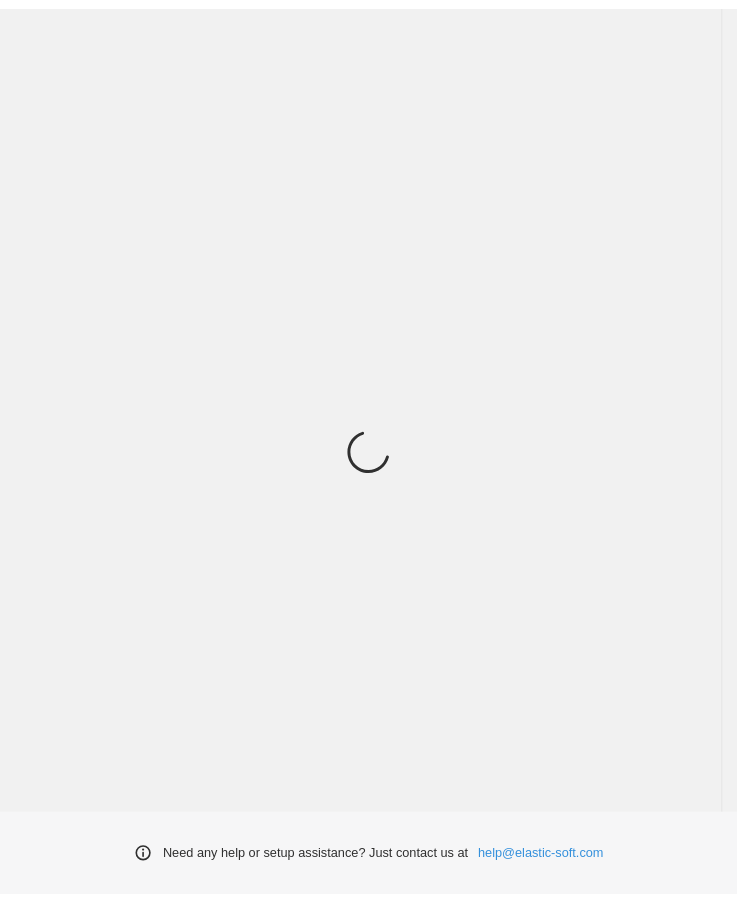 scroll, scrollTop: 0, scrollLeft: 0, axis: both 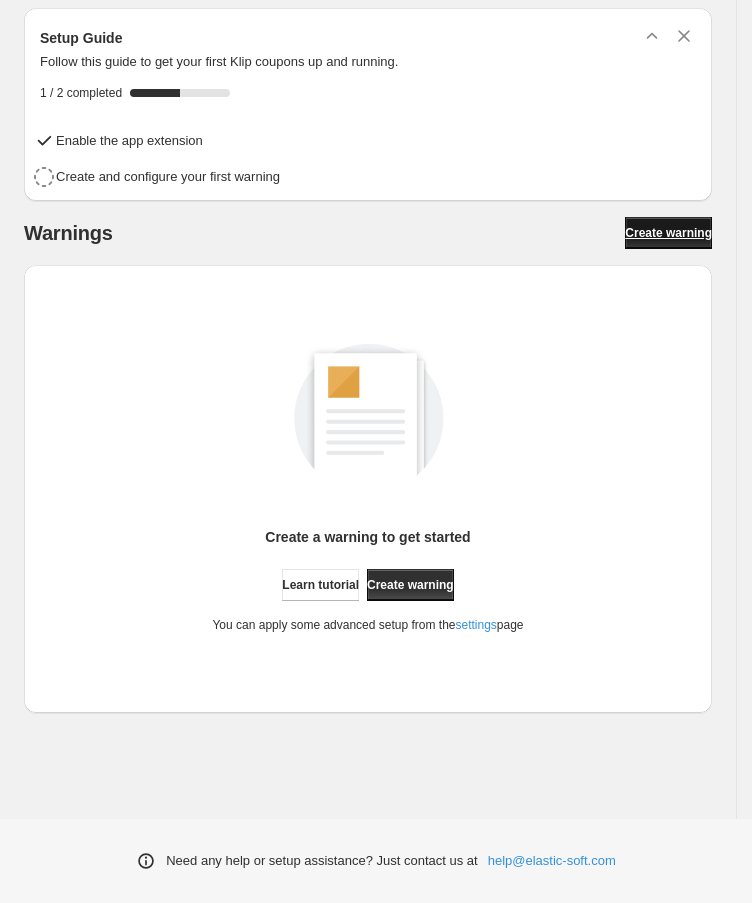 click on "Create warning" at bounding box center (668, 233) 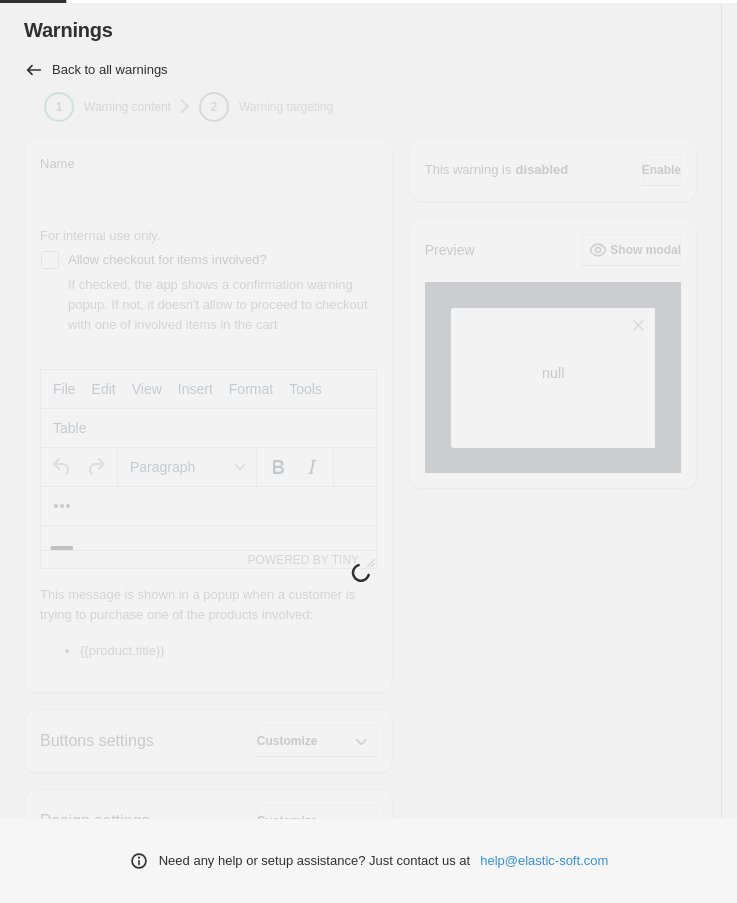 scroll, scrollTop: 0, scrollLeft: 0, axis: both 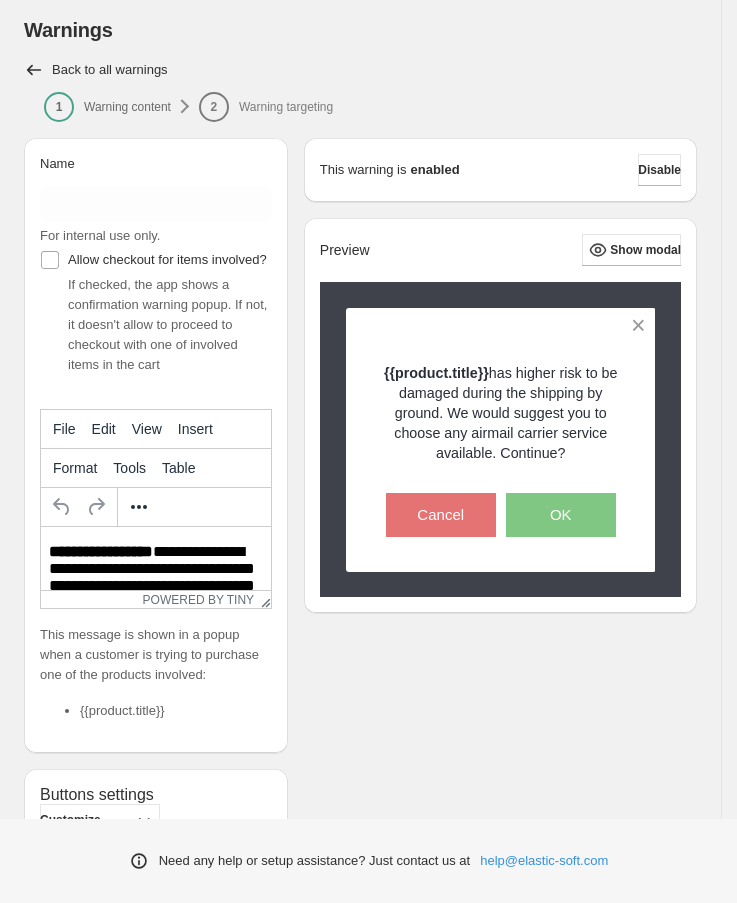 click on "**********" at bounding box center (152, 599) 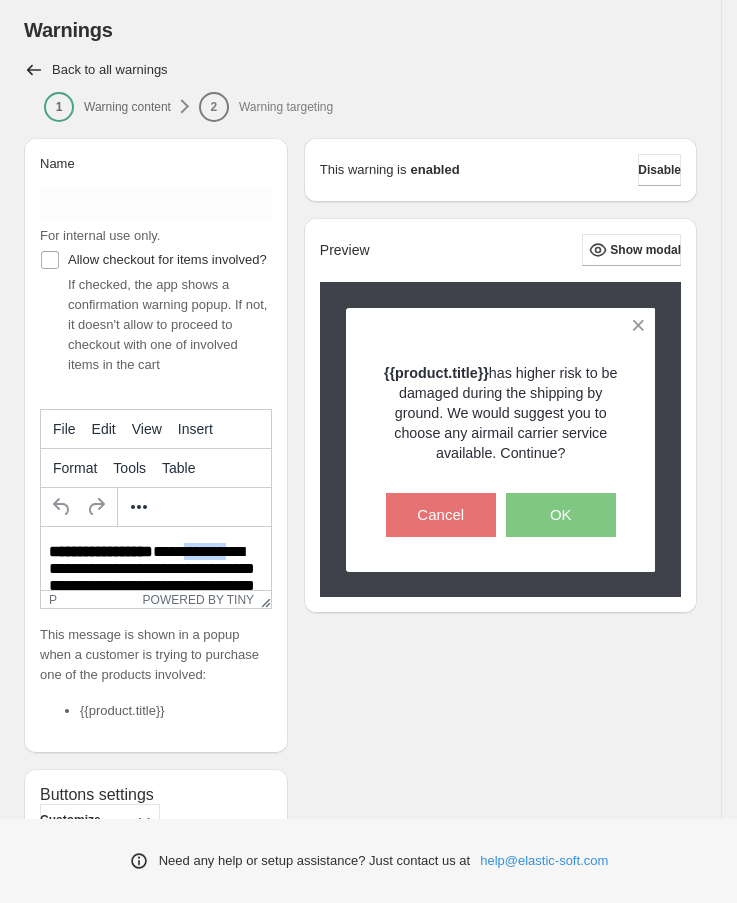 click on "**********" at bounding box center [152, 599] 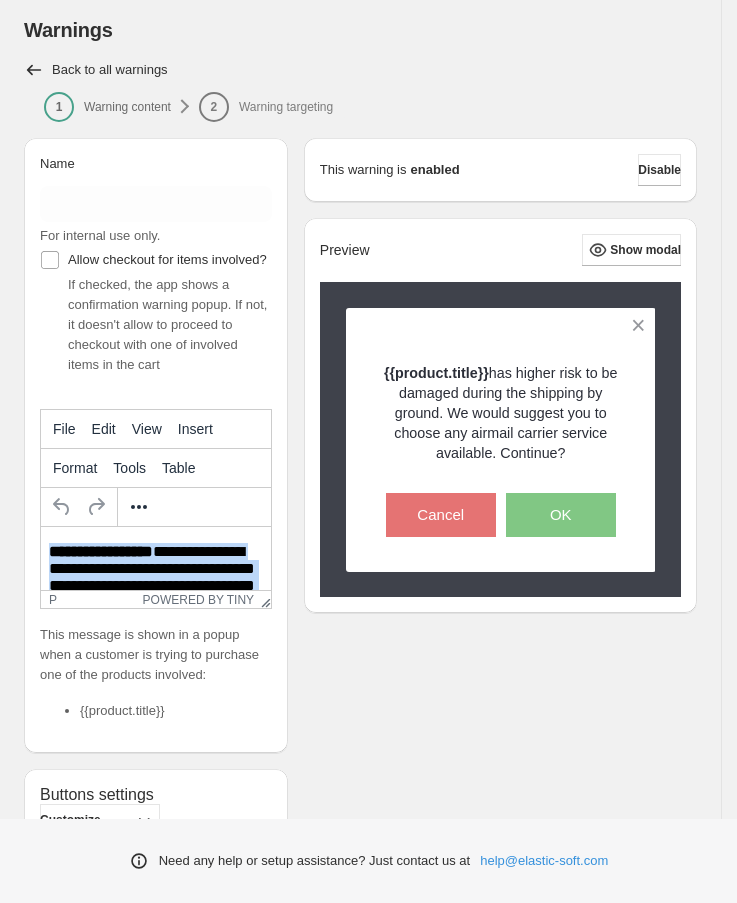 click on "**********" at bounding box center (152, 599) 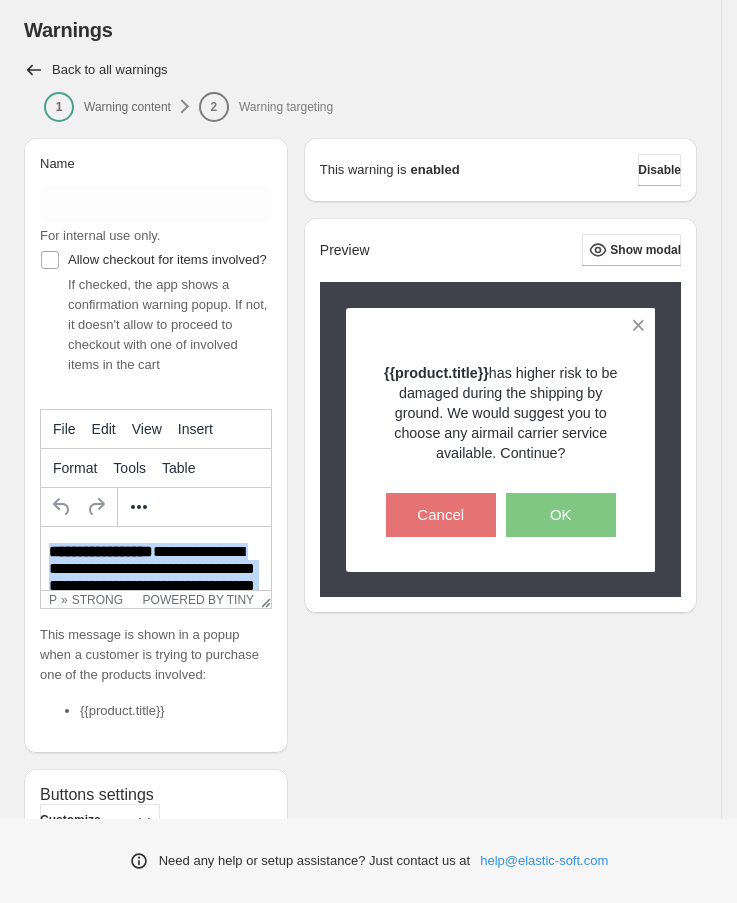 paste 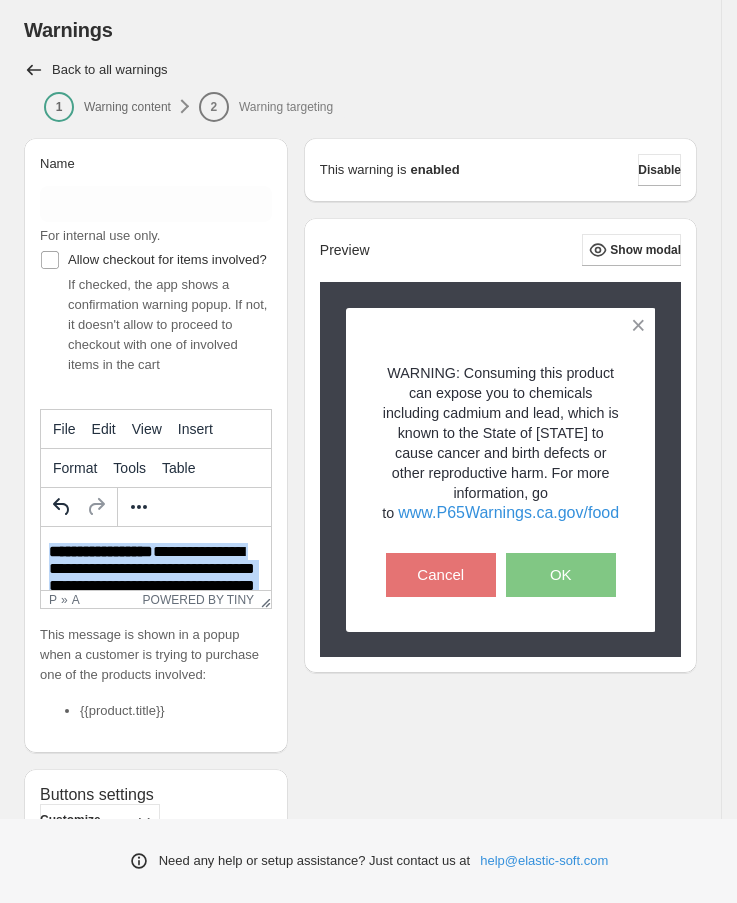 type 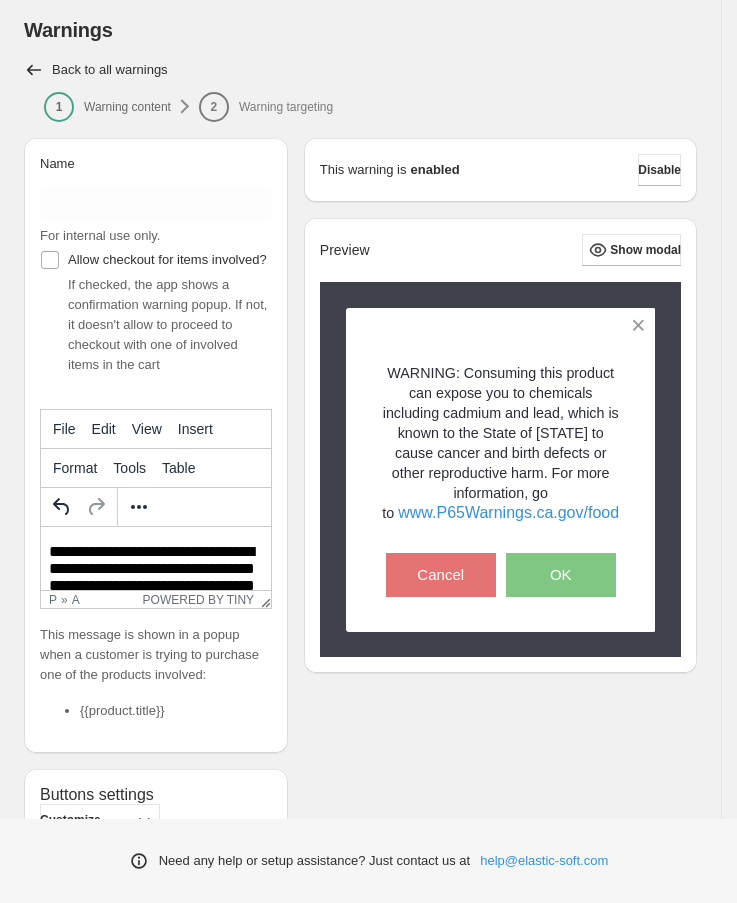 scroll, scrollTop: 160, scrollLeft: 0, axis: vertical 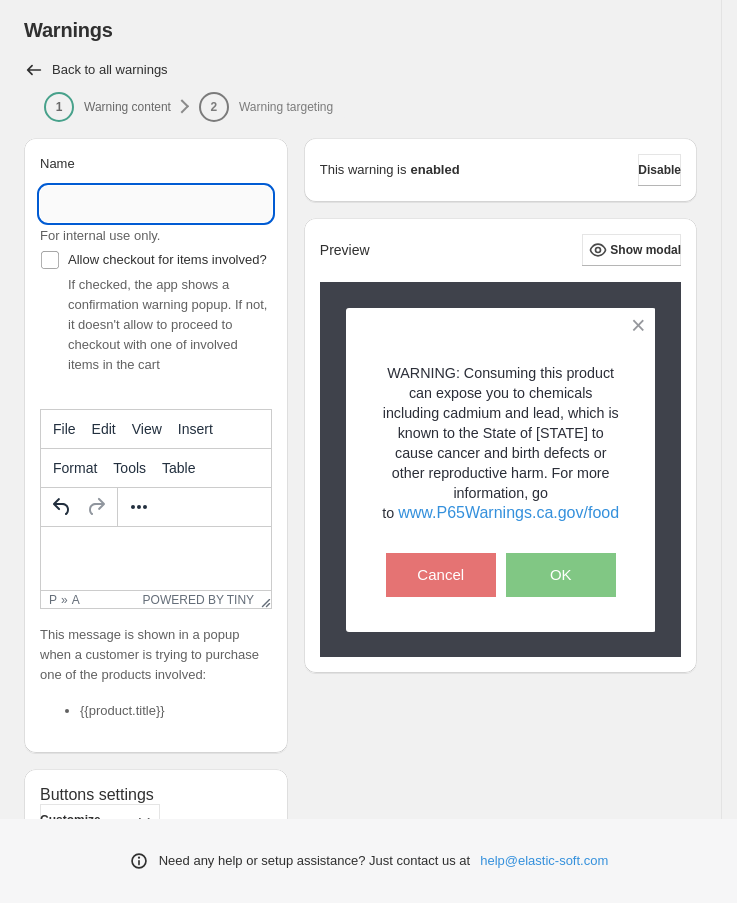 click on "Name" at bounding box center (156, 204) 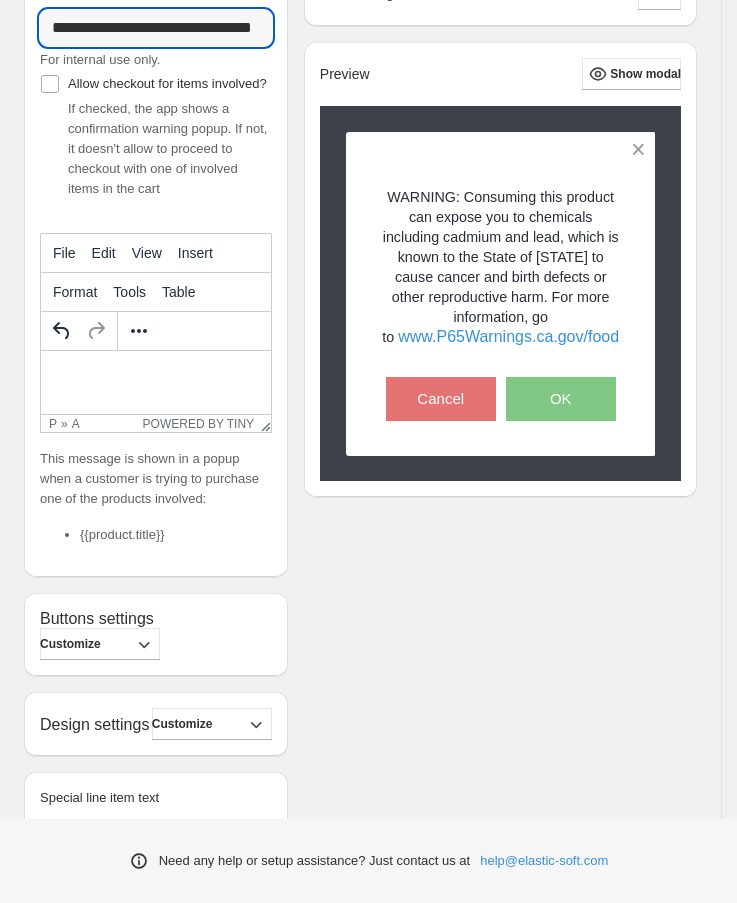 scroll, scrollTop: 281, scrollLeft: 0, axis: vertical 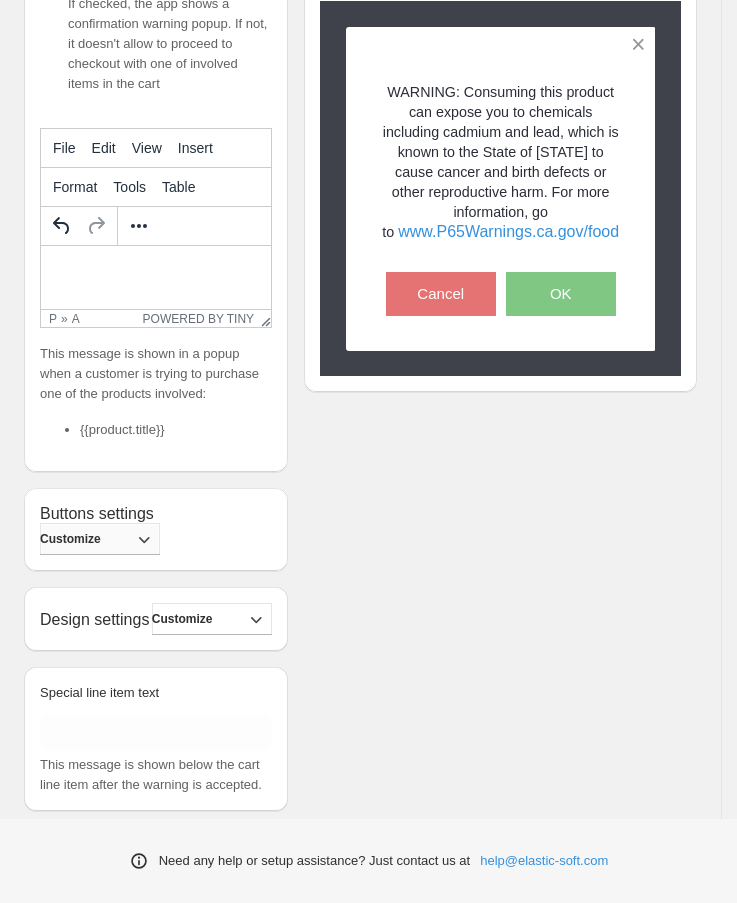 click 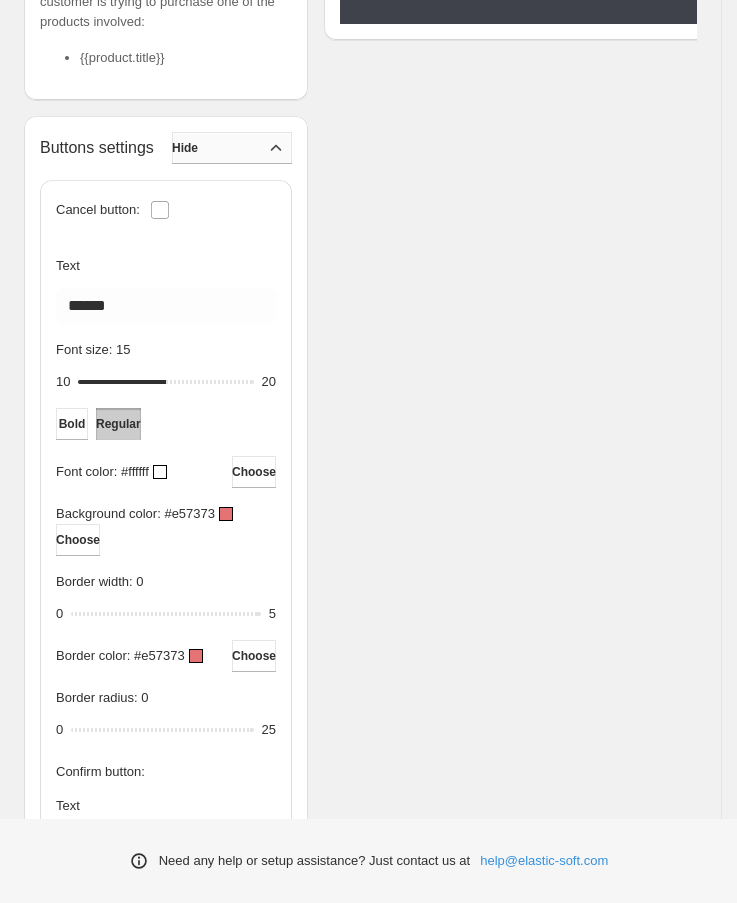 scroll, scrollTop: 744, scrollLeft: 0, axis: vertical 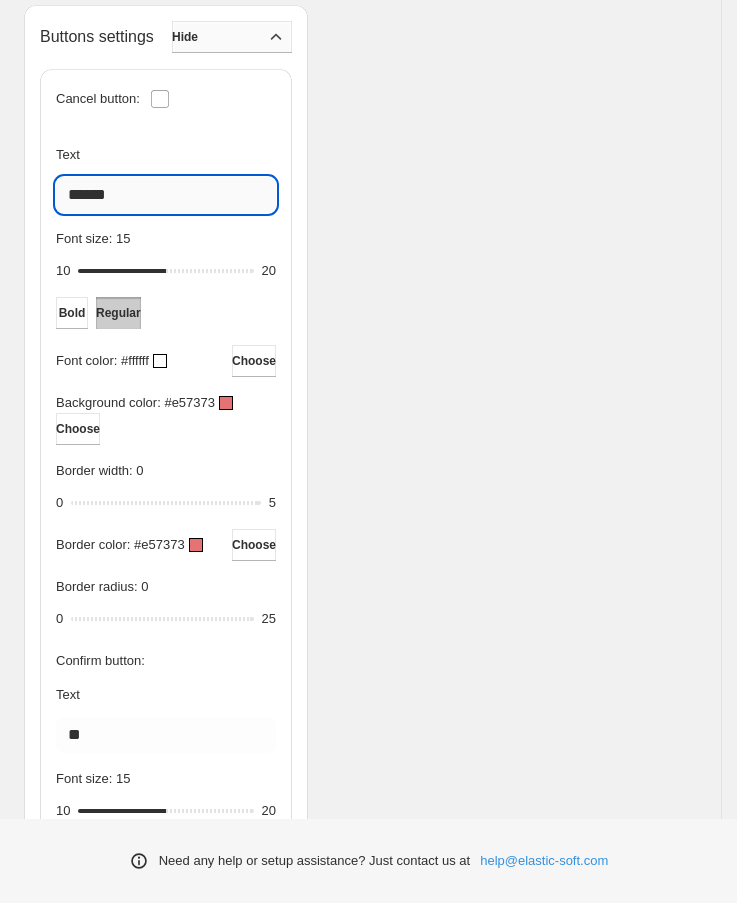 click on "******" at bounding box center (166, 195) 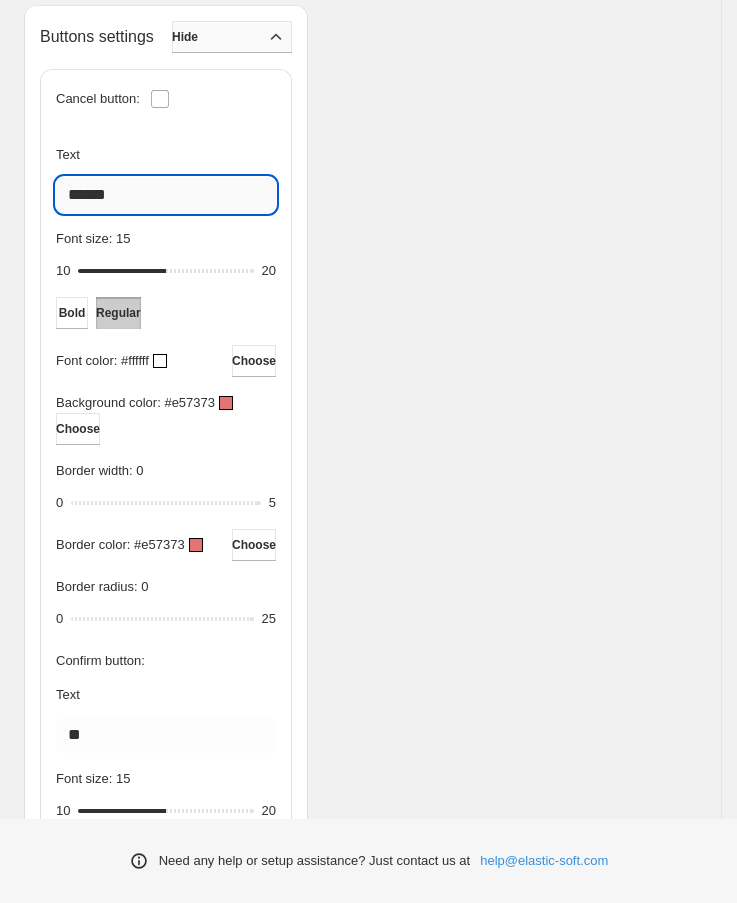 click on "******" at bounding box center [166, 195] 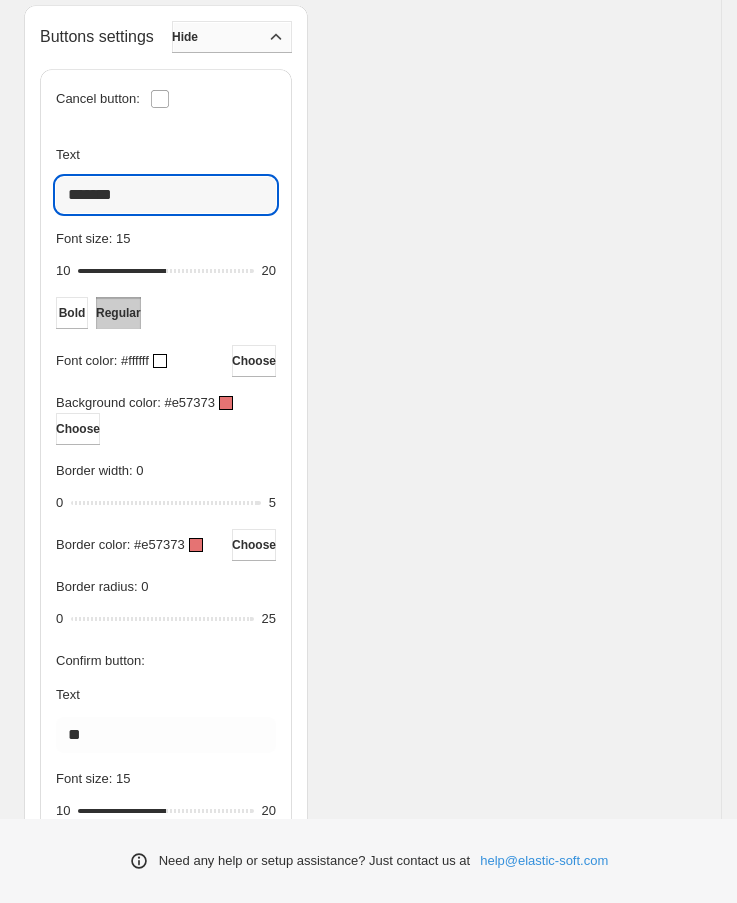type on "*******" 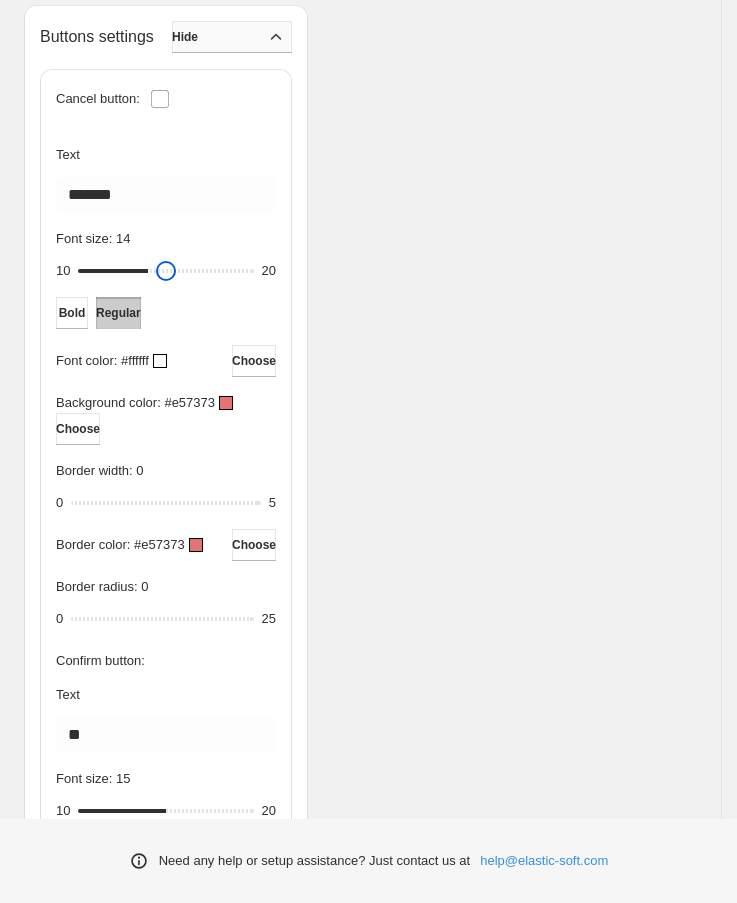 drag, startPoint x: 167, startPoint y: 280, endPoint x: 154, endPoint y: 280, distance: 13 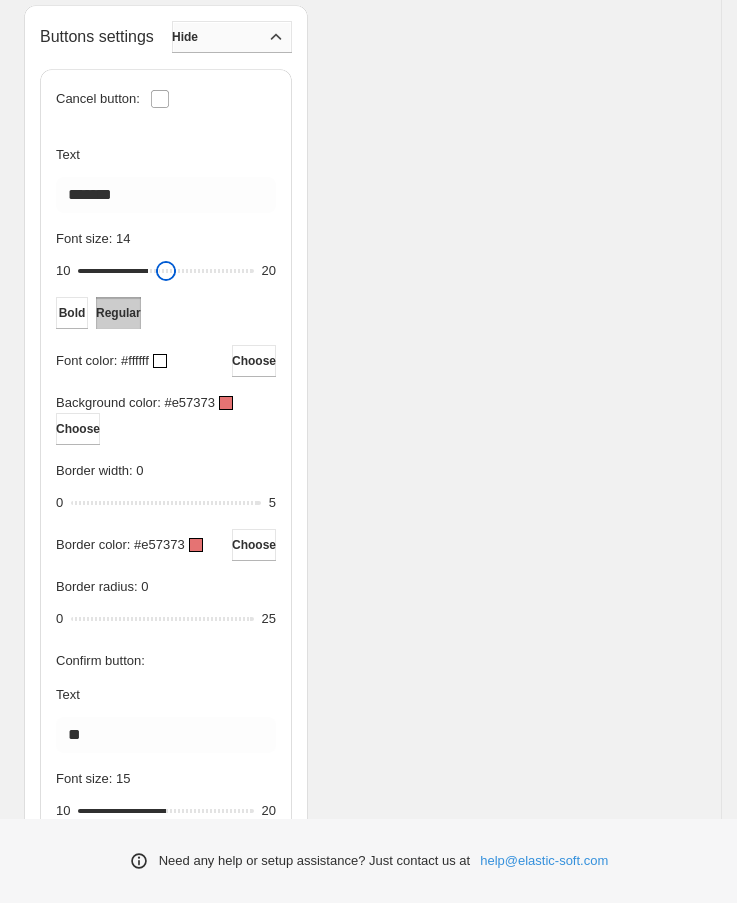 type on "**" 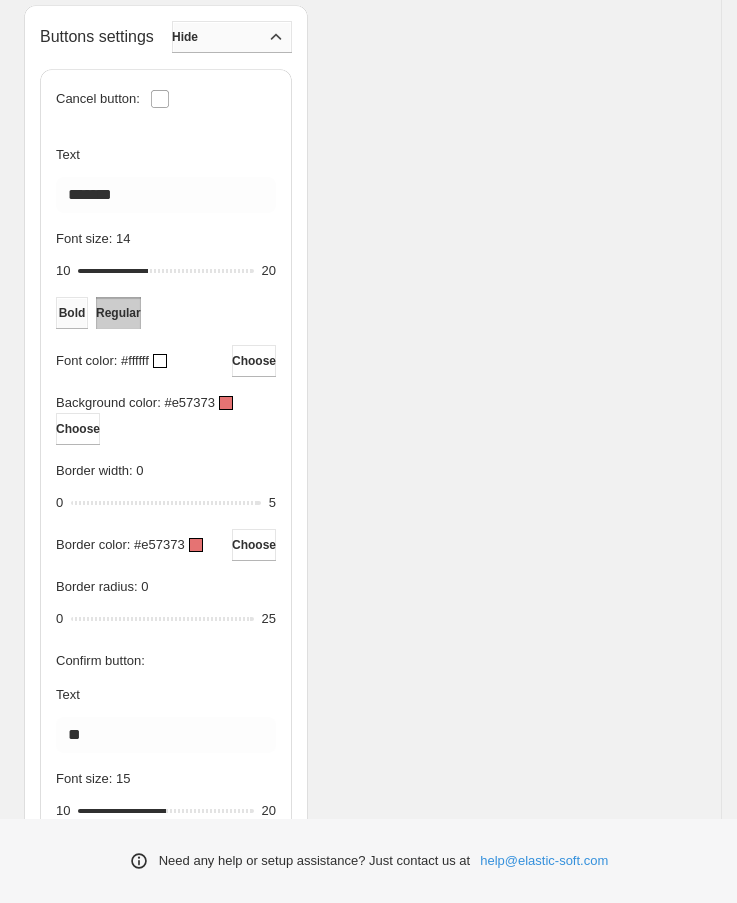 click on "Bold" at bounding box center (72, 313) 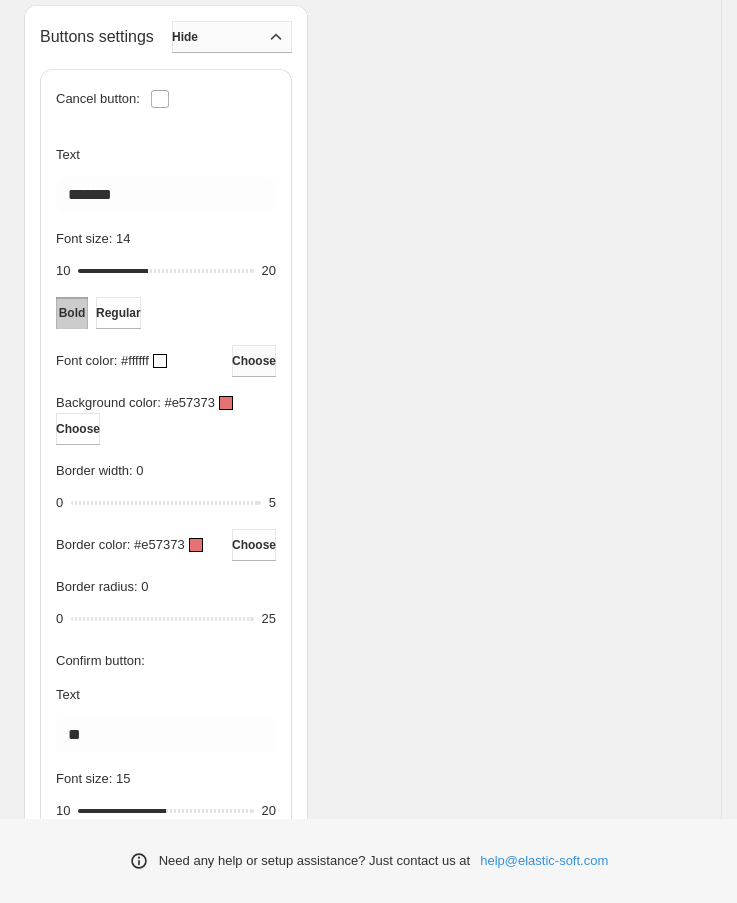 click on "Choose" at bounding box center (254, 361) 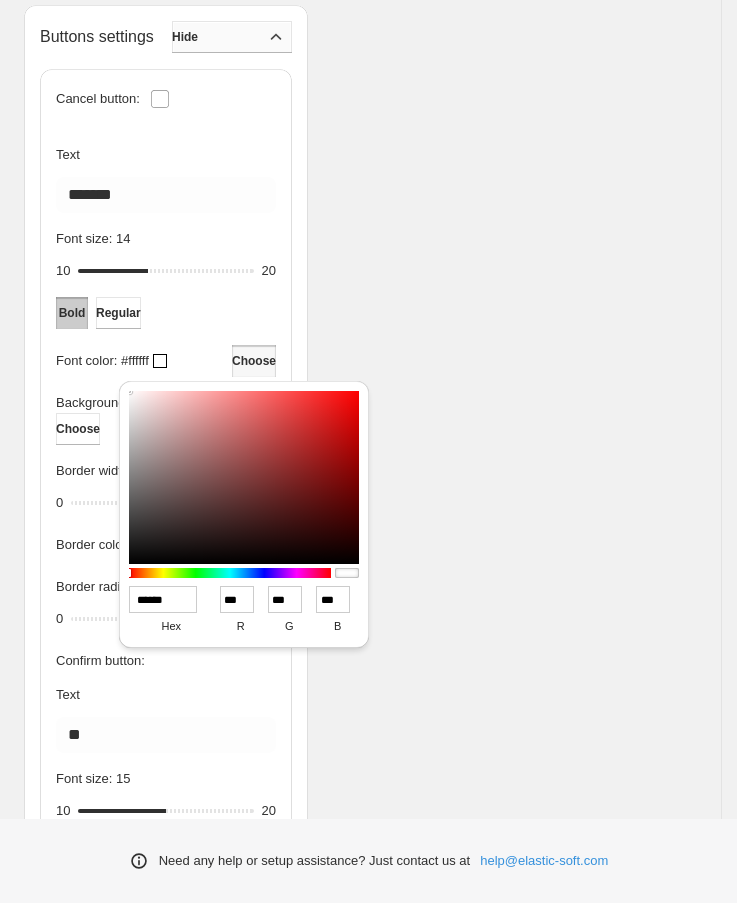 click on "******" at bounding box center (163, 599) 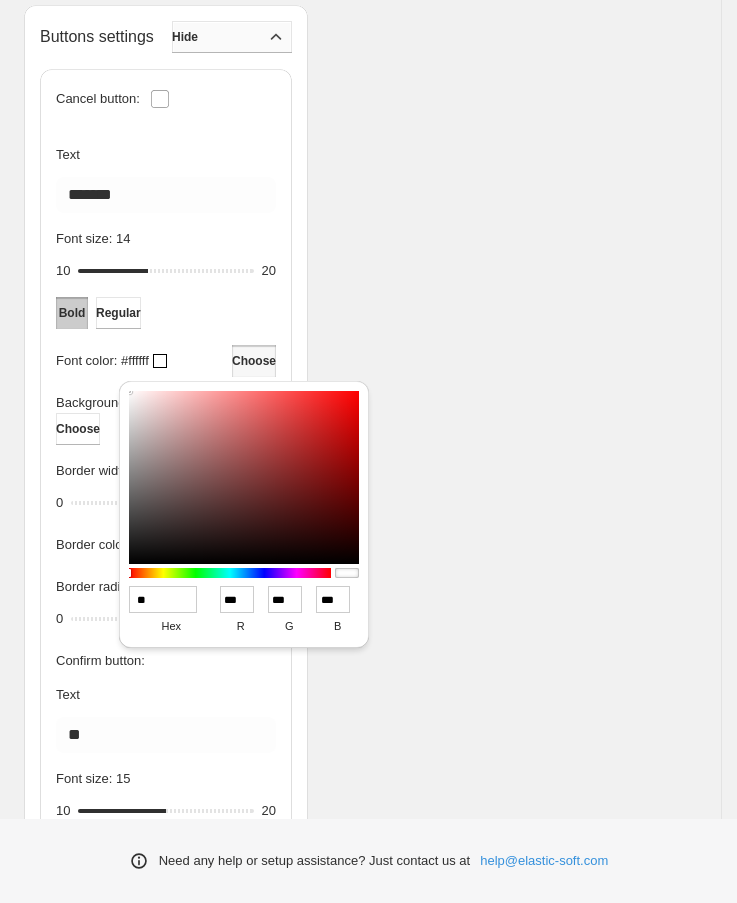 type on "***" 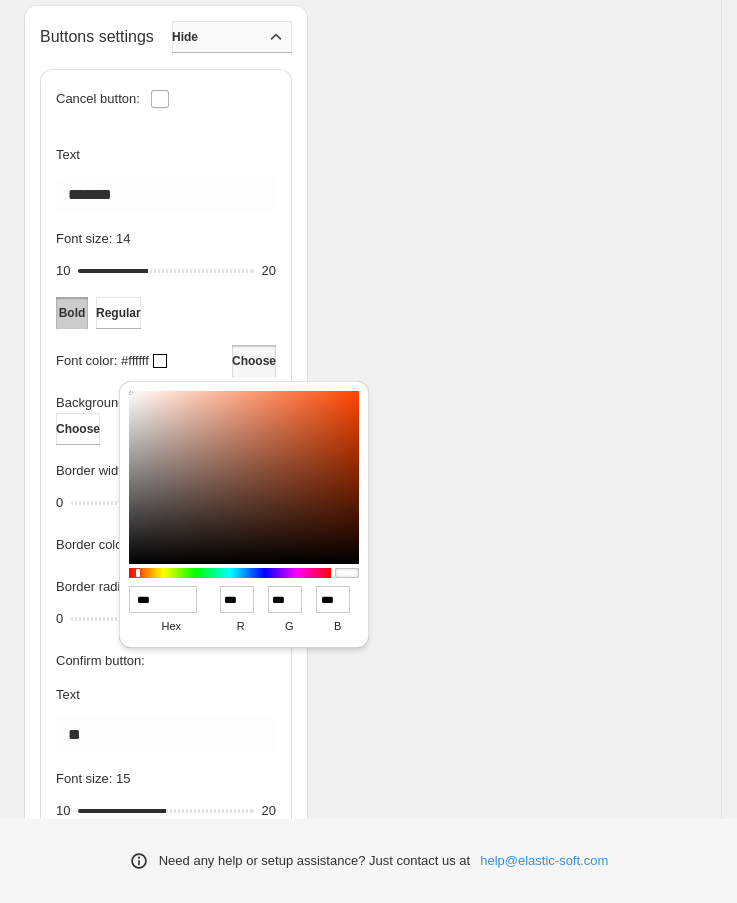 type on "***" 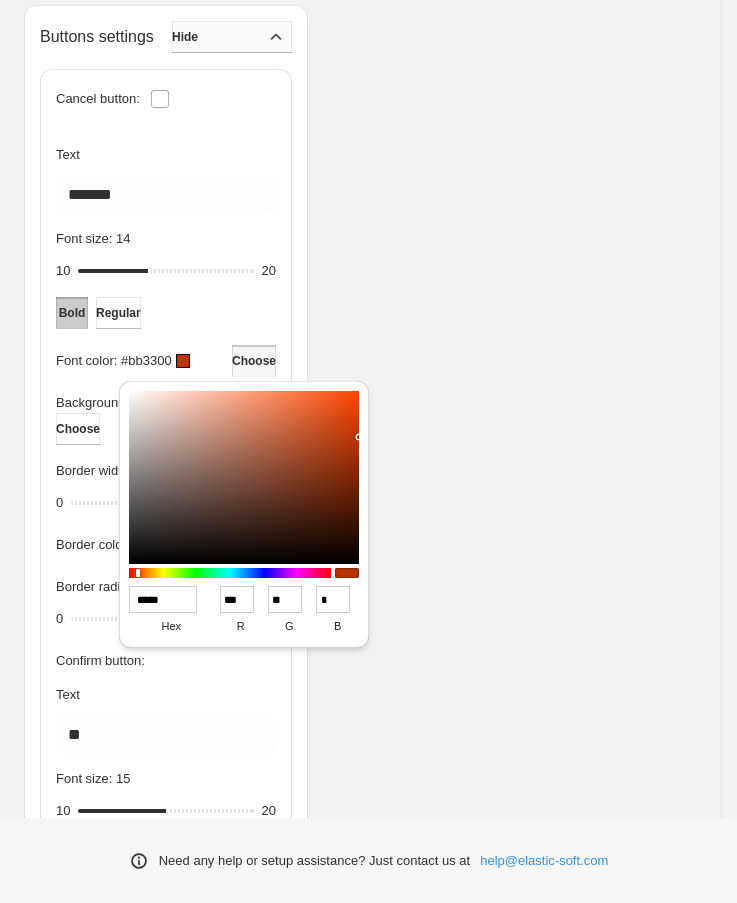type on "******" 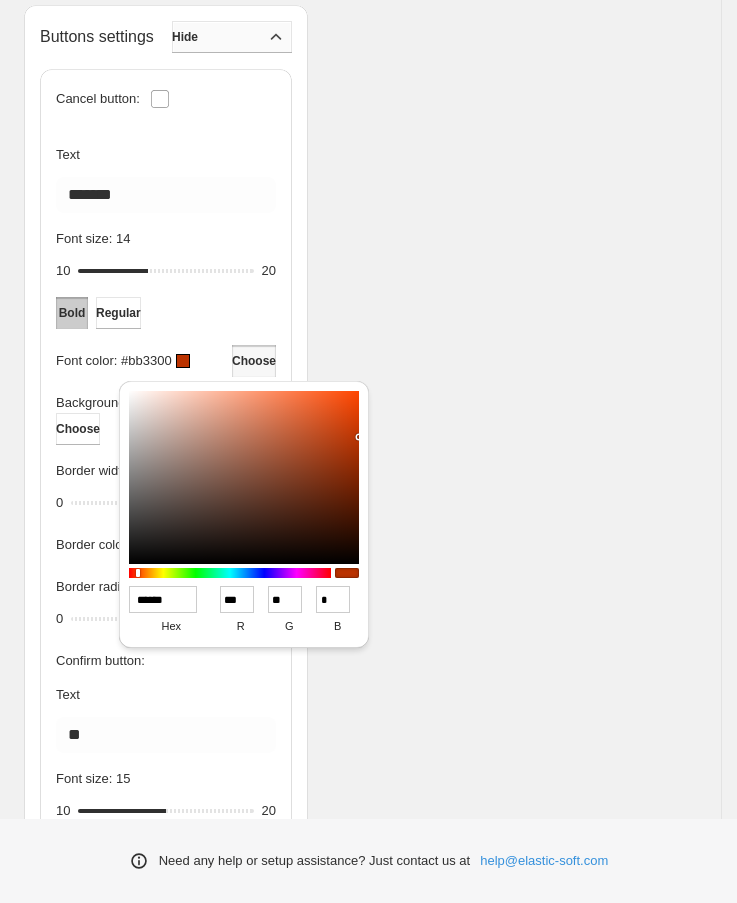 type on "***" 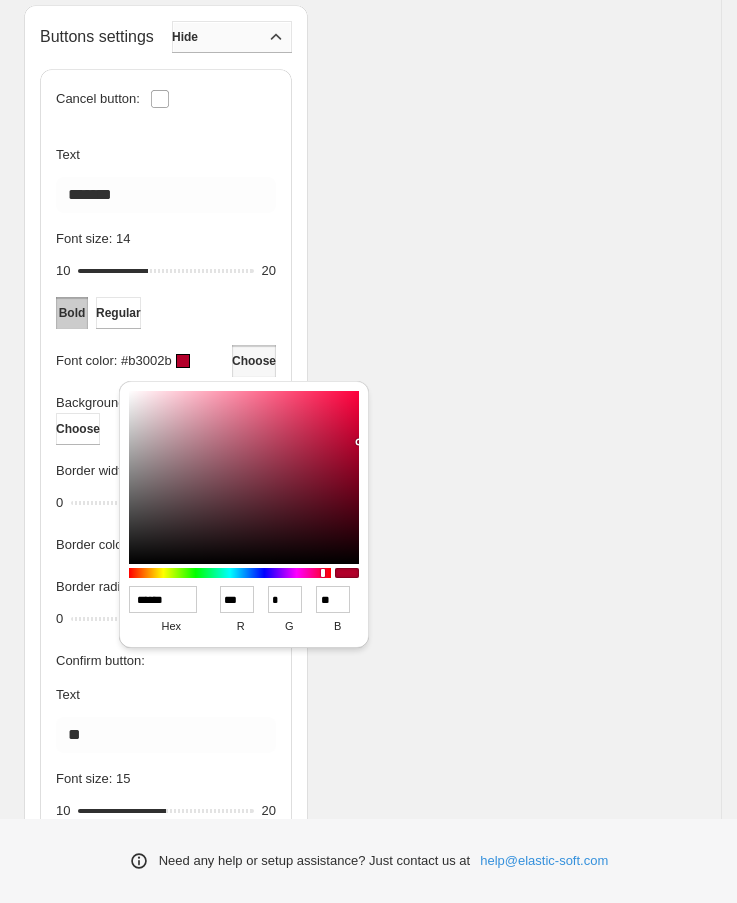 type on "******" 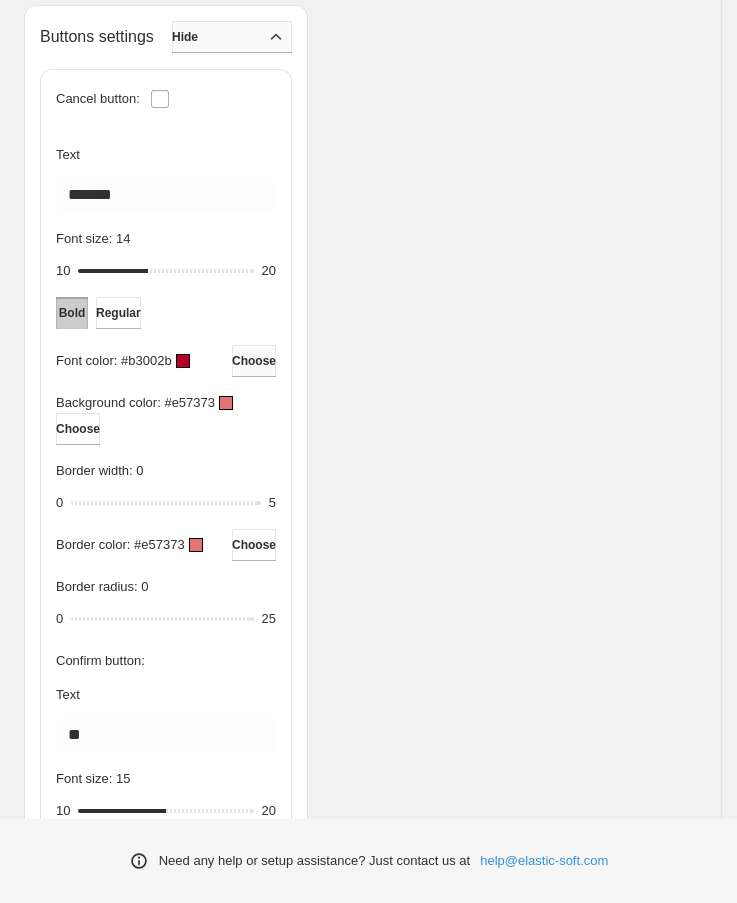 click on "Choose" at bounding box center [254, 361] 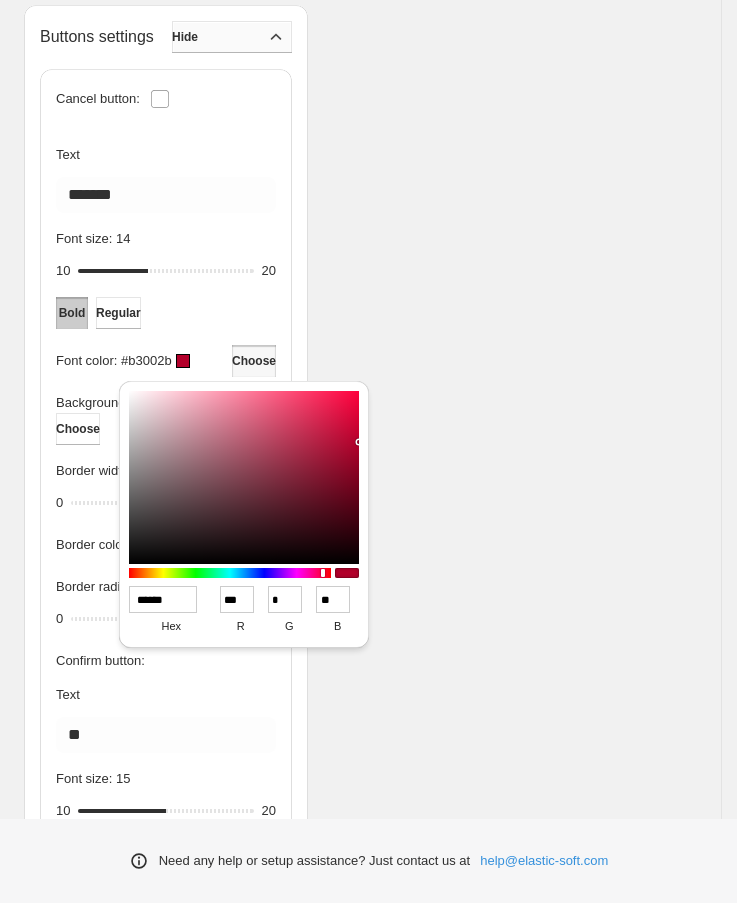 click on "******" at bounding box center (163, 599) 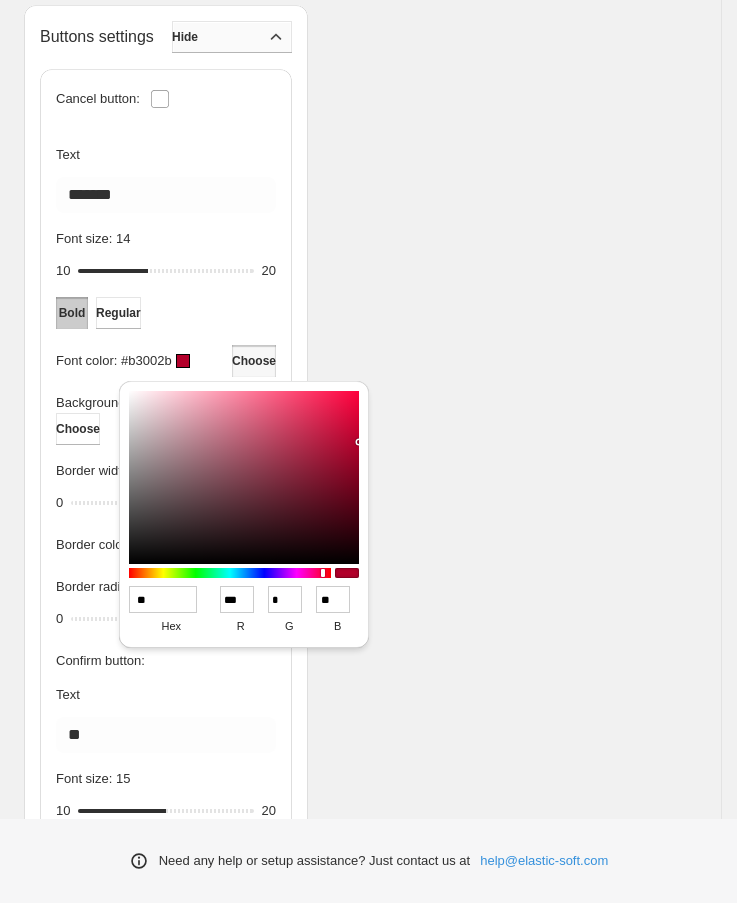 type on "***" 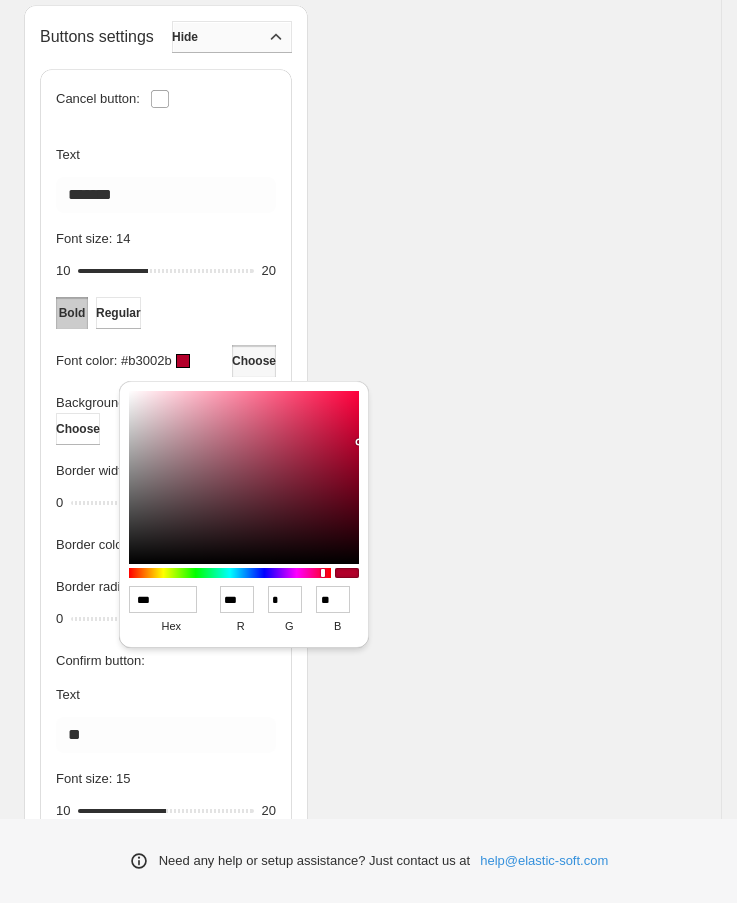 type on "***" 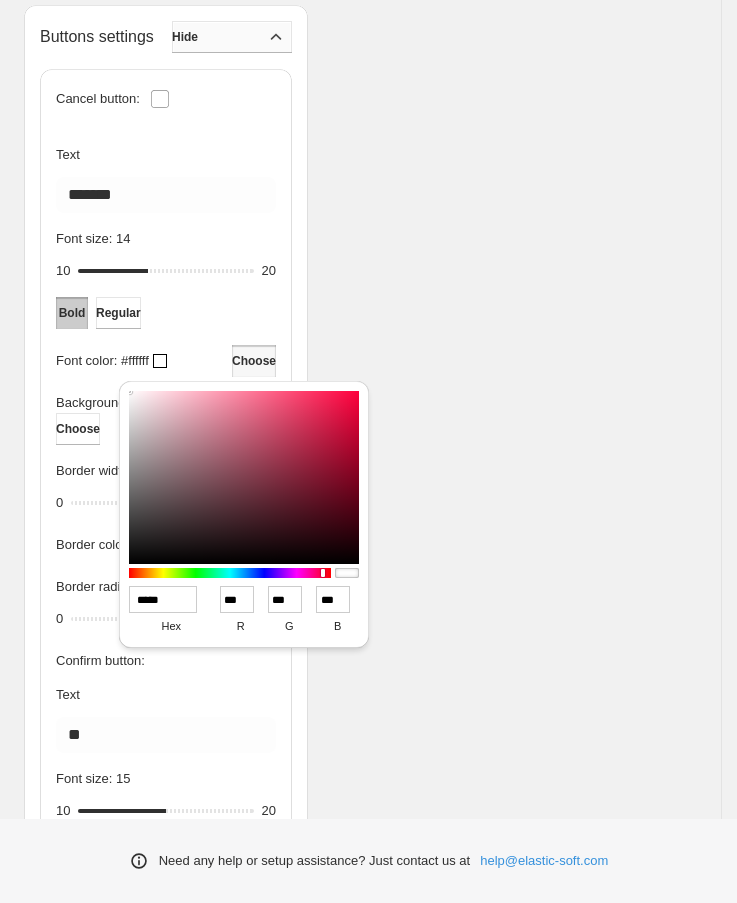type on "******" 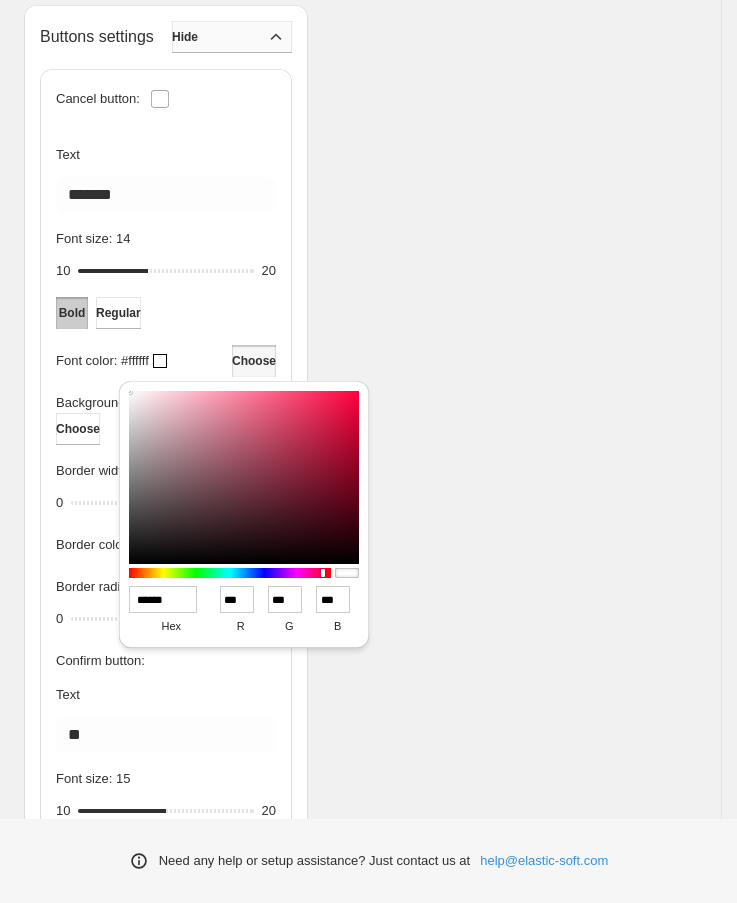 click on "**********" at bounding box center [360, 417] 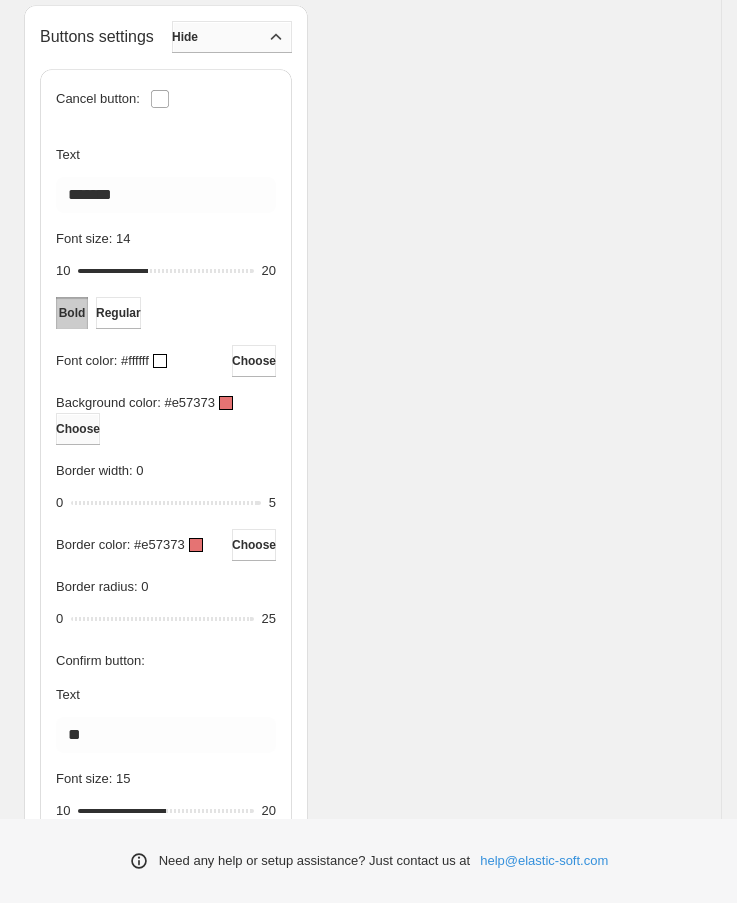 click on "Choose" at bounding box center (78, 429) 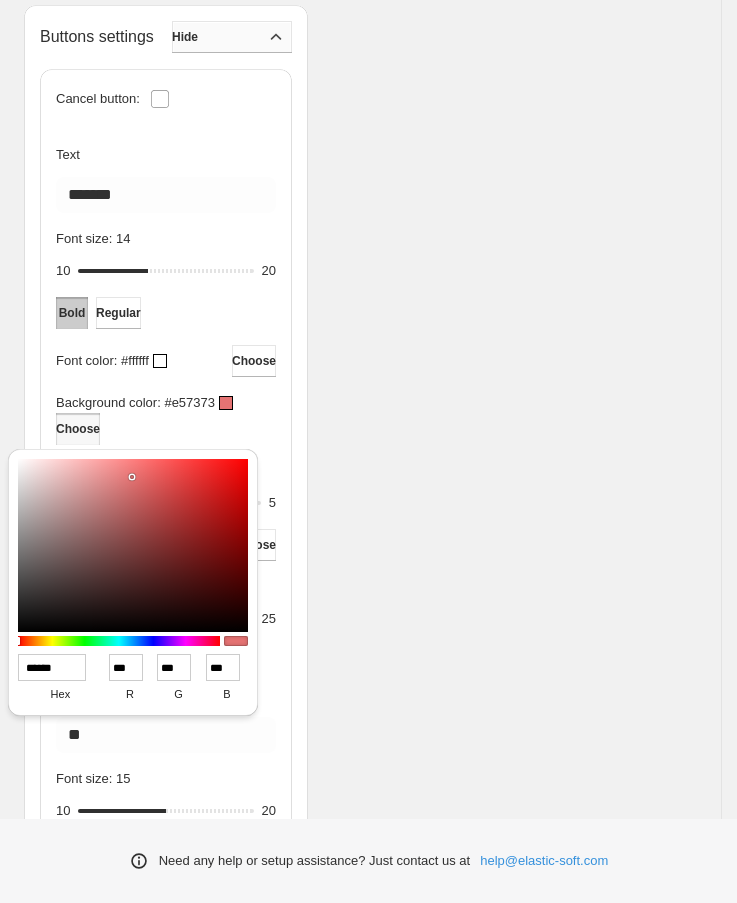 click on "******" at bounding box center [52, 667] 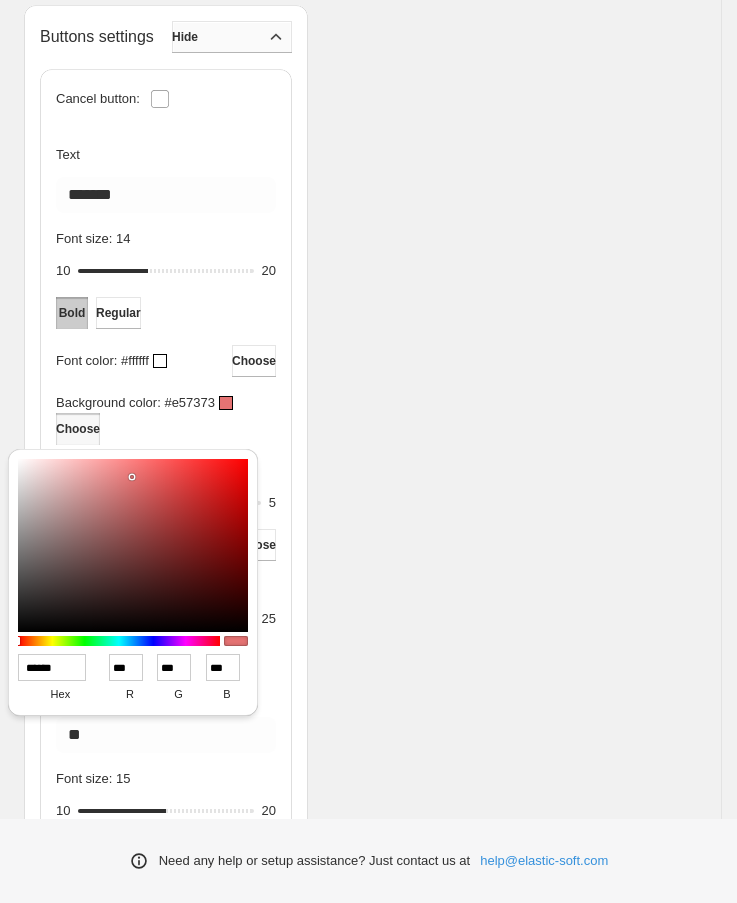 paste 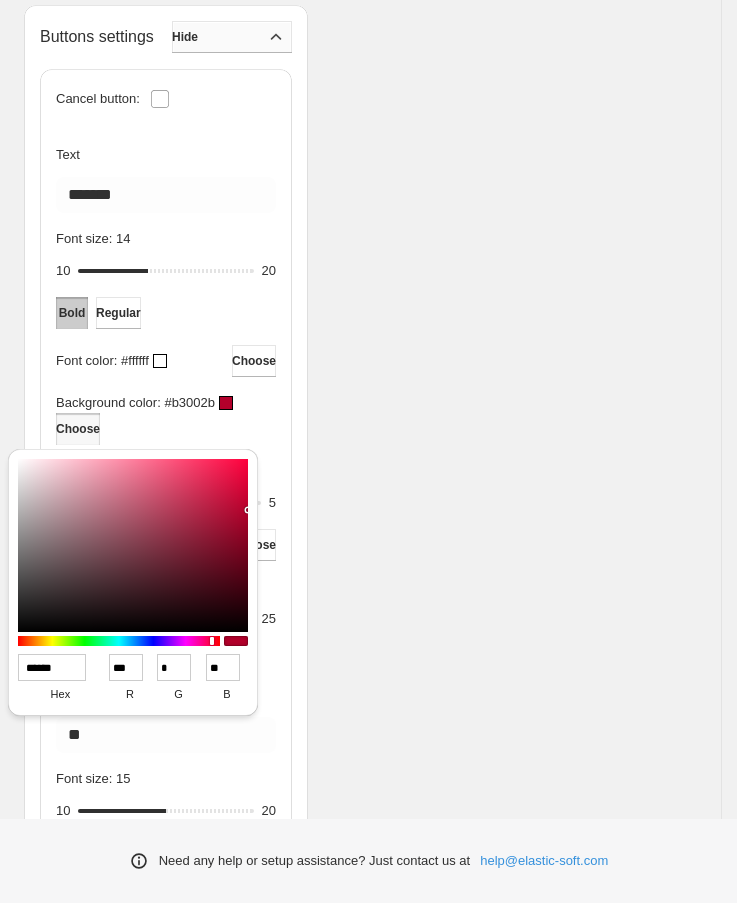 type on "******" 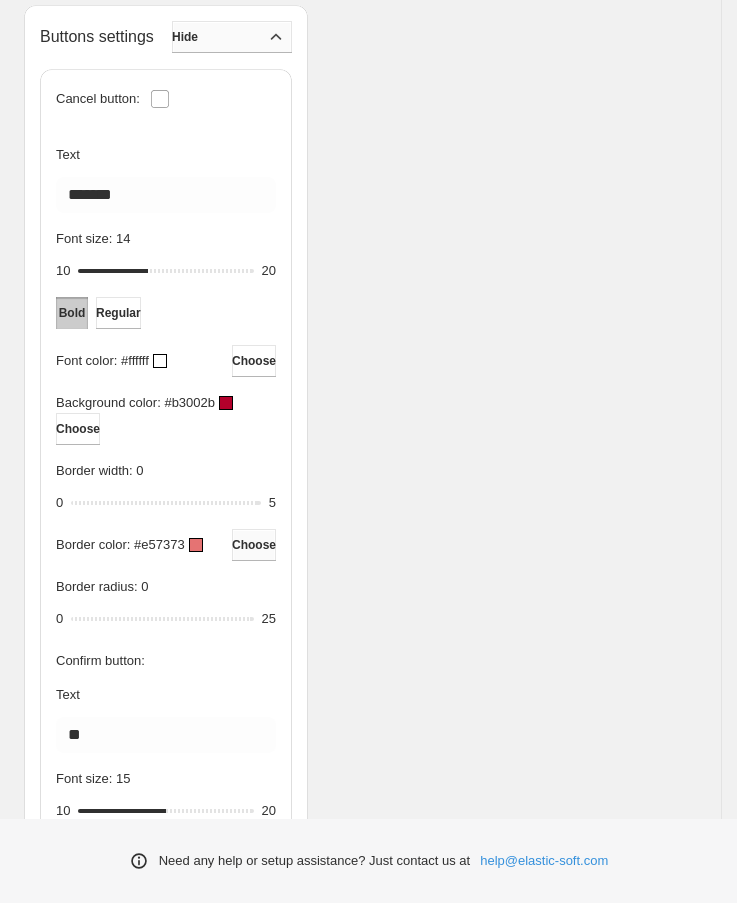 click on "Choose" at bounding box center (254, 545) 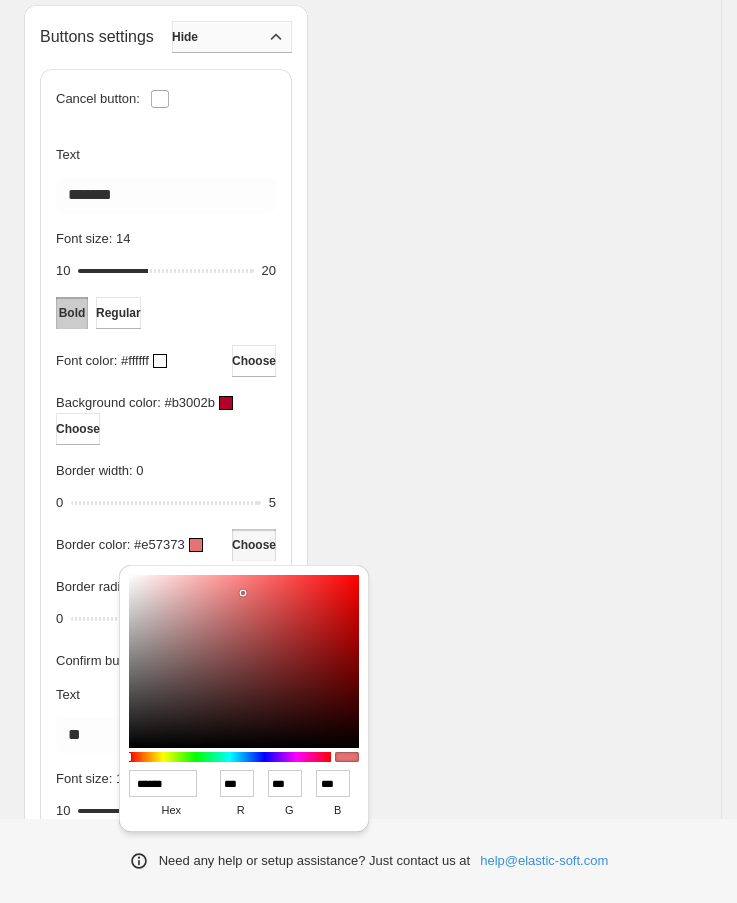 click on "******" at bounding box center [163, 783] 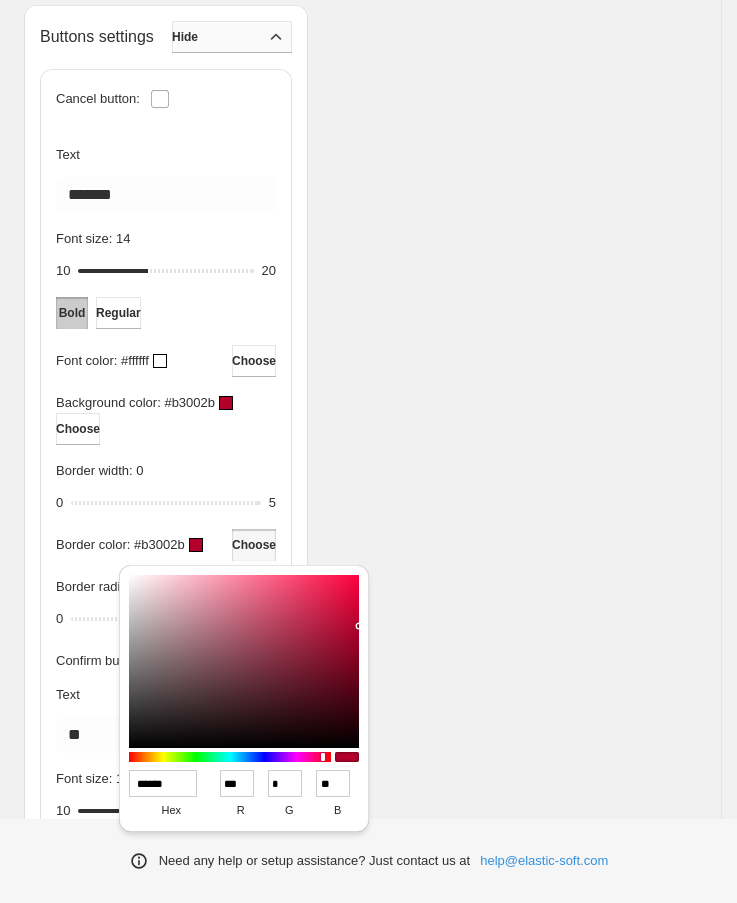 type on "******" 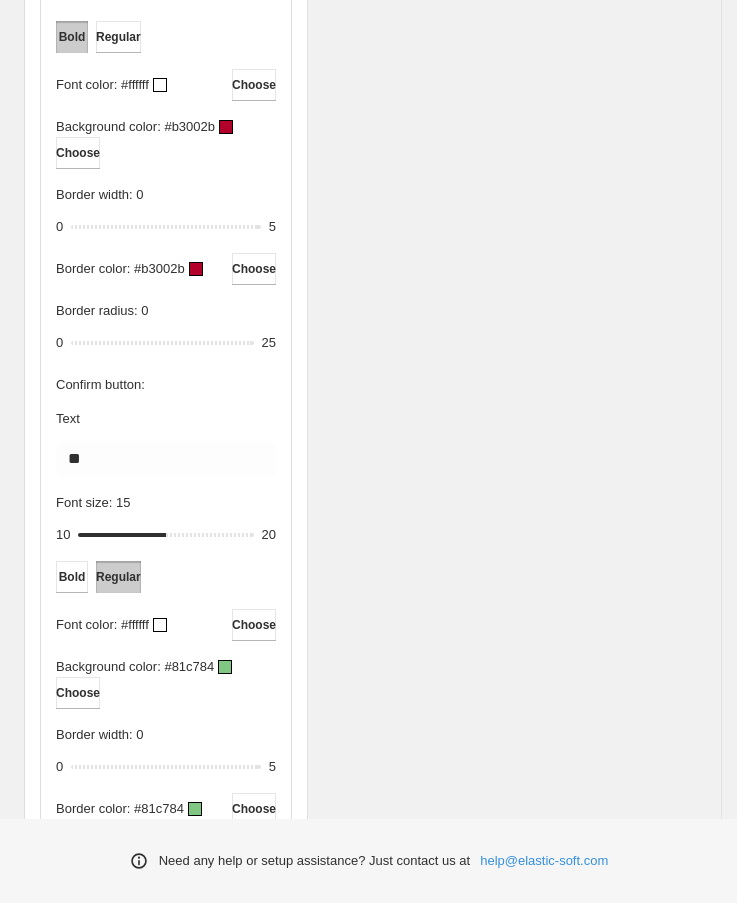 scroll, scrollTop: 1032, scrollLeft: 0, axis: vertical 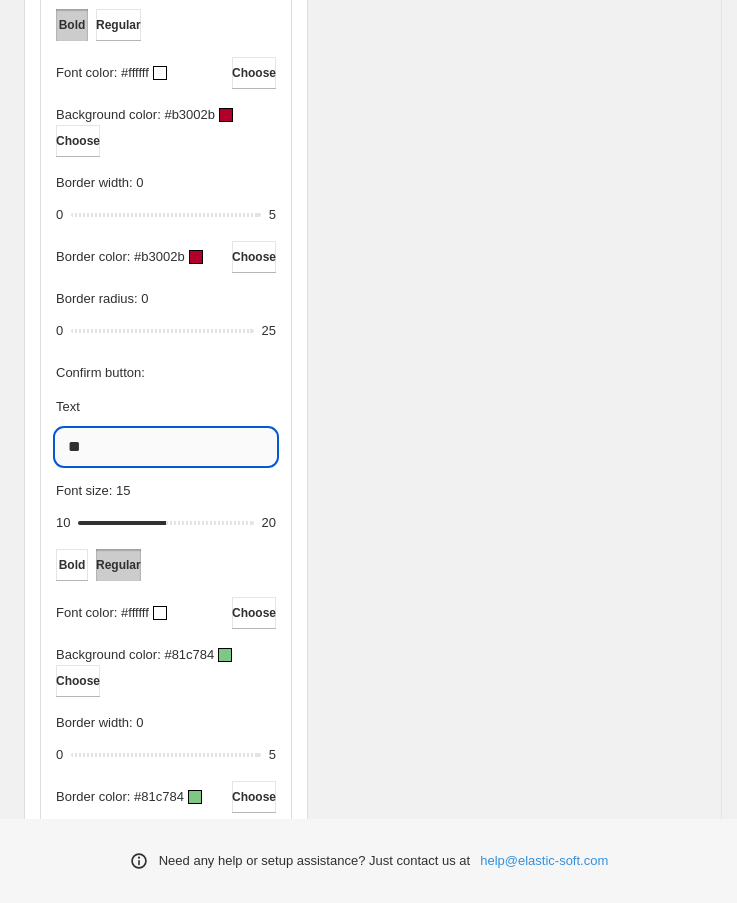 click on "**" at bounding box center (166, 447) 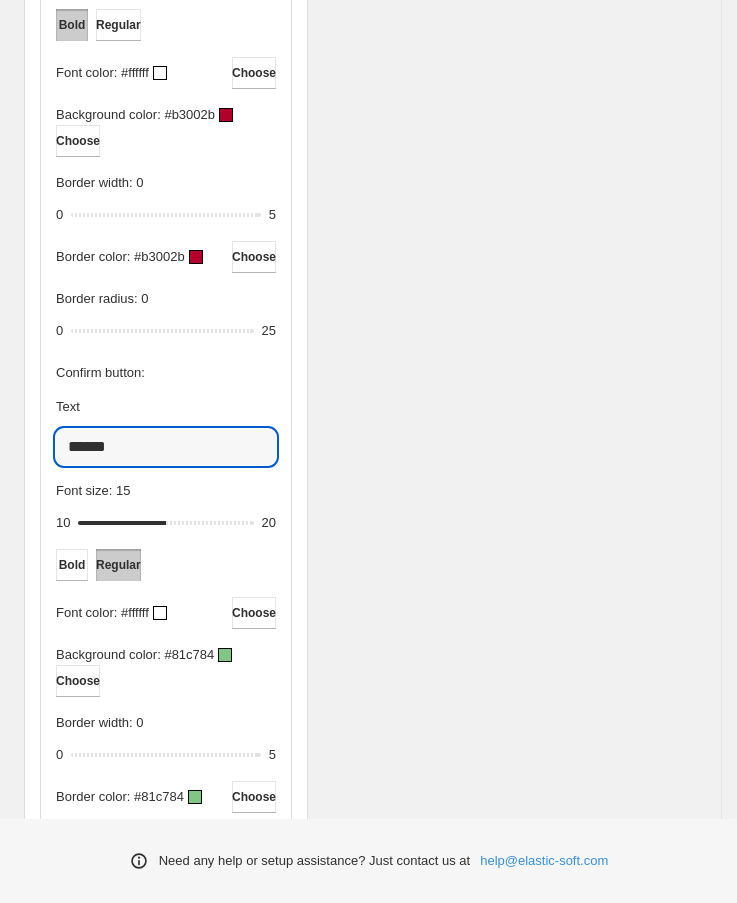 type on "******" 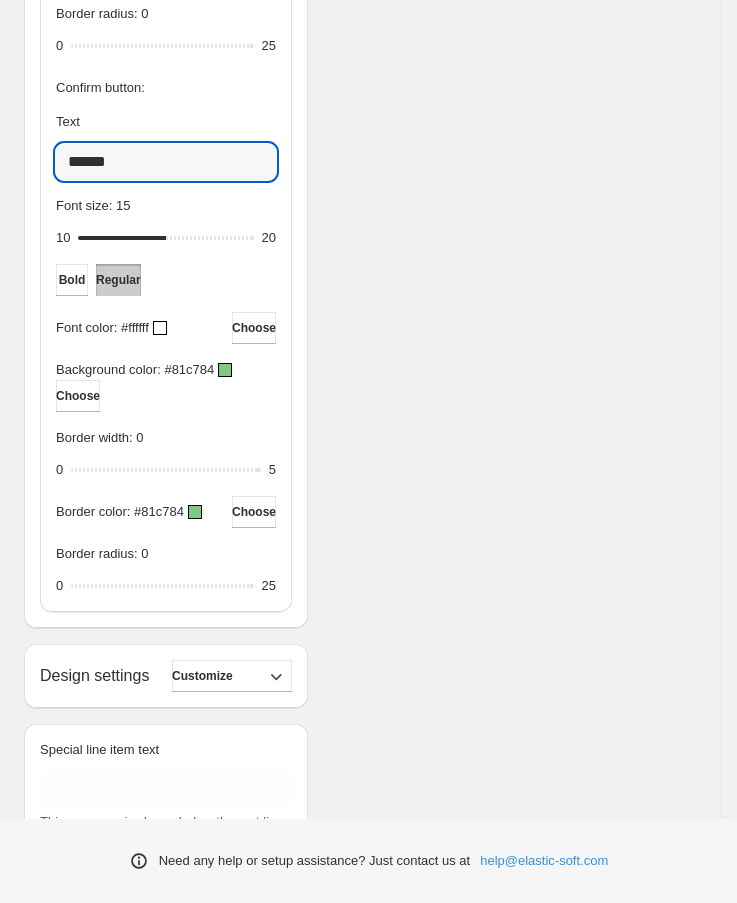 scroll, scrollTop: 1320, scrollLeft: 0, axis: vertical 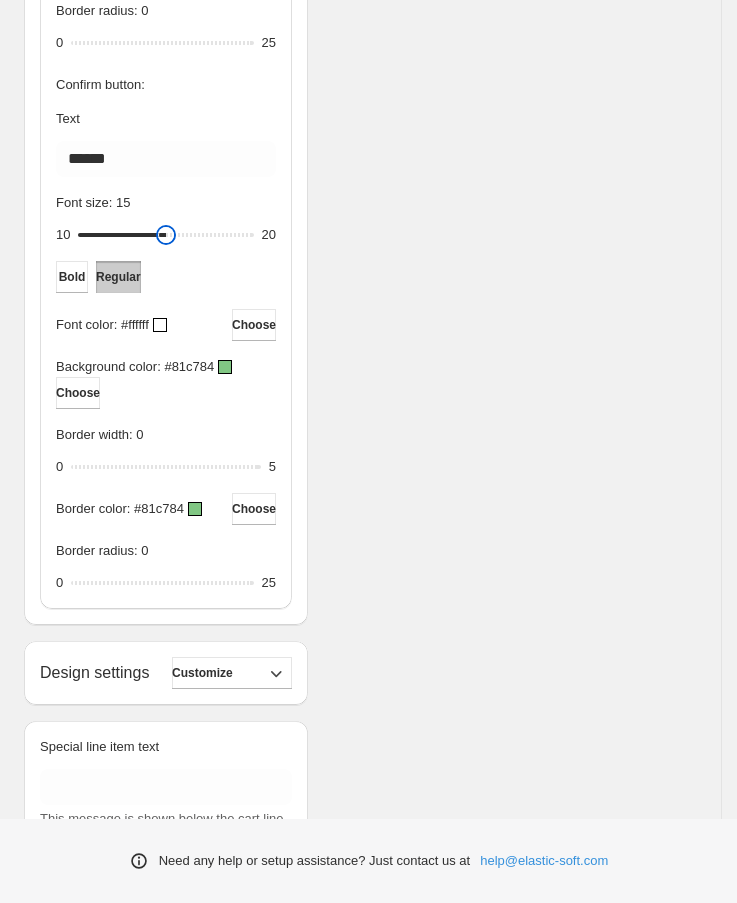 click on "Font size: 15" at bounding box center (165, 235) 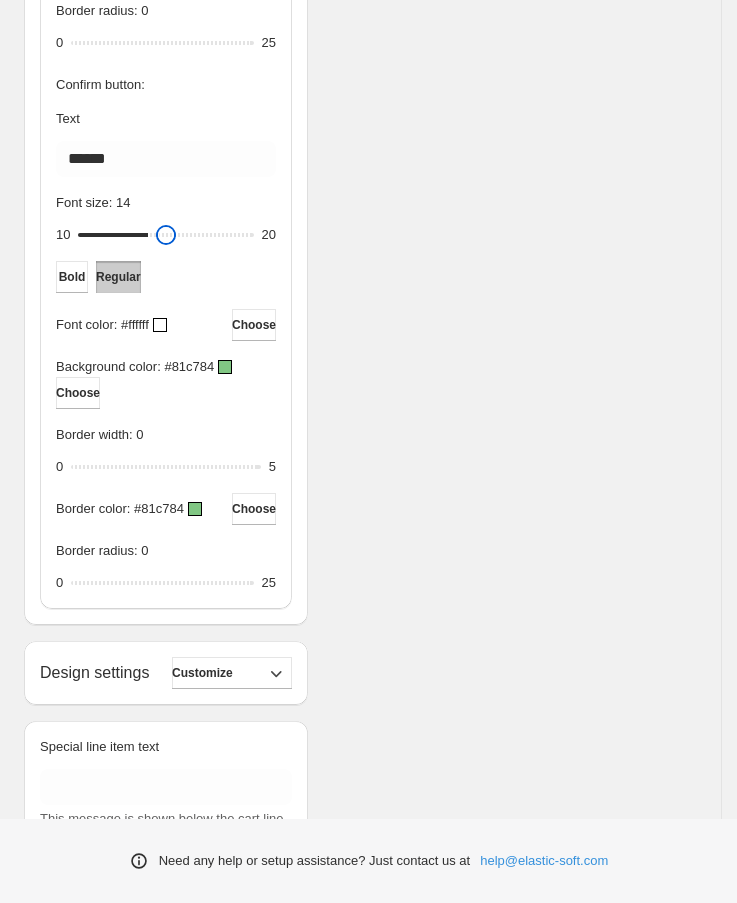 drag, startPoint x: 167, startPoint y: 238, endPoint x: 156, endPoint y: 238, distance: 11 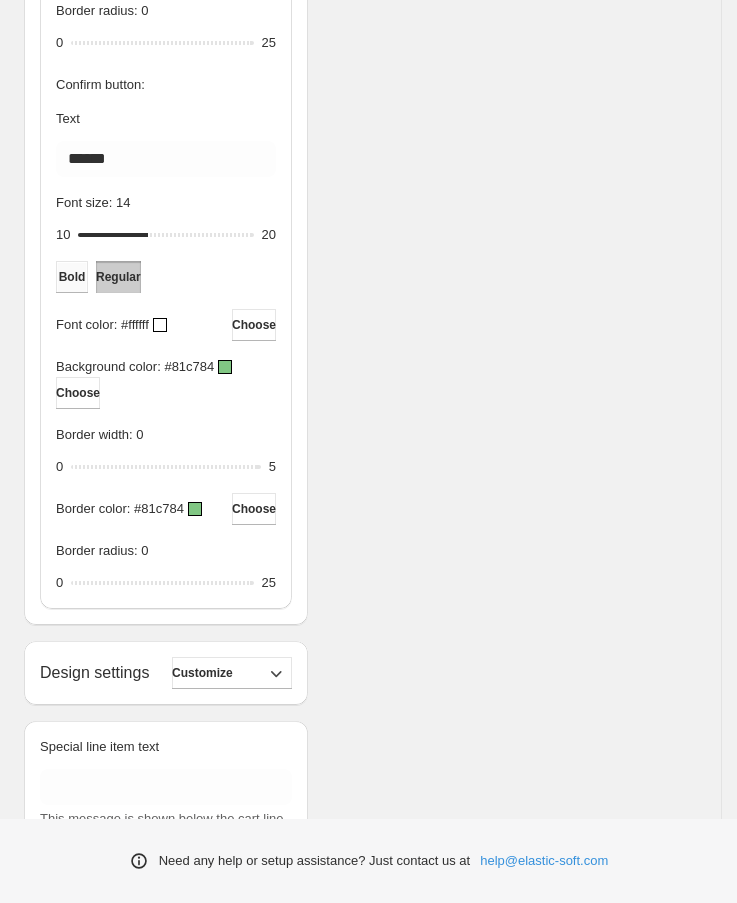 click on "Bold" at bounding box center (72, 277) 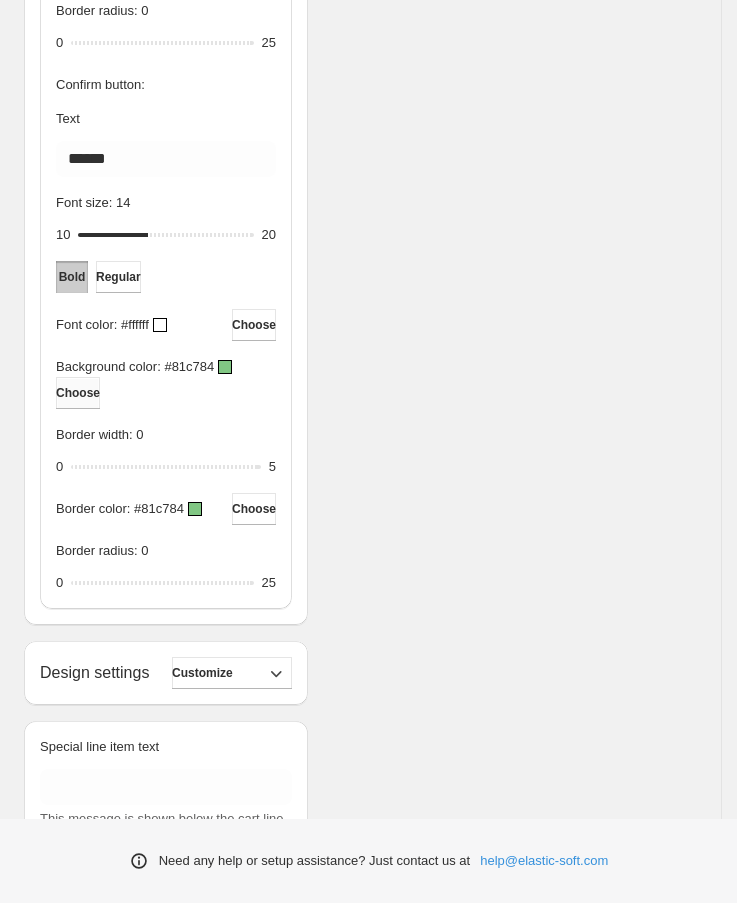 click on "Choose" at bounding box center (78, 393) 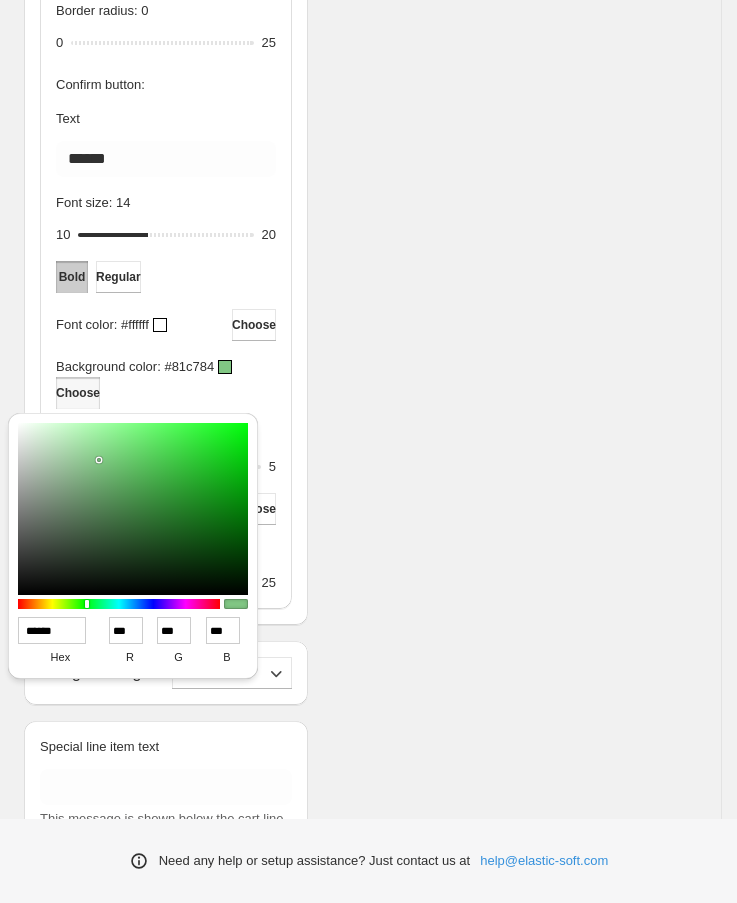 click on "******" at bounding box center (52, 630) 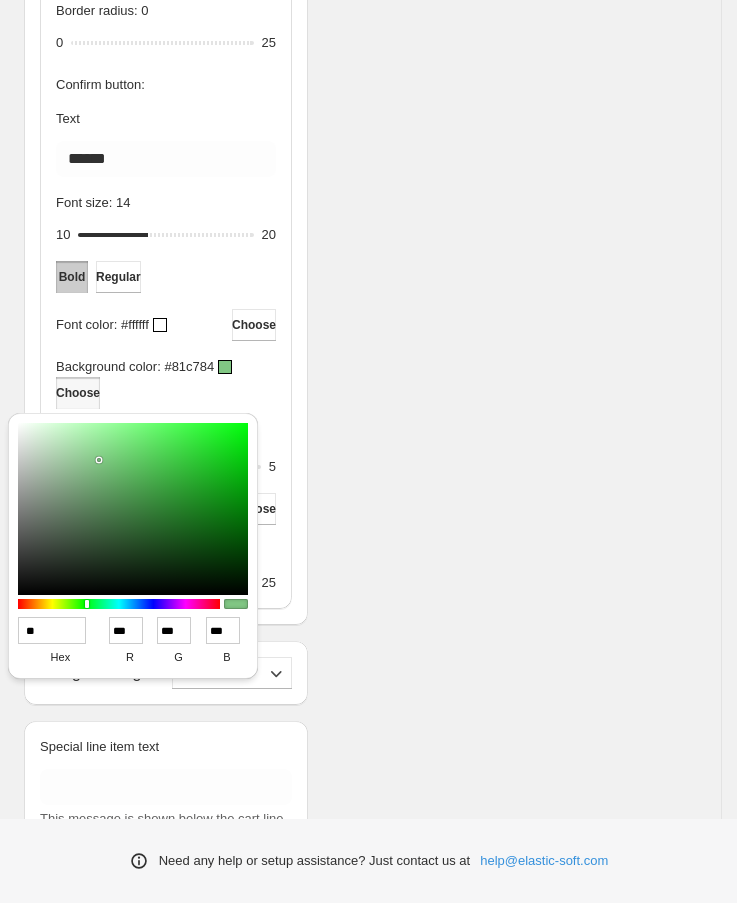type on "***" 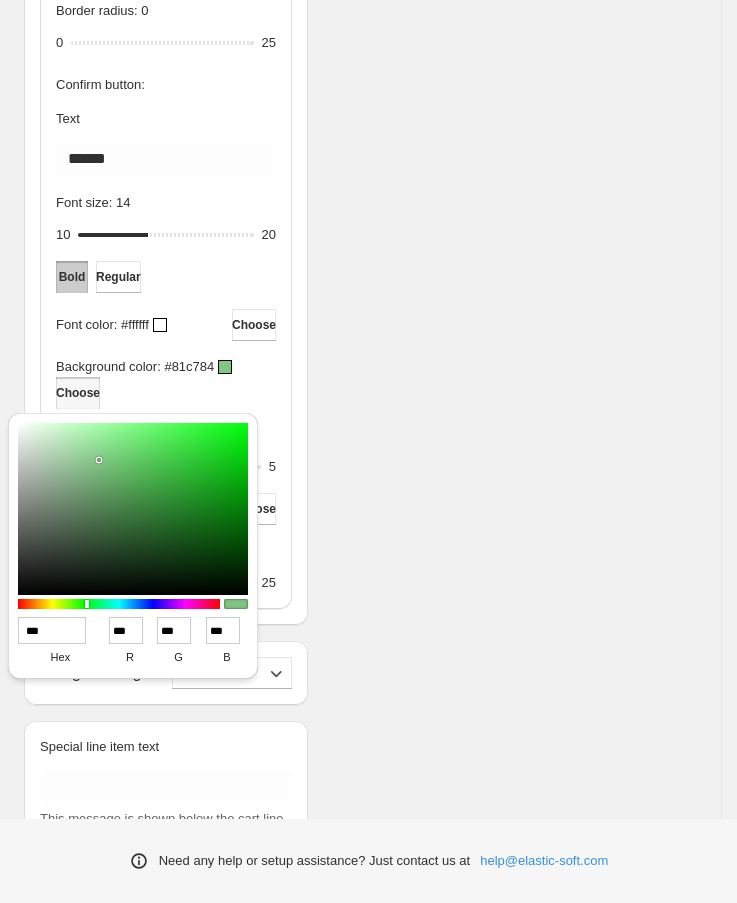 type on "*" 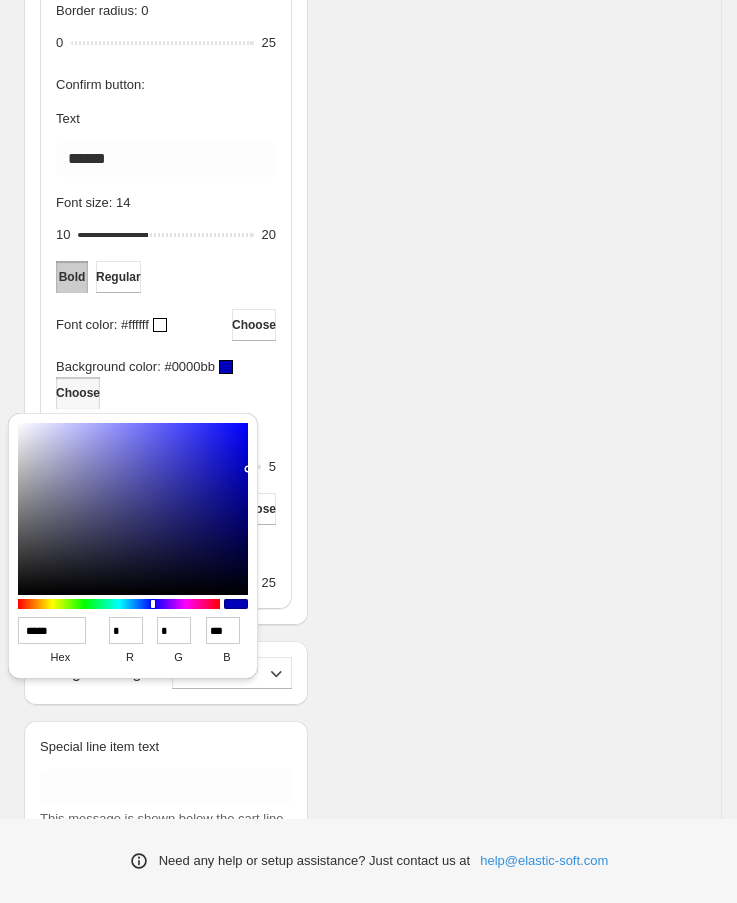 type on "******" 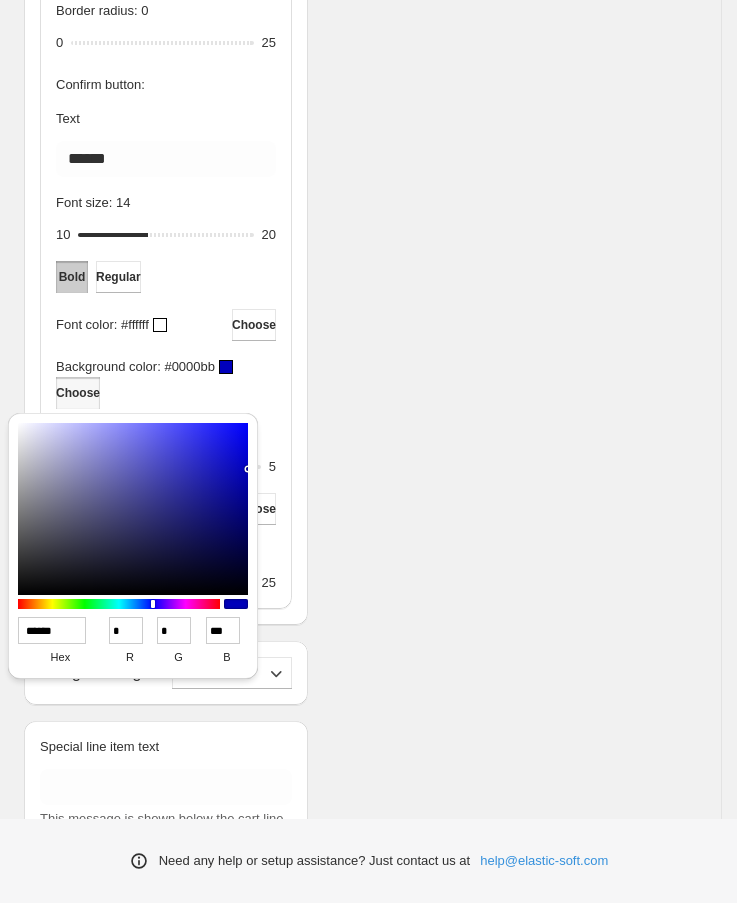 type on "***" 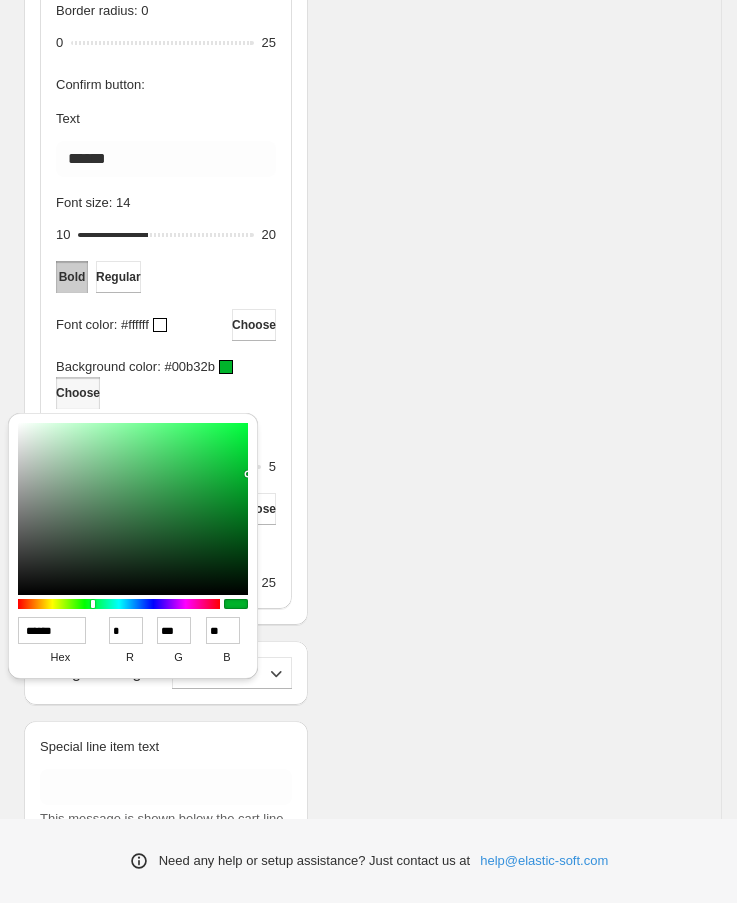type on "******" 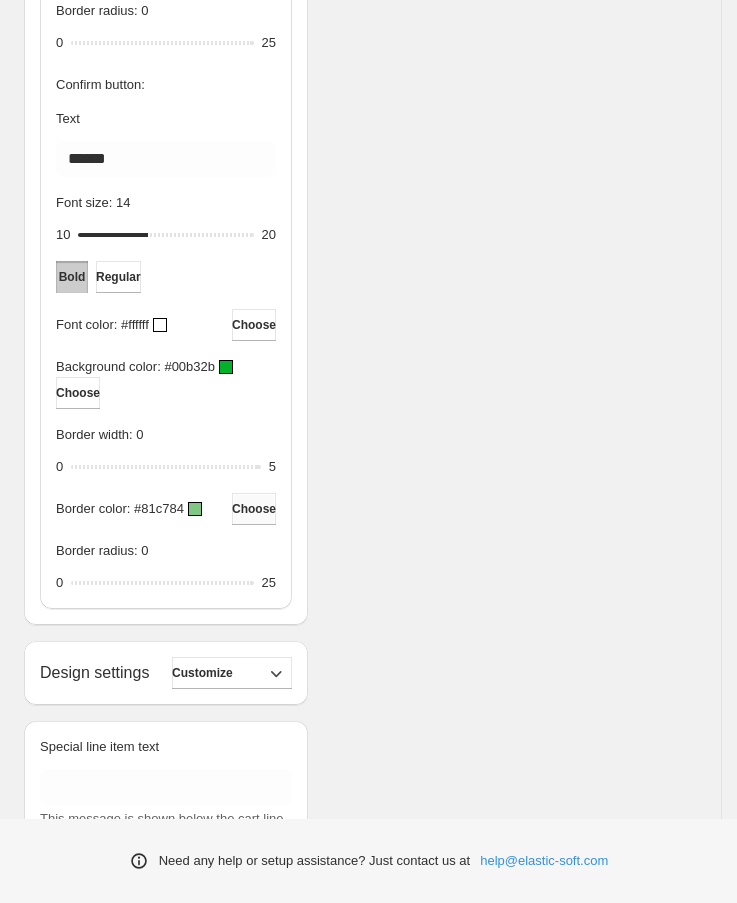 click on "Choose" at bounding box center (254, 509) 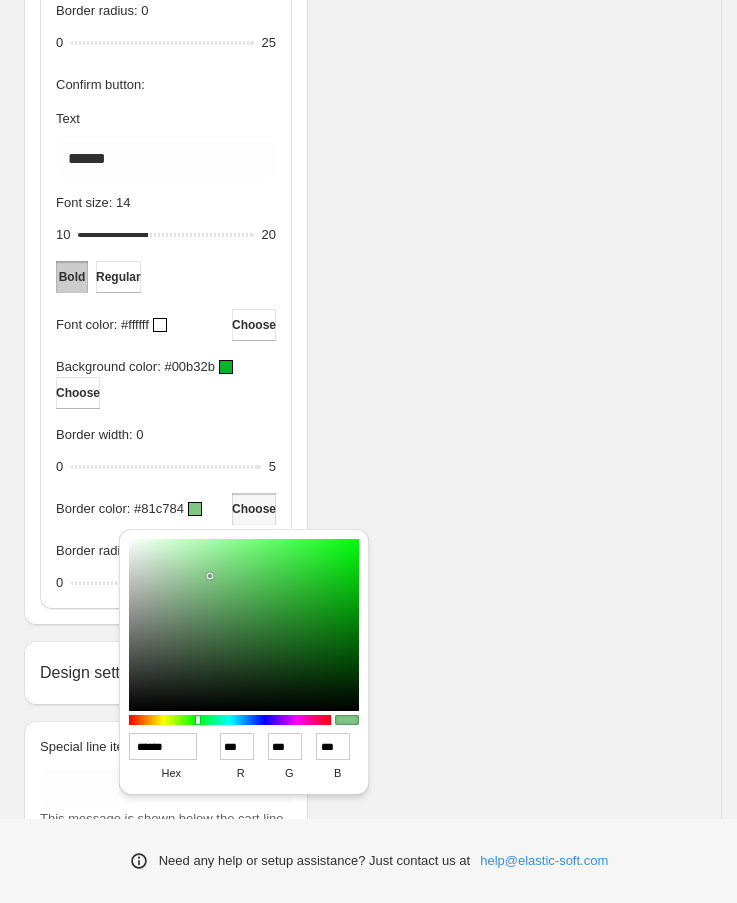 click on "******" at bounding box center [163, 746] 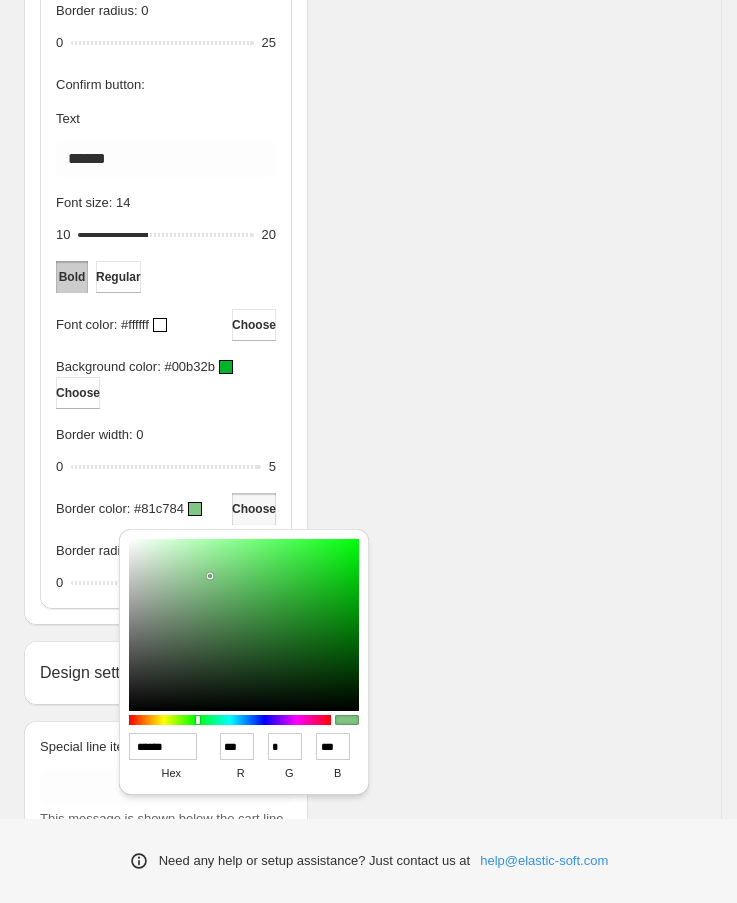 type on "**" 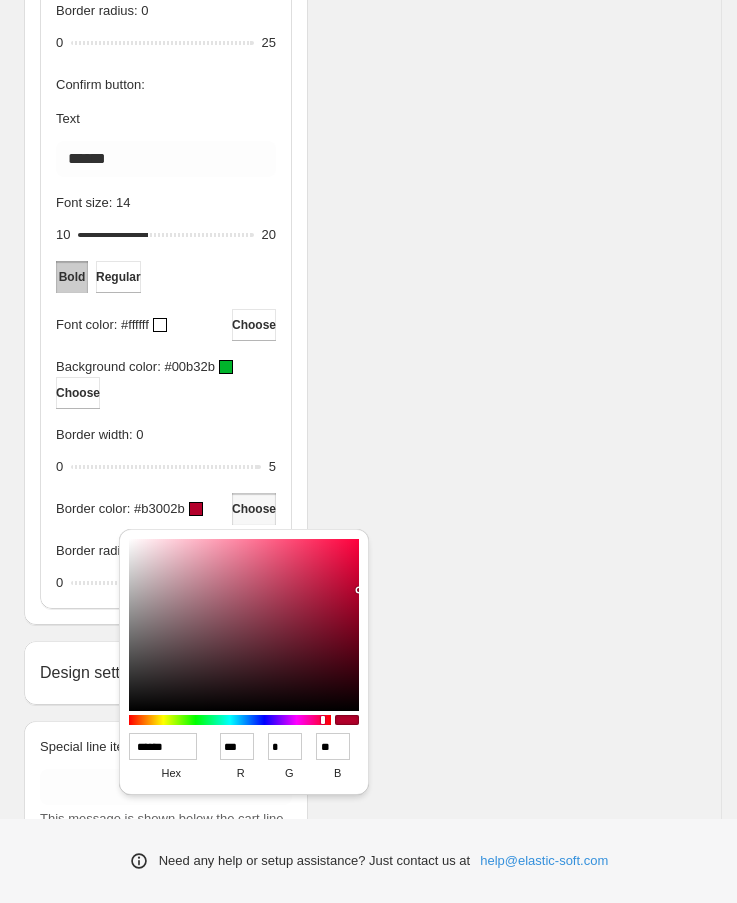 click on "******" at bounding box center [163, 746] 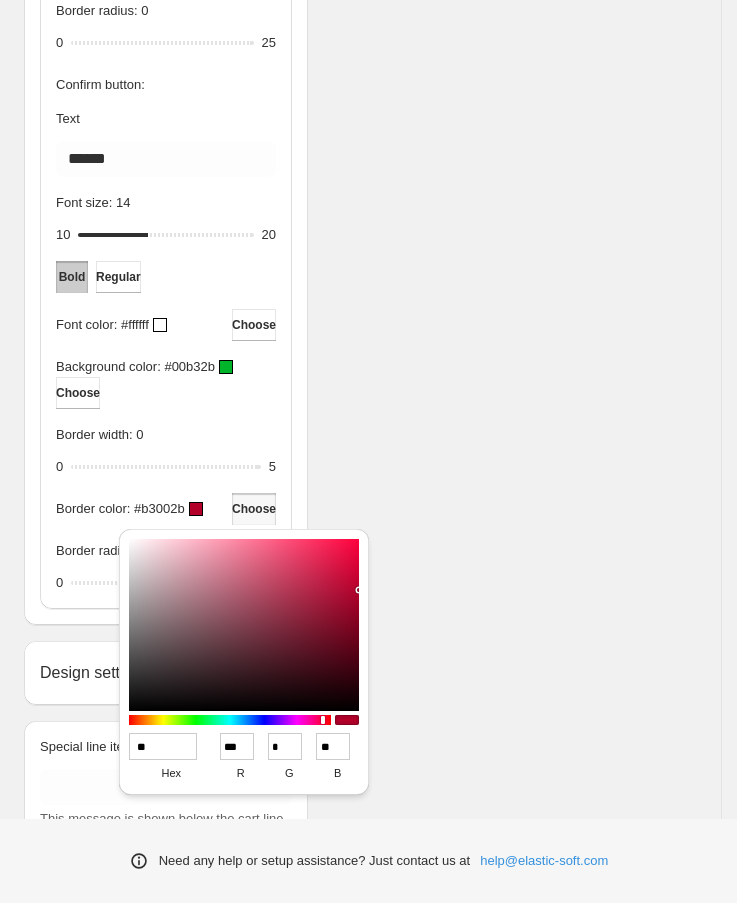 type on "***" 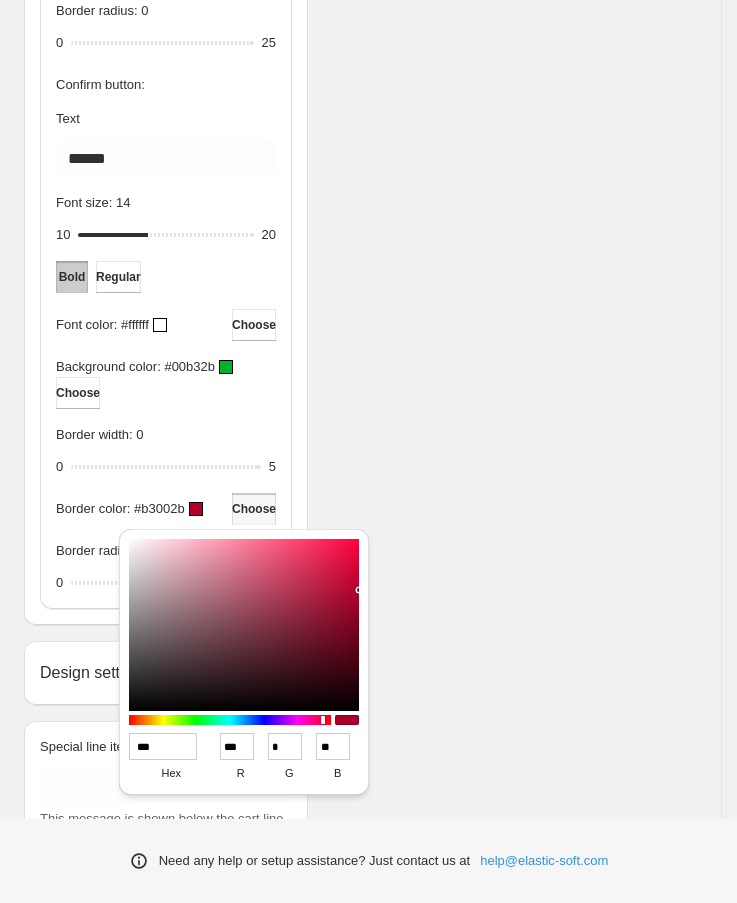 type on "*" 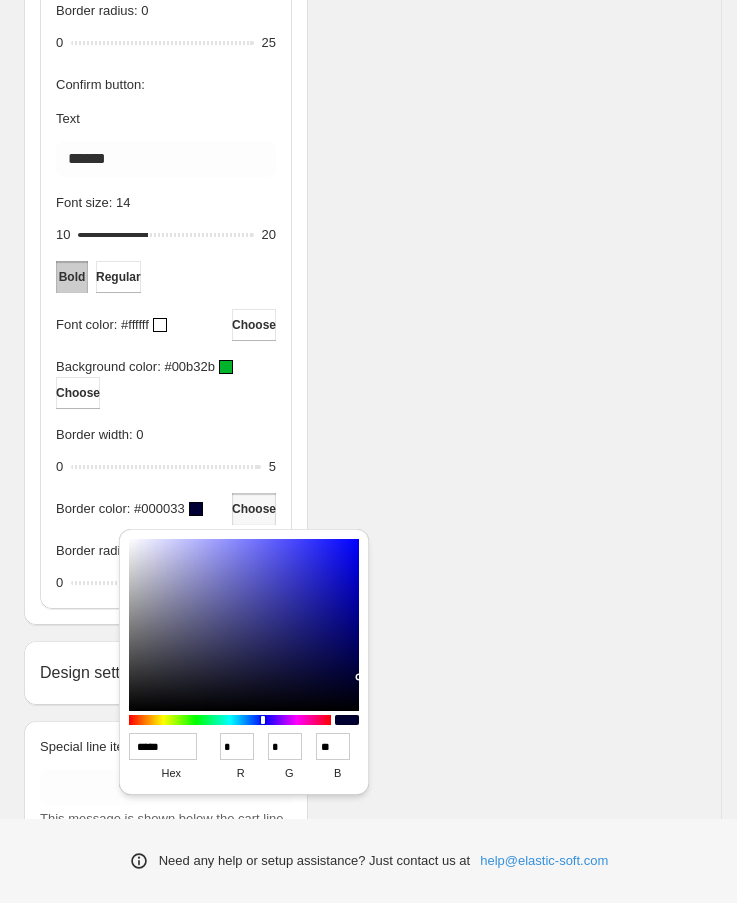 type on "******" 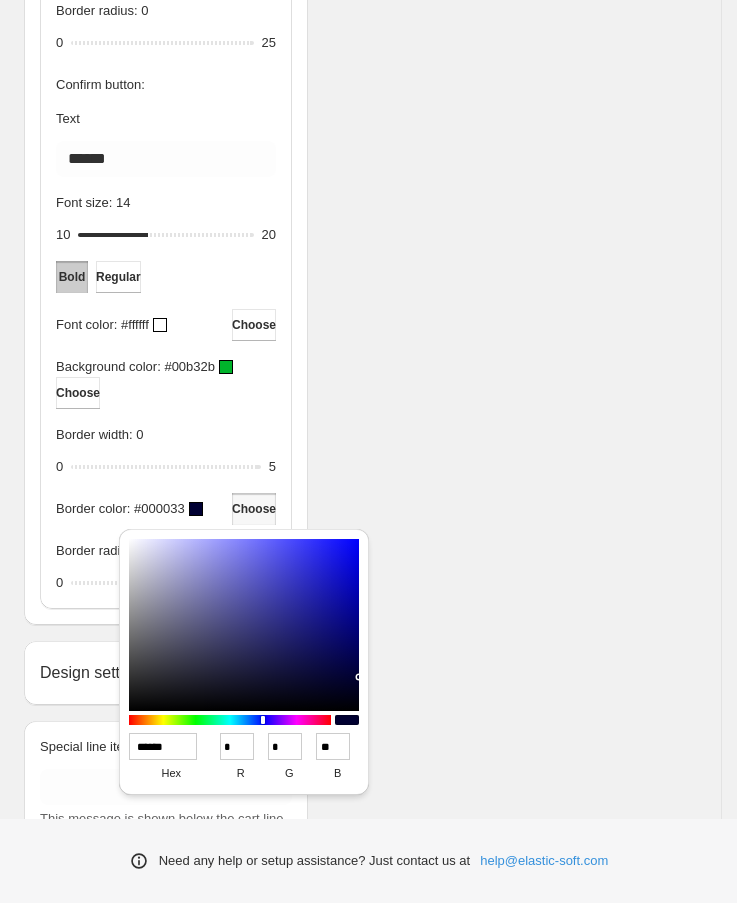 type on "**" 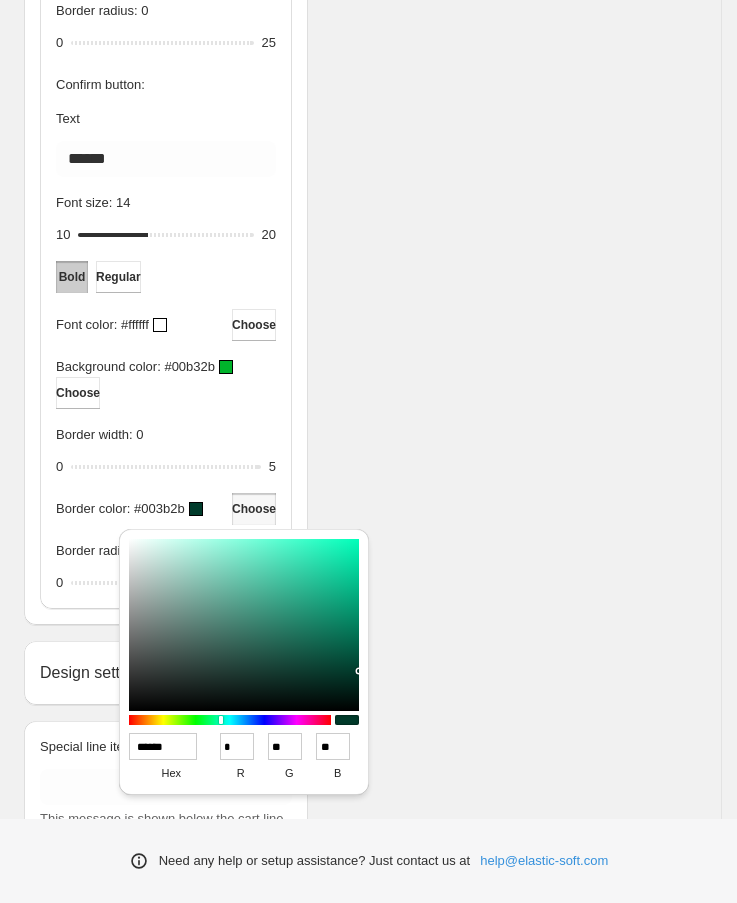 type on "******" 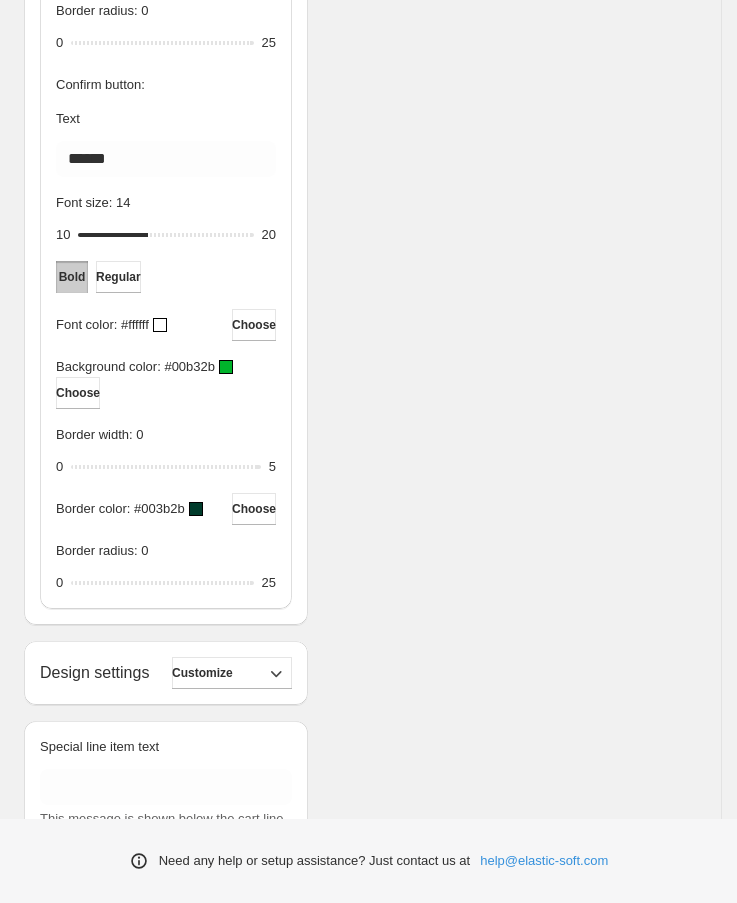 scroll, scrollTop: 1413, scrollLeft: 0, axis: vertical 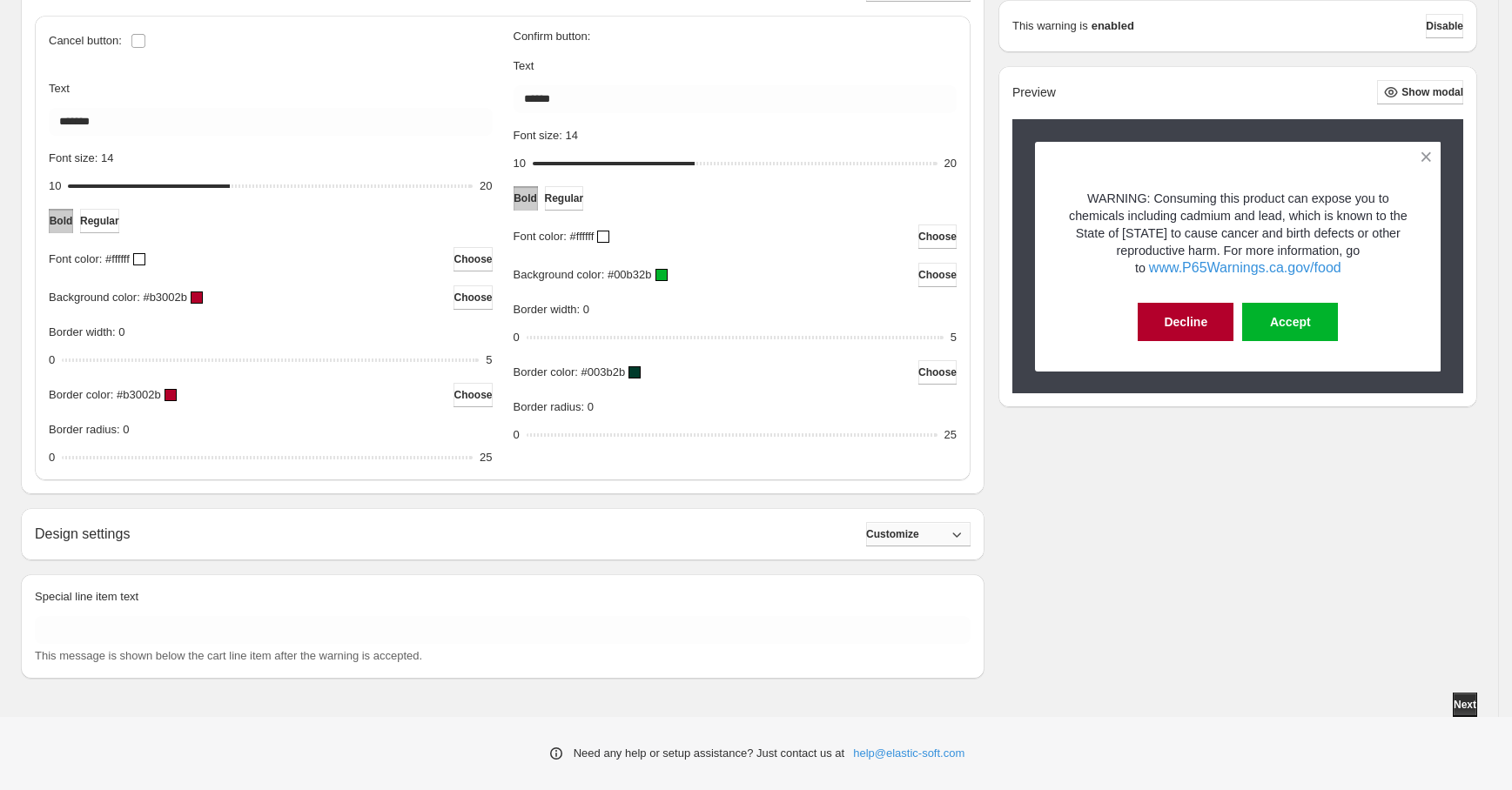 click on "Customize" at bounding box center (892, 534) 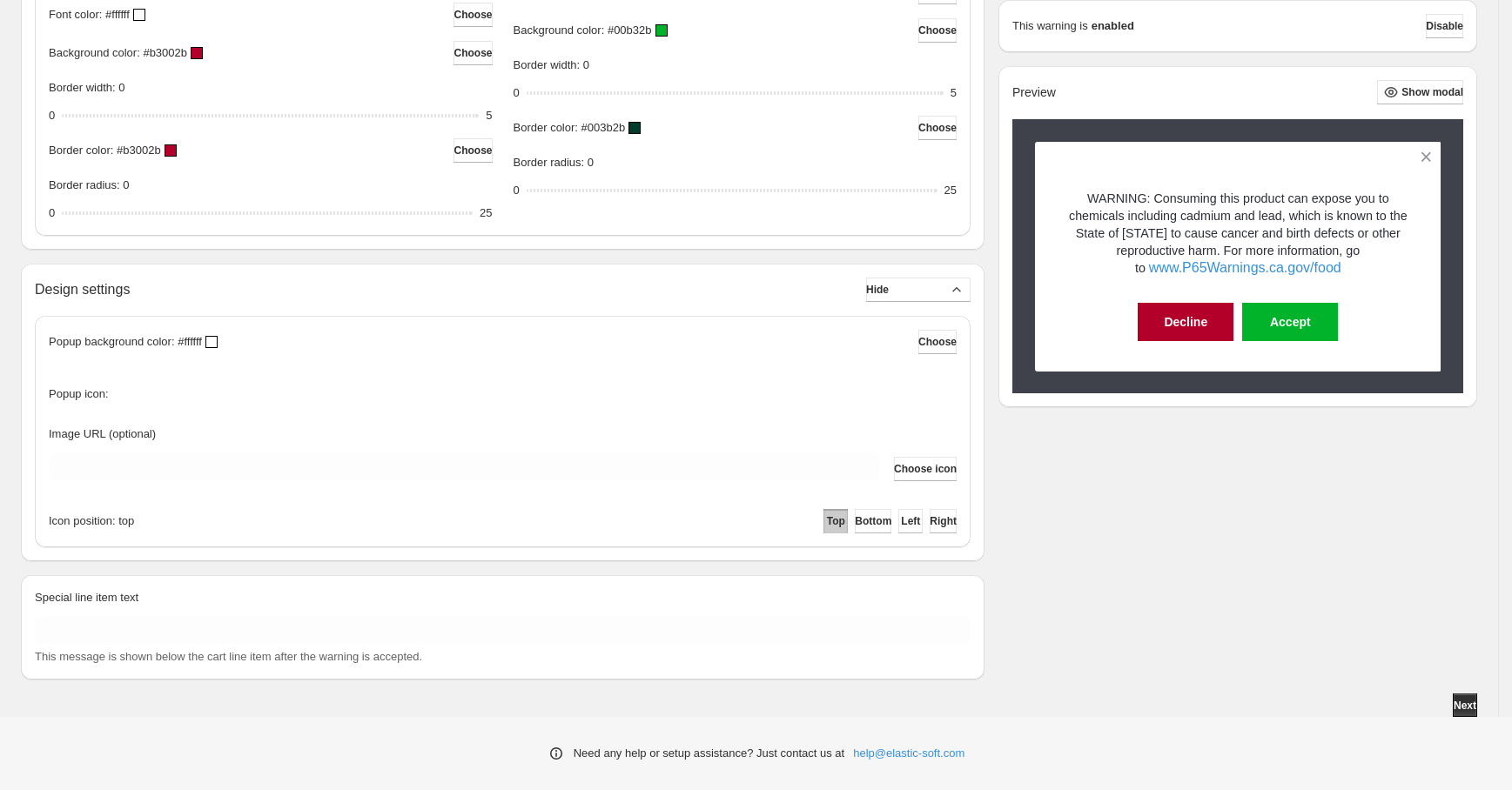 scroll, scrollTop: 856, scrollLeft: 0, axis: vertical 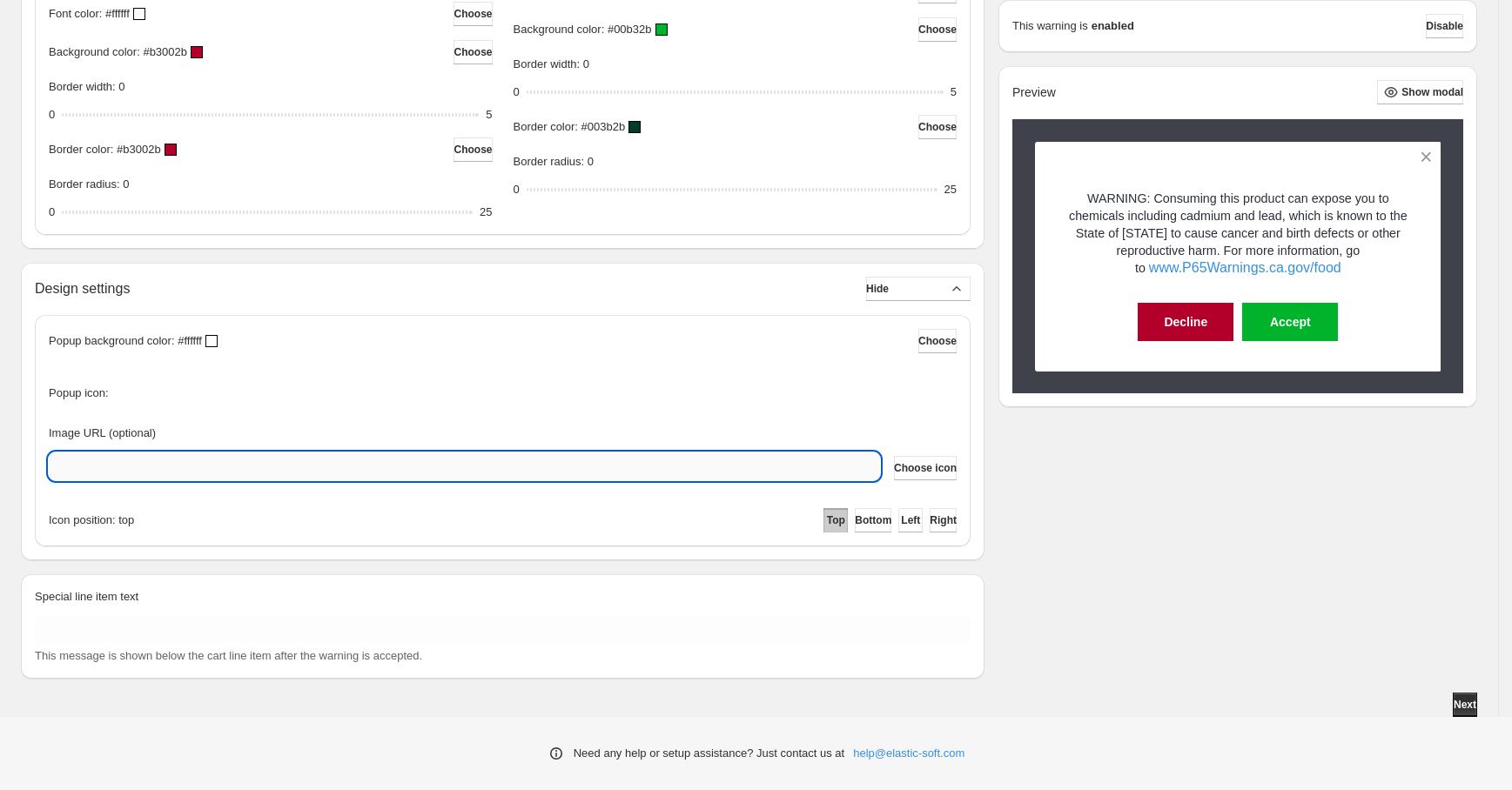 click on "Image URL (optional)" at bounding box center [464, 466] 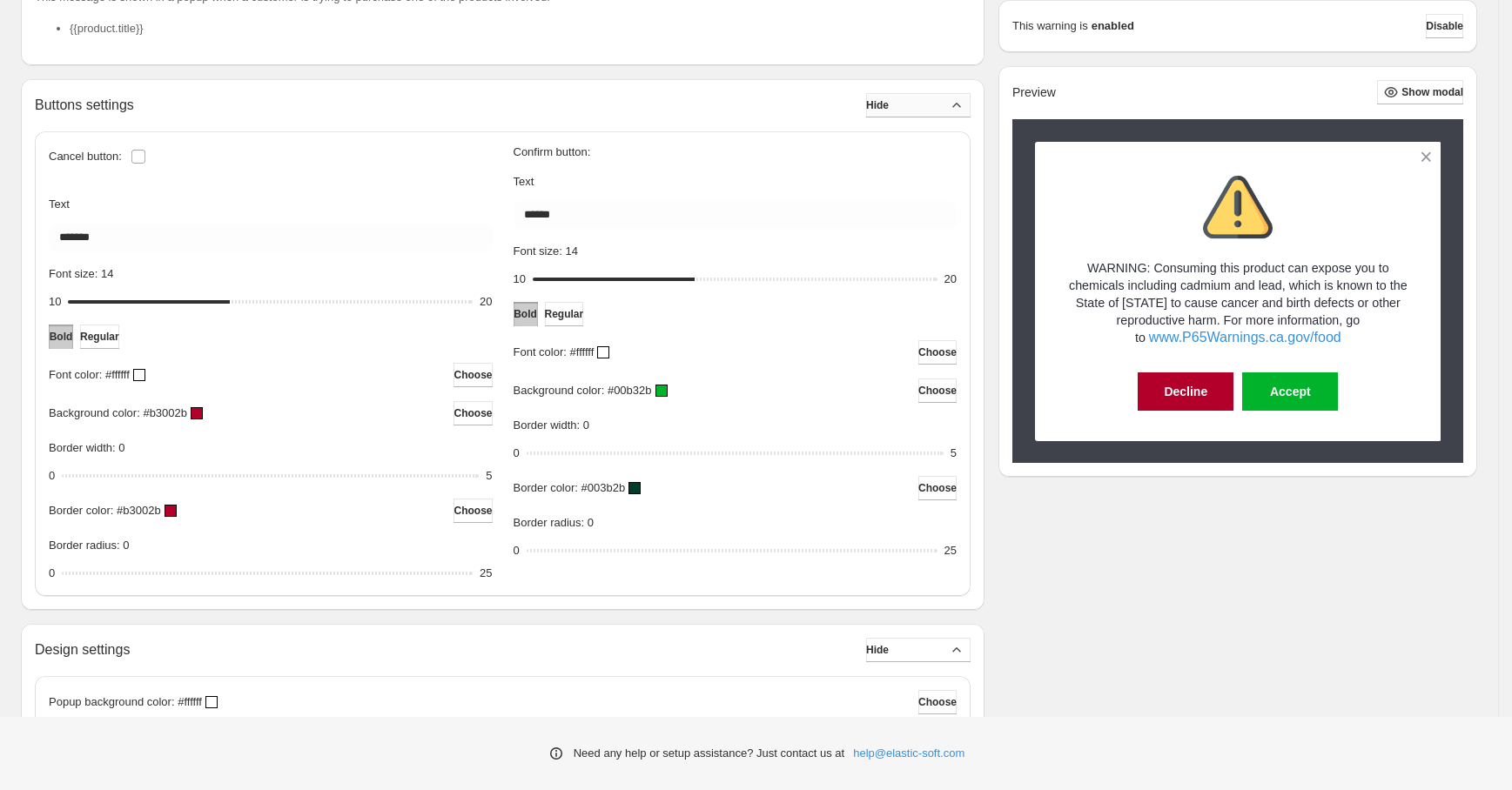 scroll, scrollTop: 0, scrollLeft: 0, axis: both 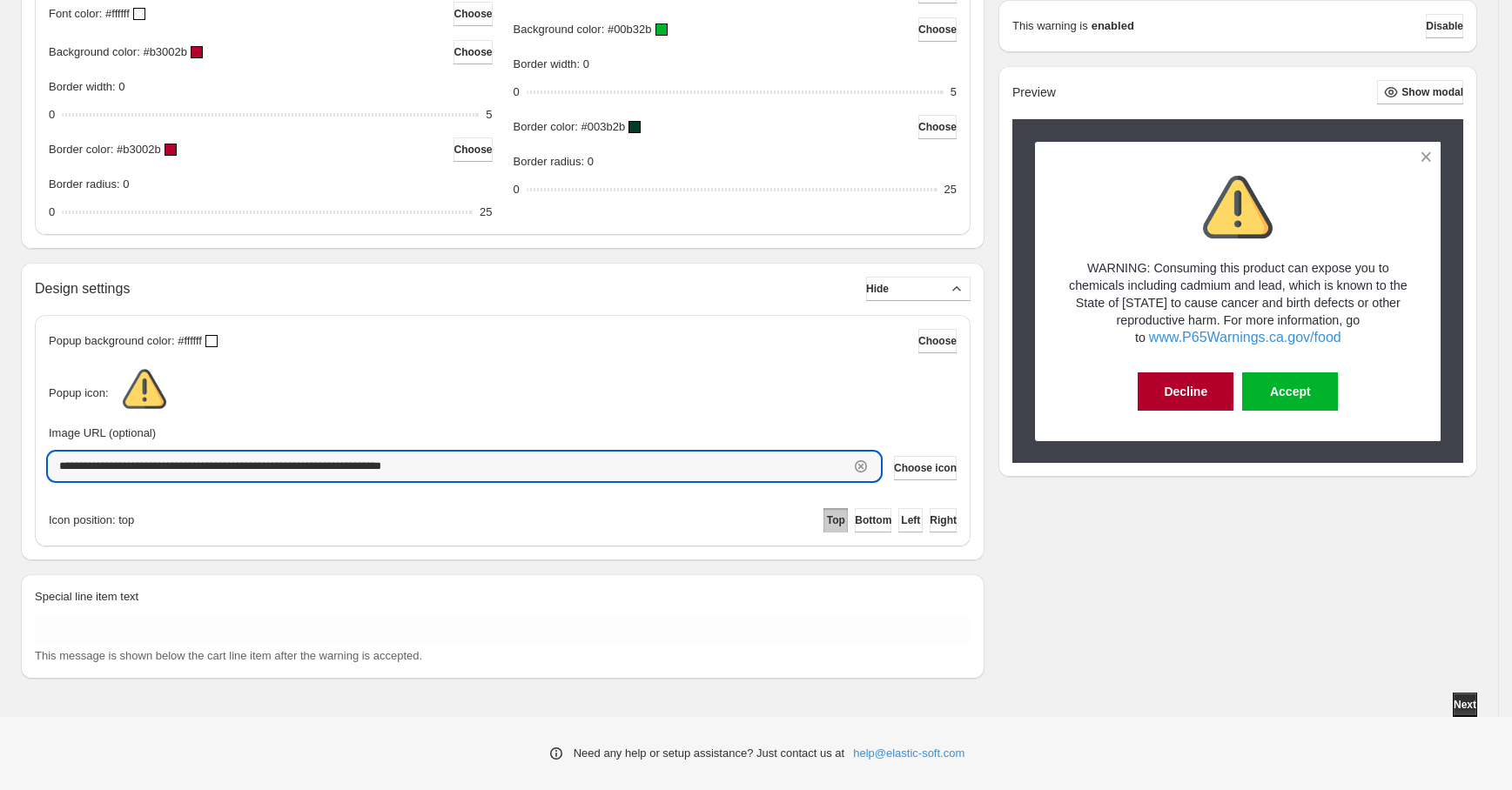 type on "**********" 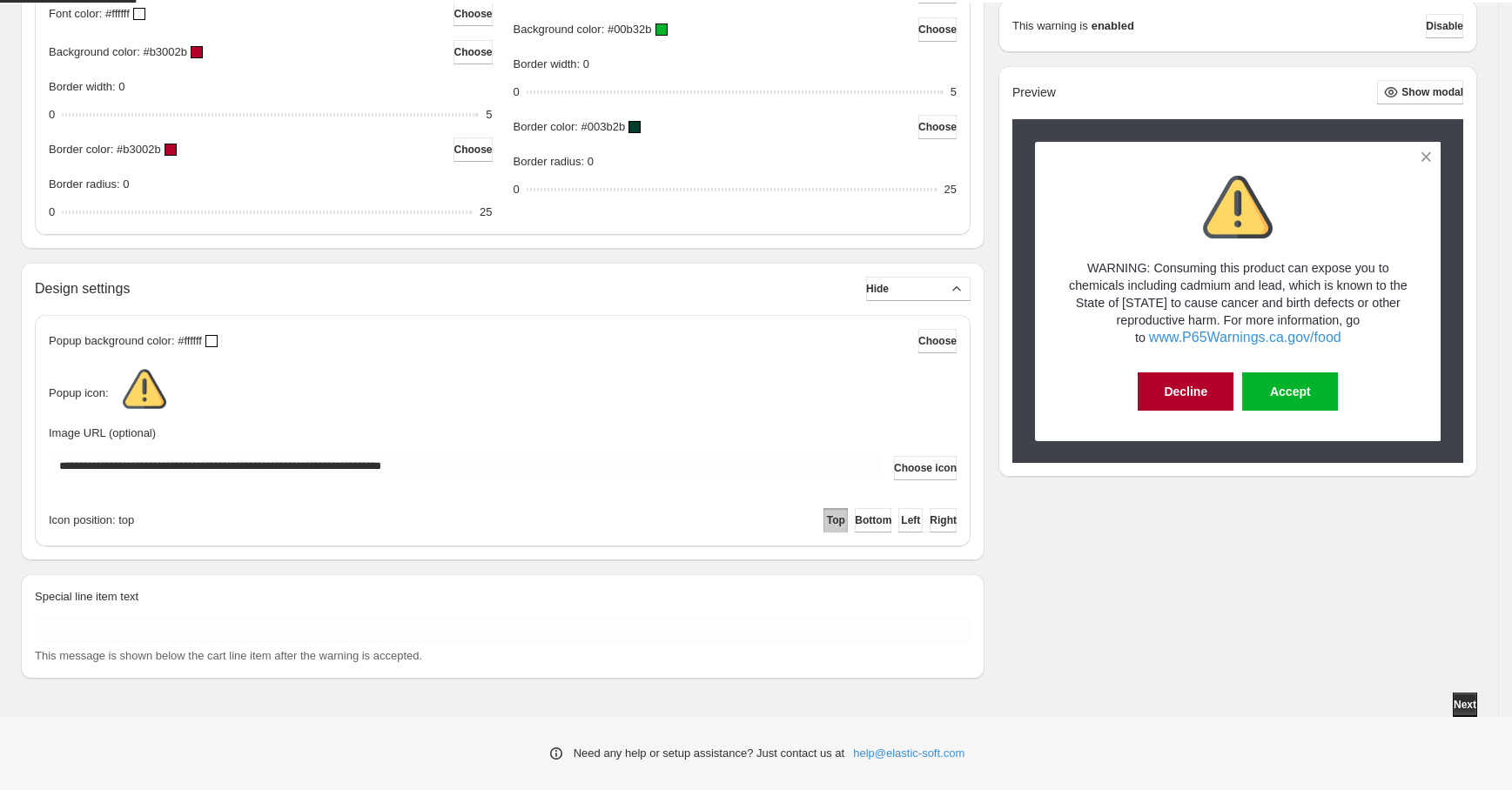 scroll, scrollTop: 0, scrollLeft: 0, axis: both 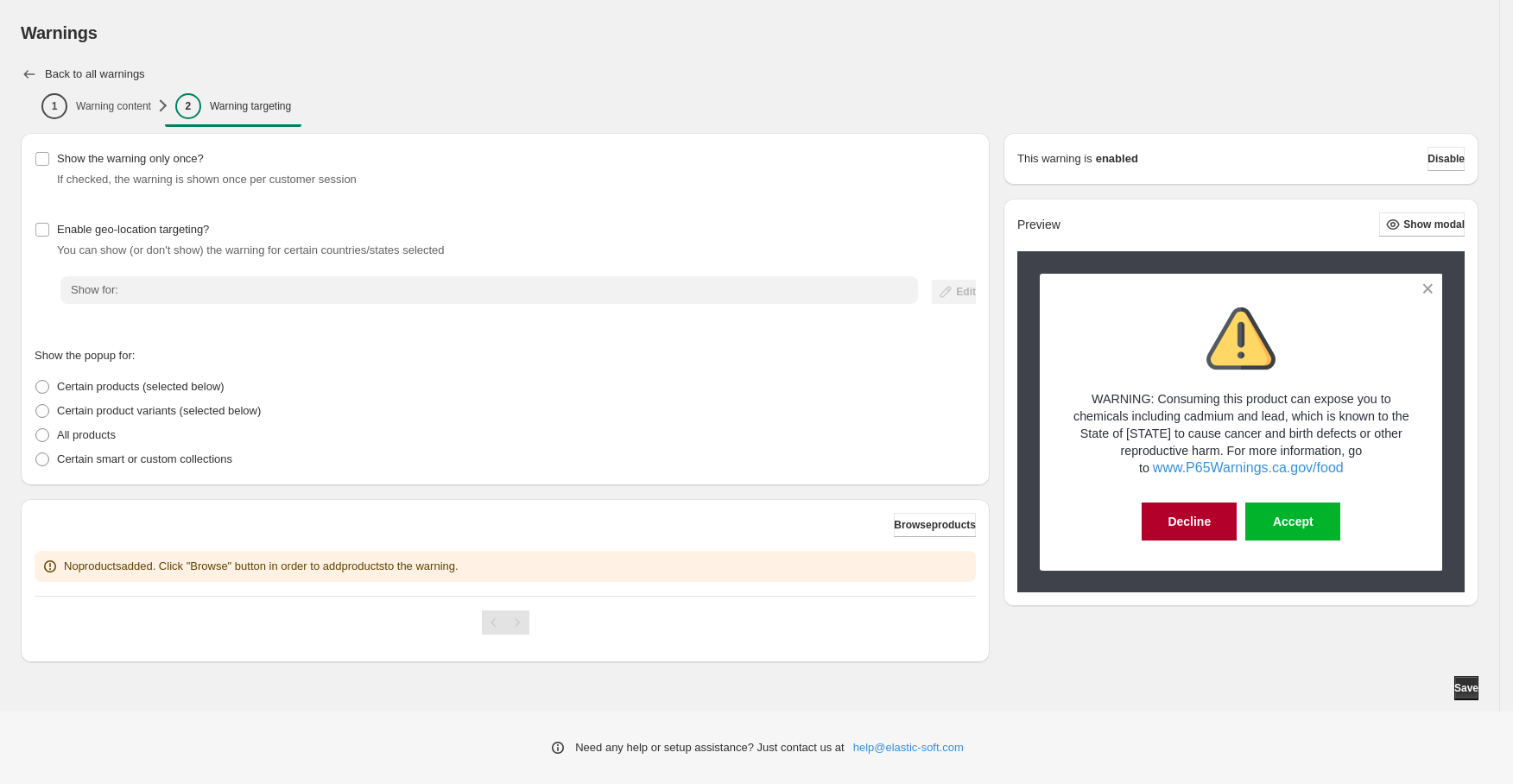 click 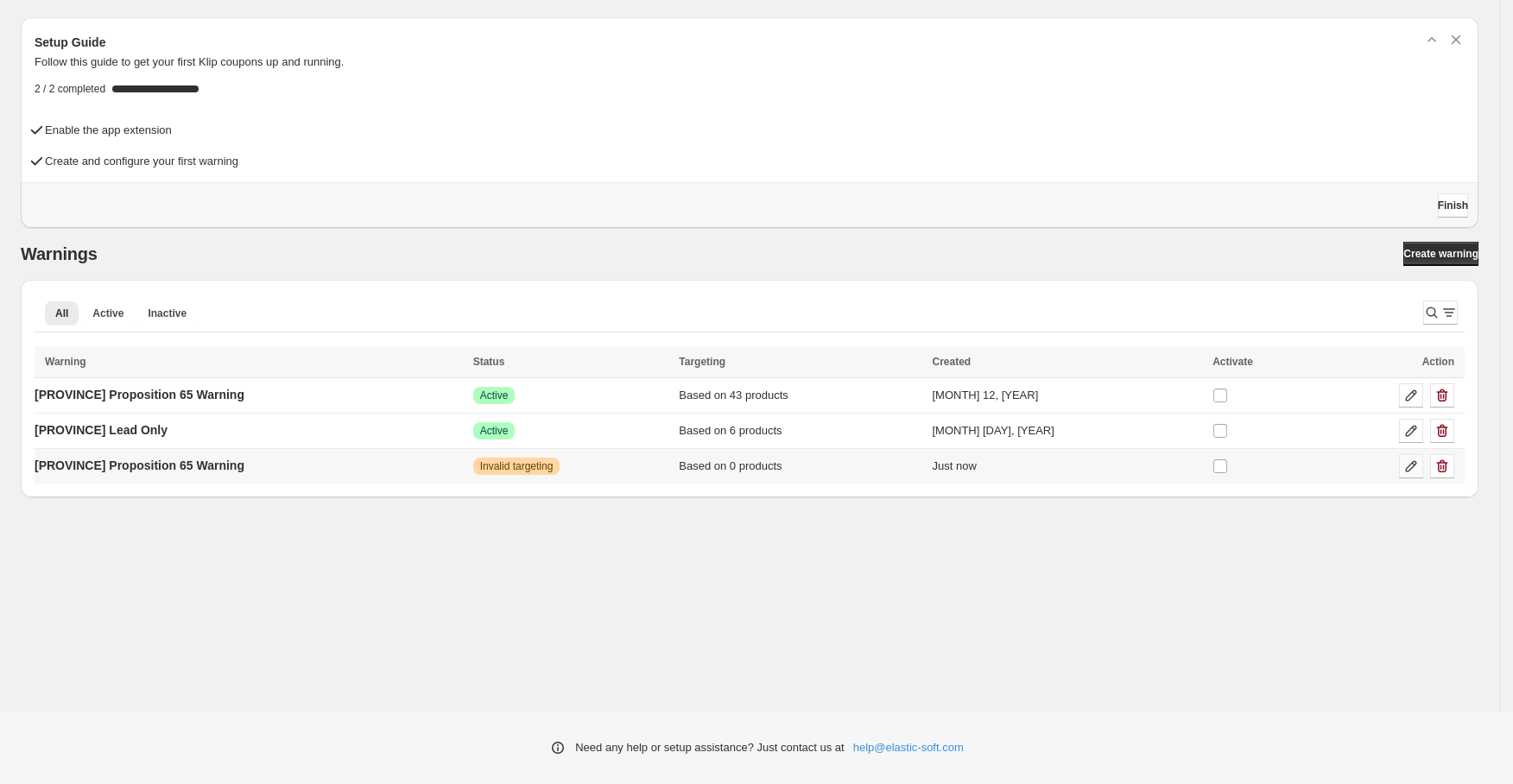 click 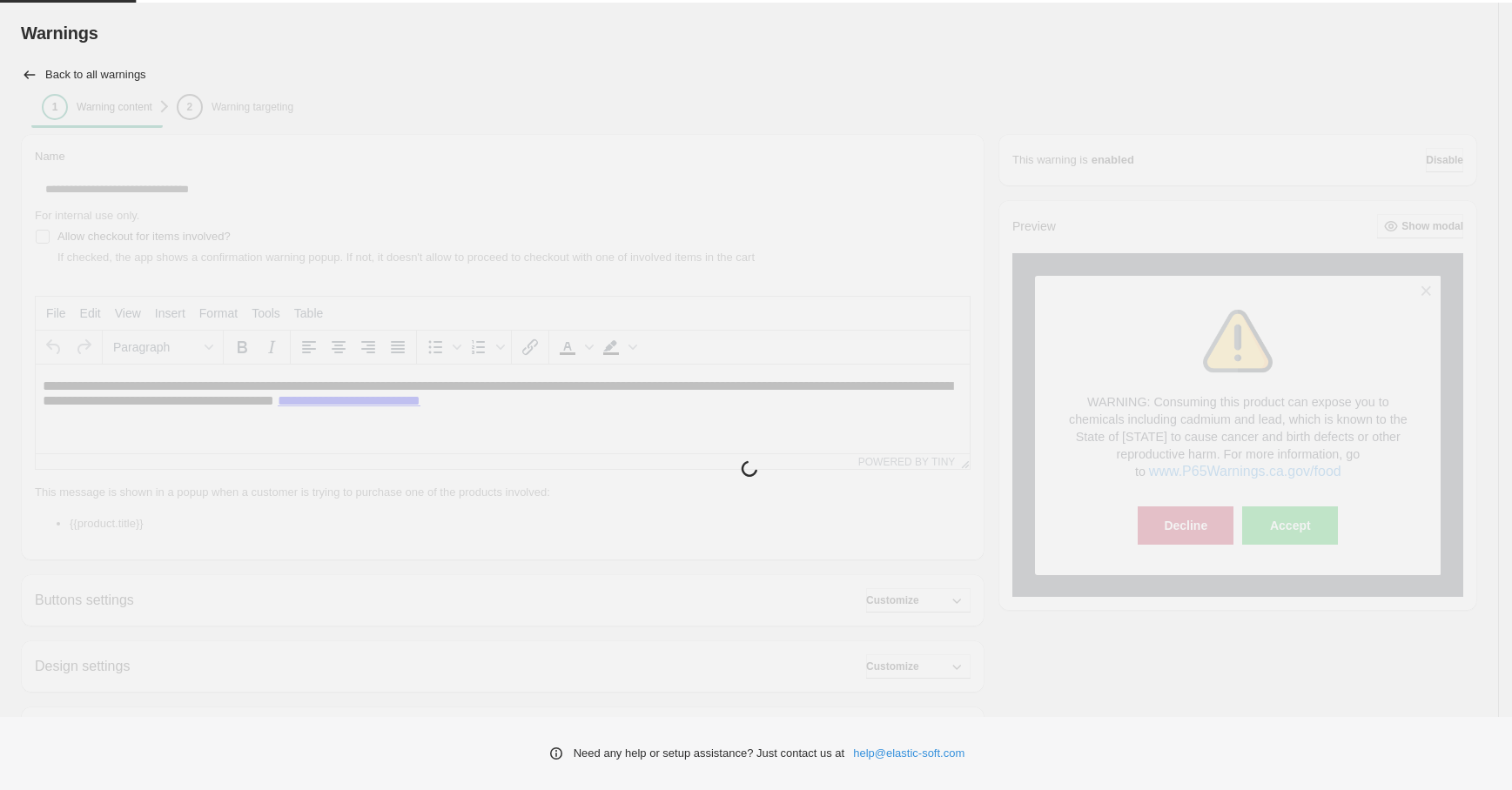 scroll, scrollTop: 0, scrollLeft: 0, axis: both 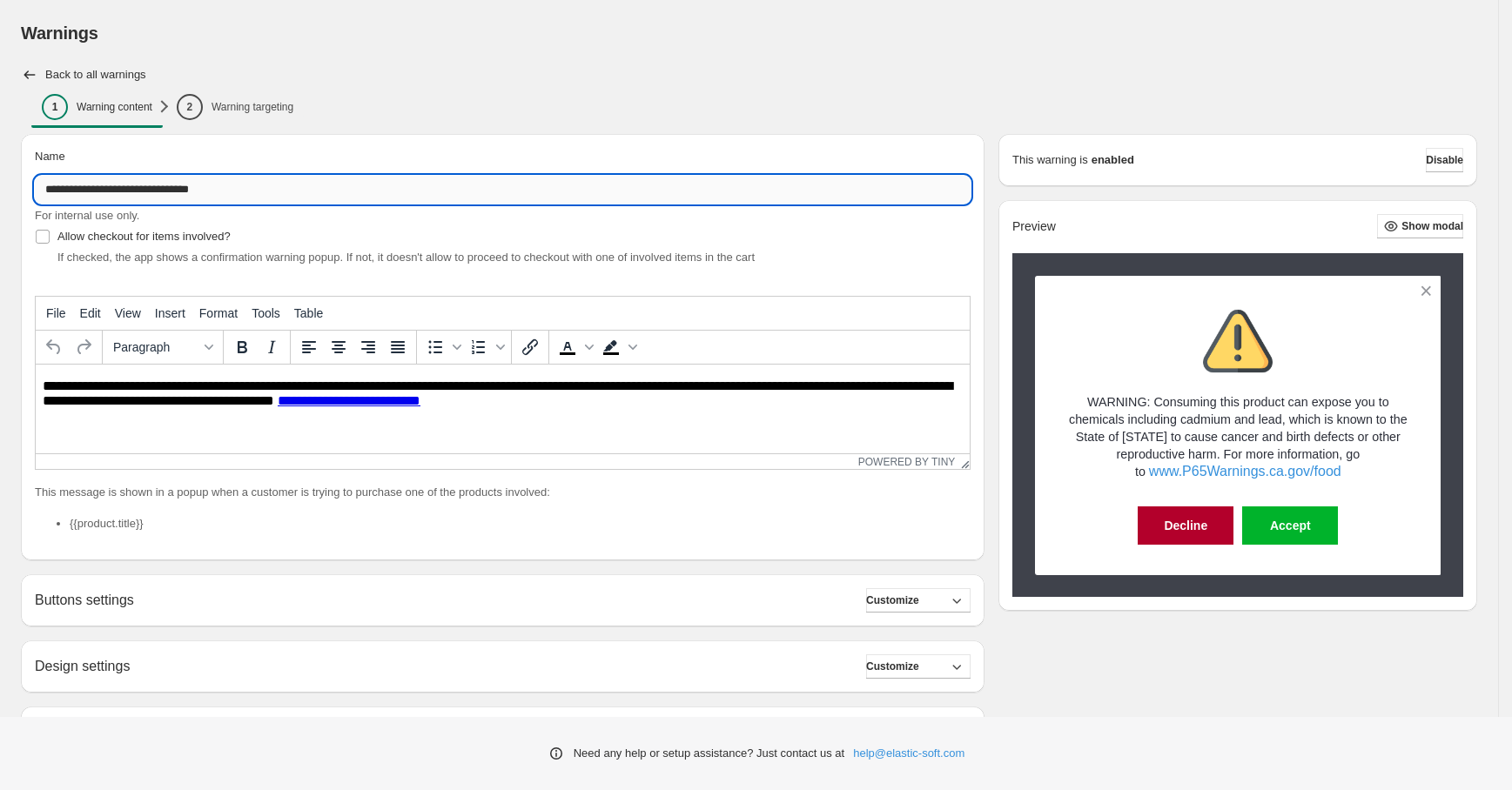click on "**********" at bounding box center (502, 190) 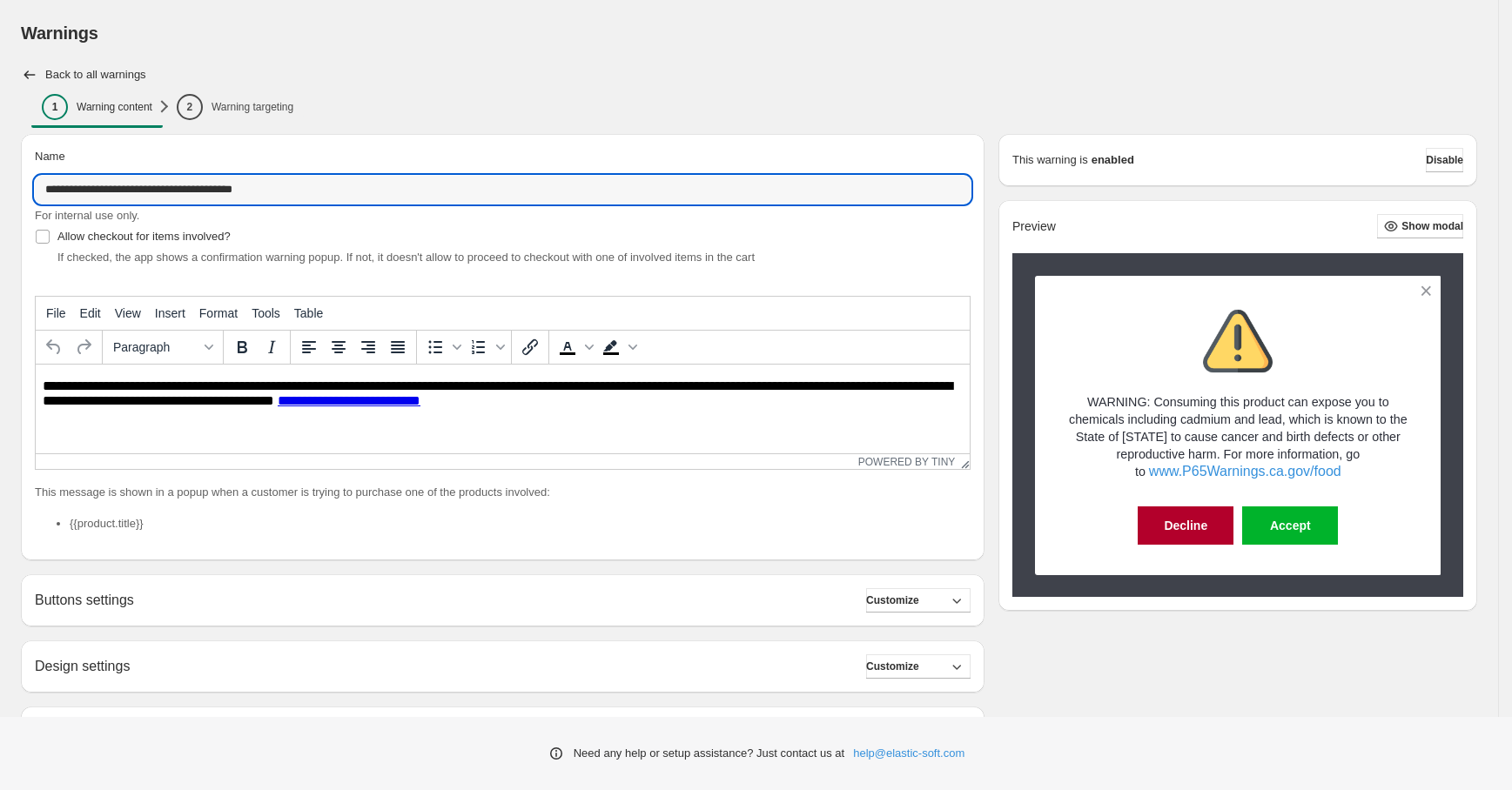 type on "**********" 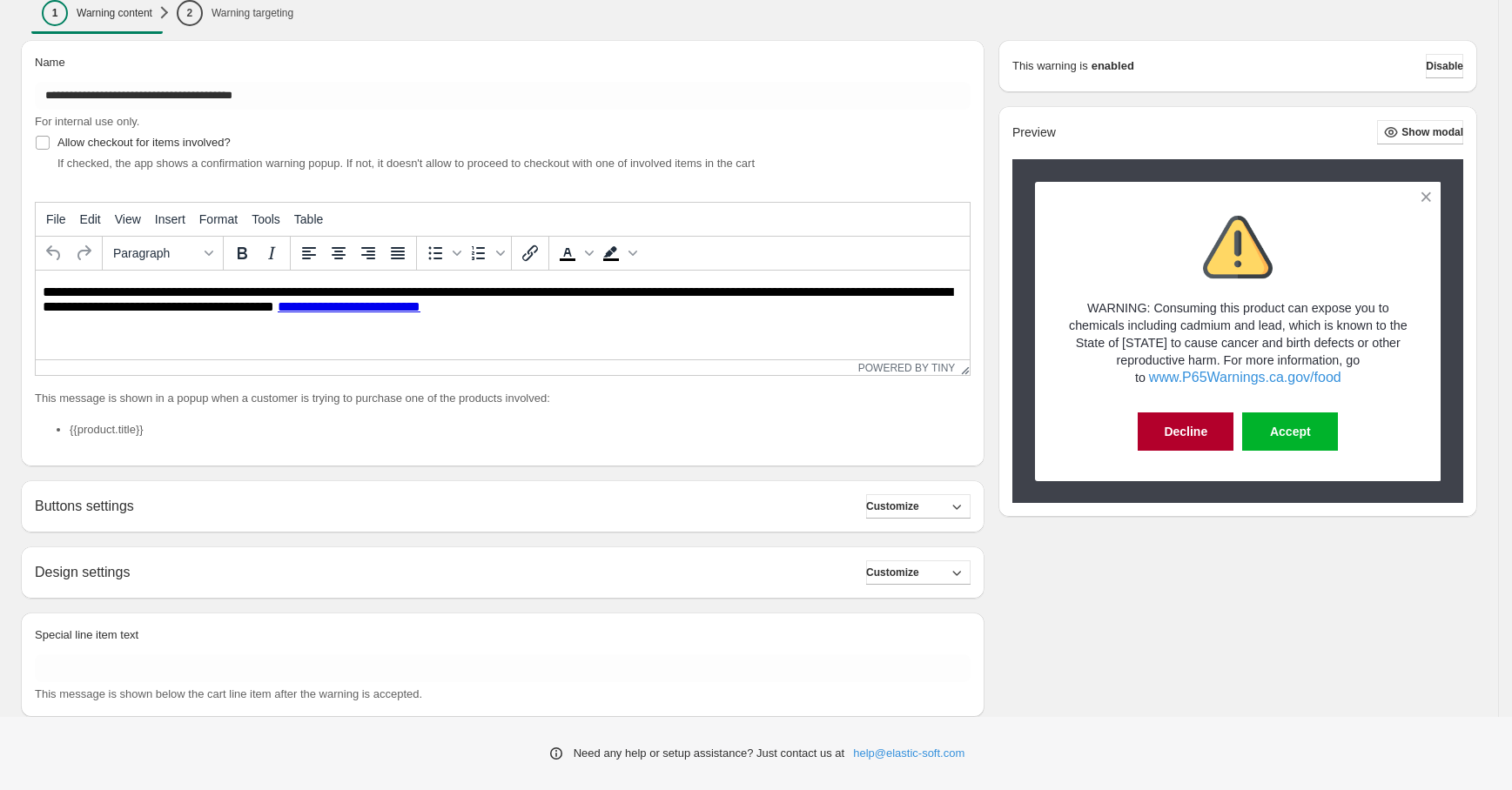 scroll, scrollTop: 132, scrollLeft: 0, axis: vertical 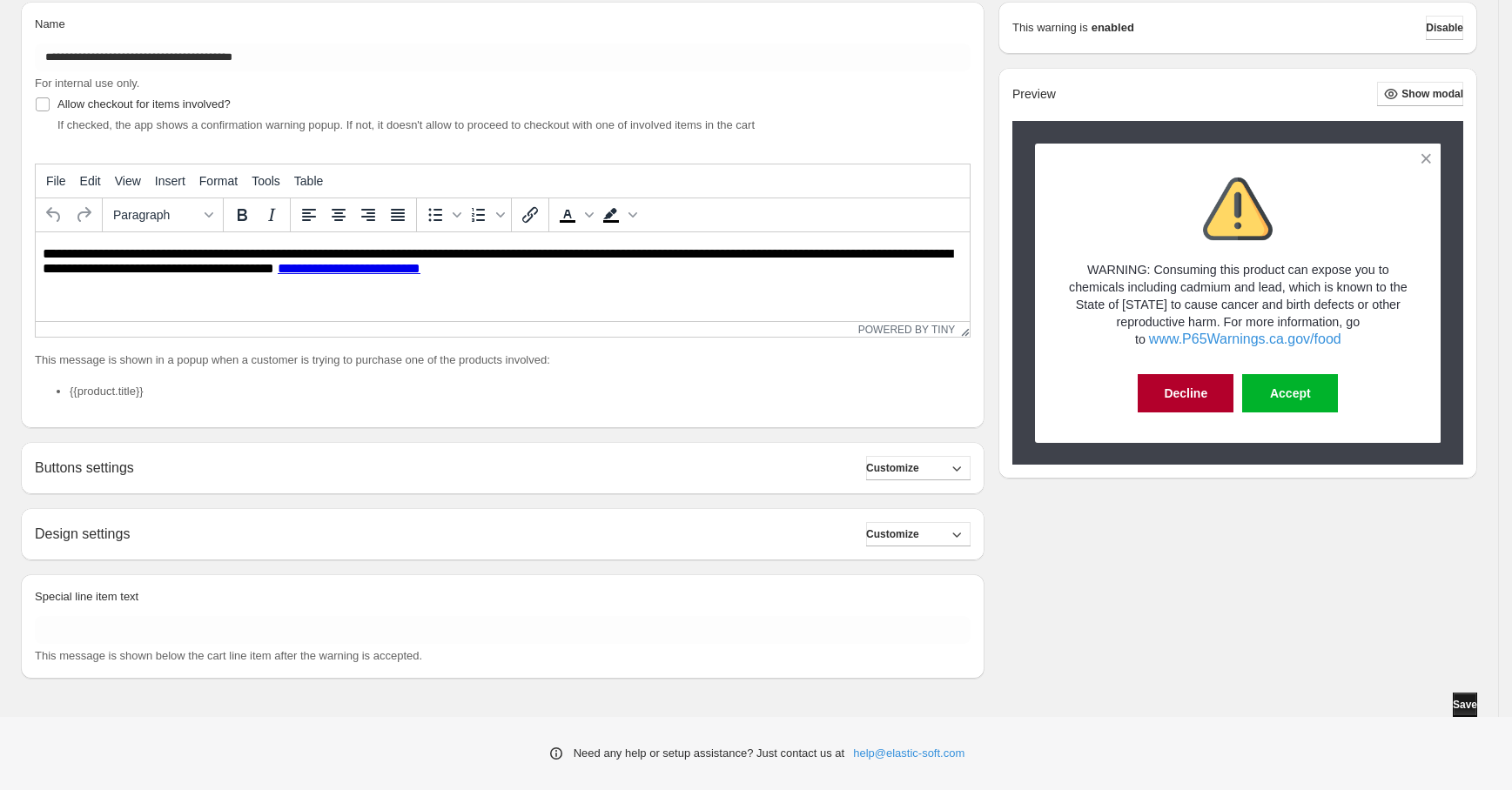 click on "Save" at bounding box center [1465, 705] 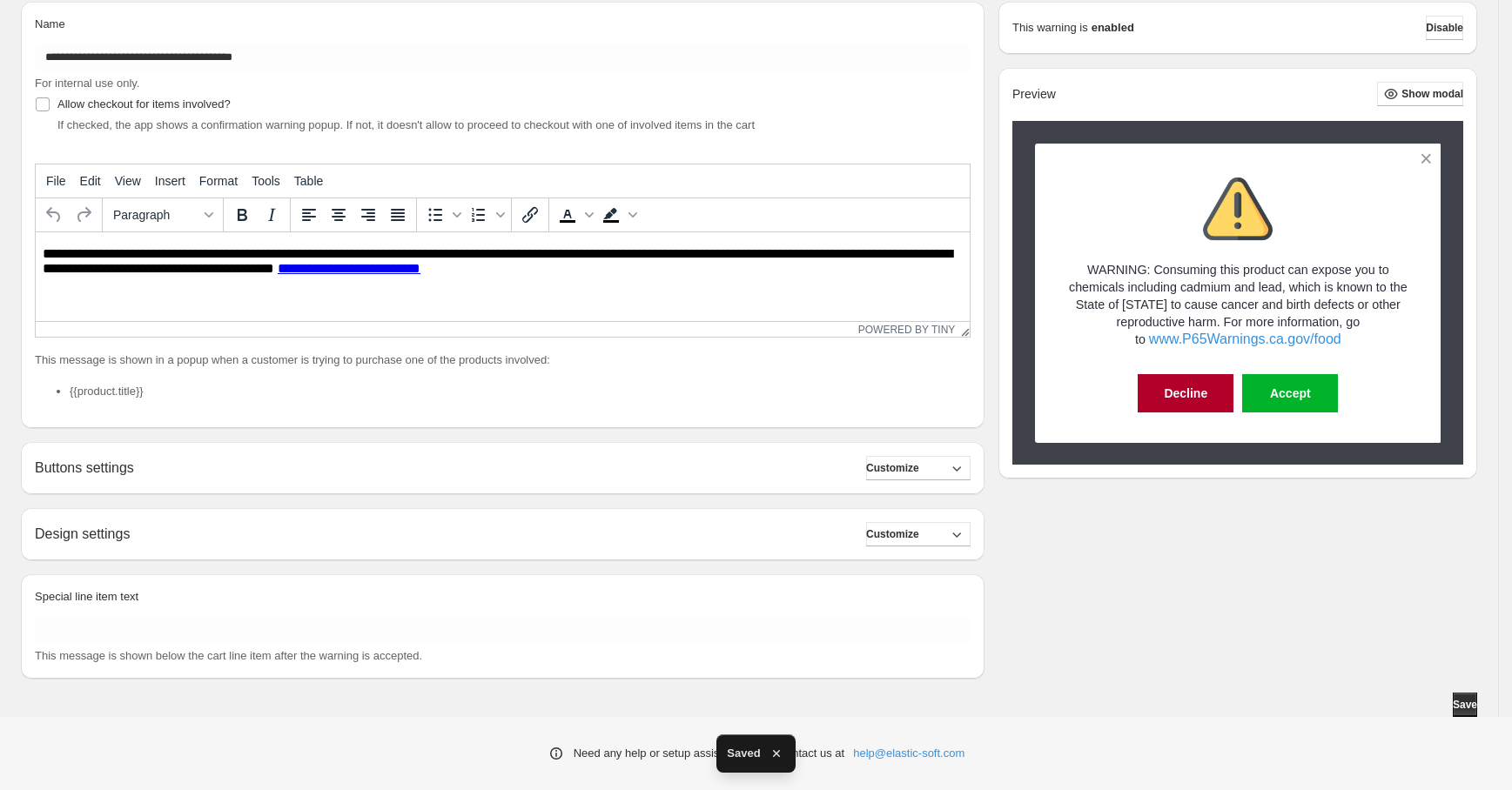 click on "Special line item text" at bounding box center (502, 600) 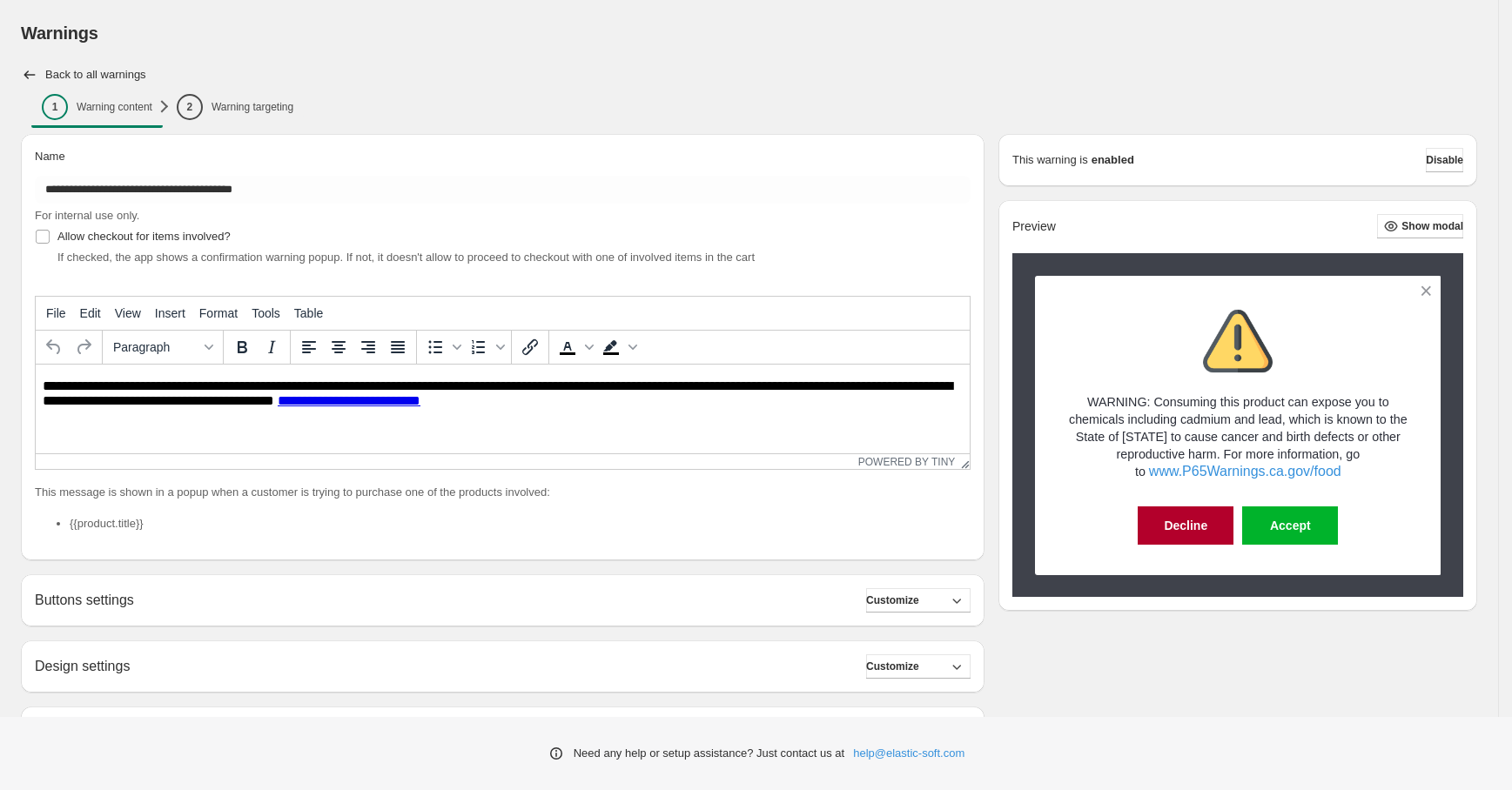 scroll, scrollTop: 132, scrollLeft: 0, axis: vertical 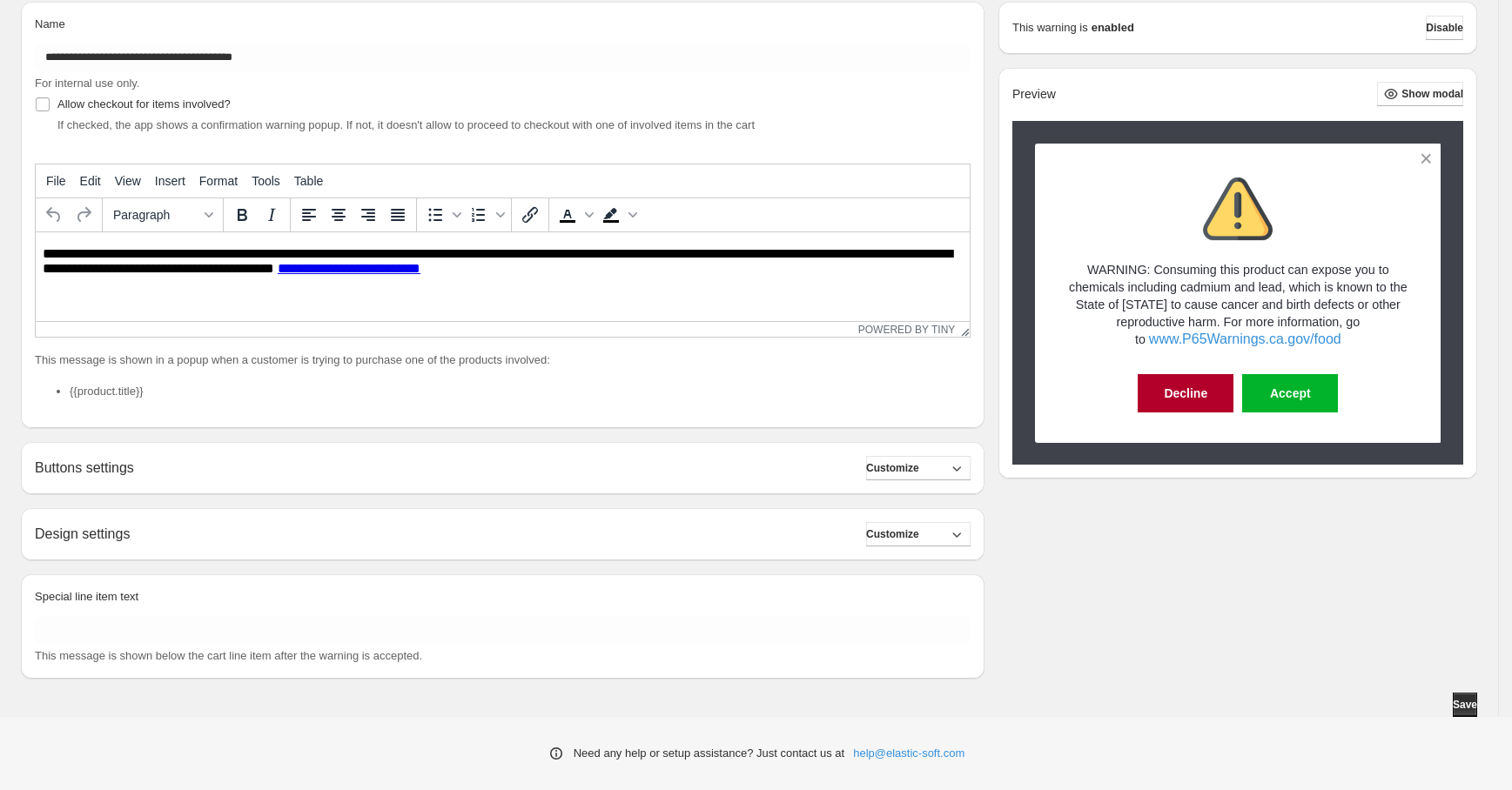 click on "Save" at bounding box center [1465, 705] 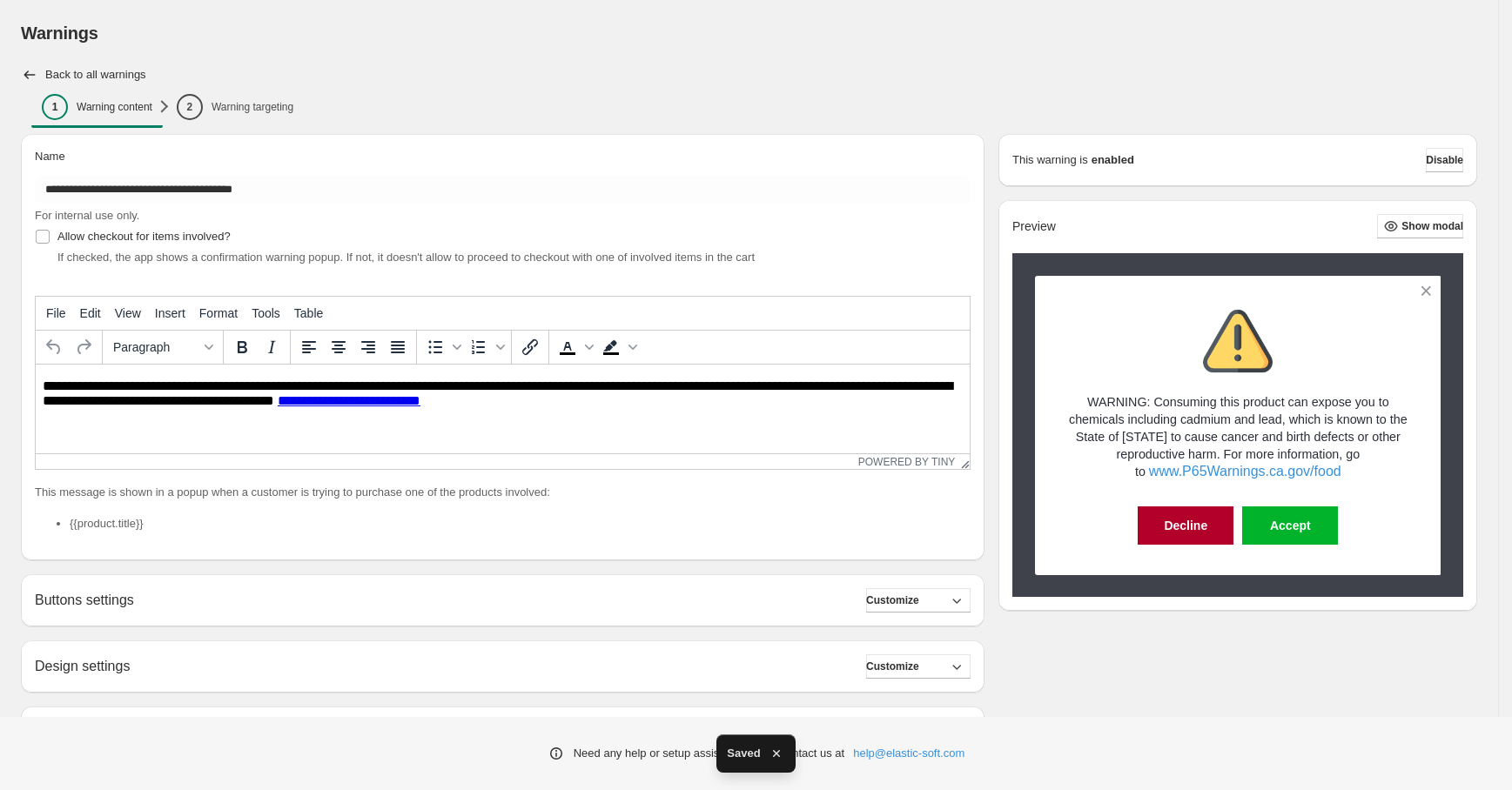 click on "Warnings" at bounding box center (749, 33) 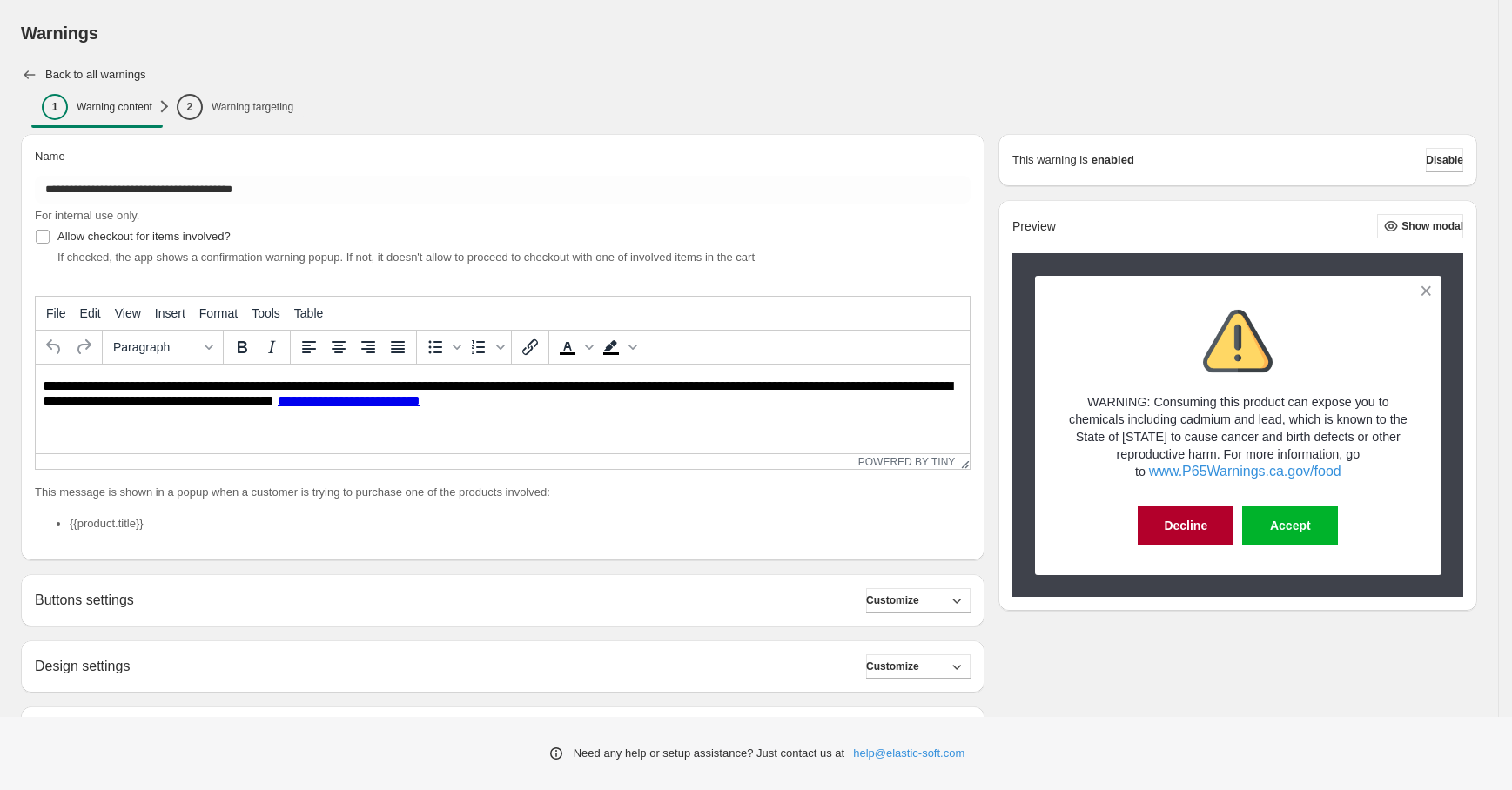click 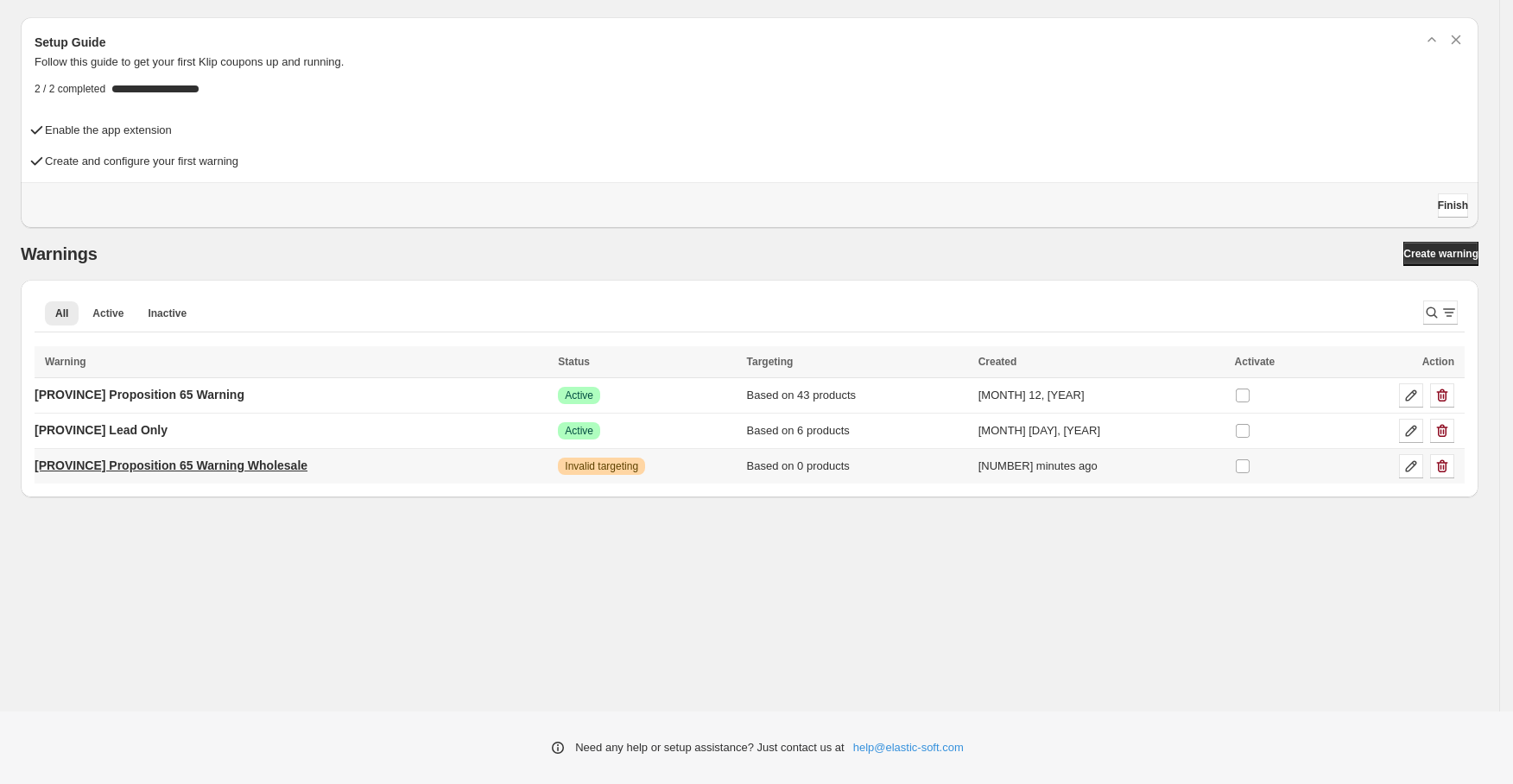 click on "[PROVINCE] Proposition 65 Warning Wholesale" at bounding box center [171, 465] 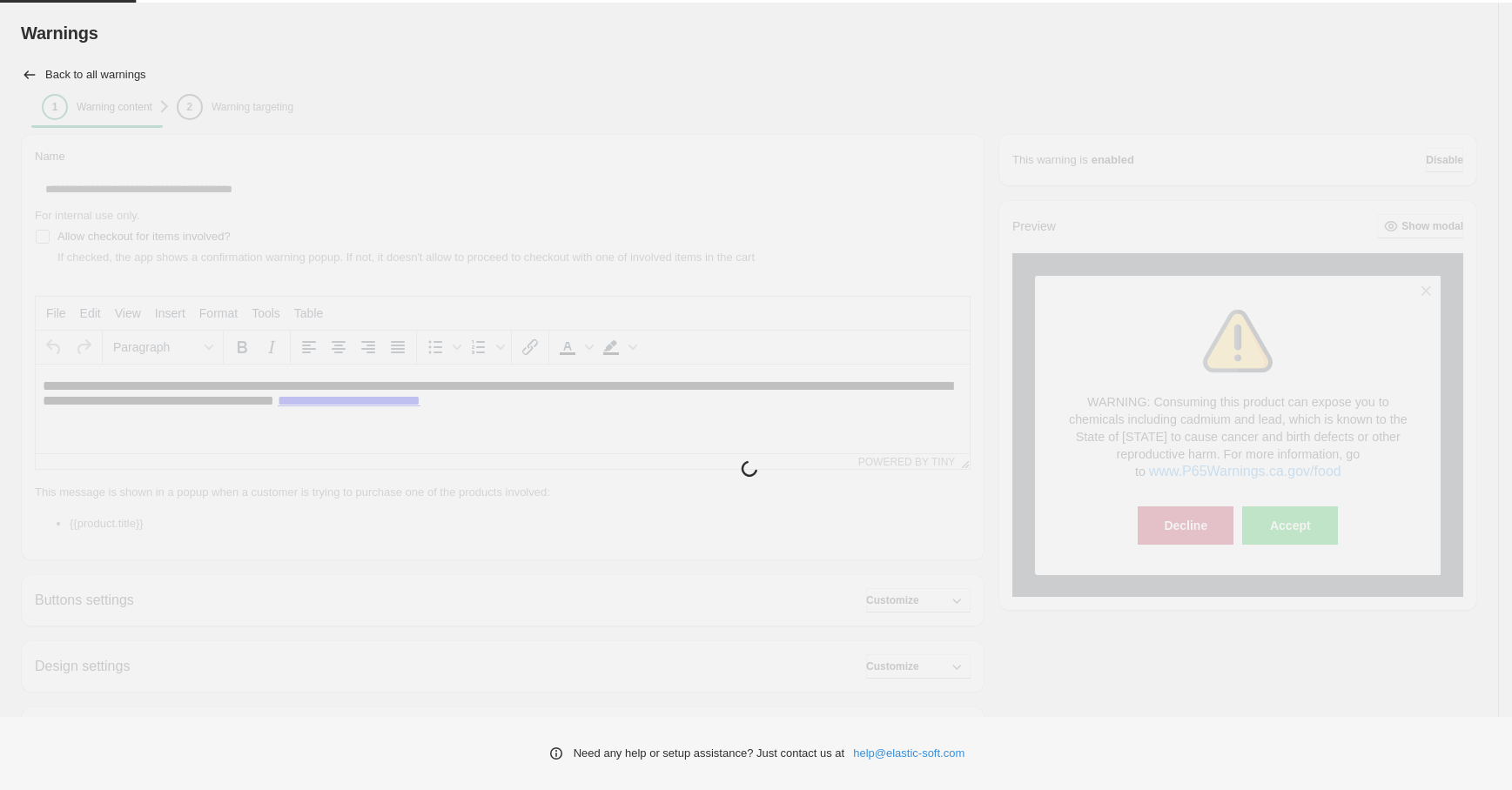 scroll, scrollTop: 0, scrollLeft: 0, axis: both 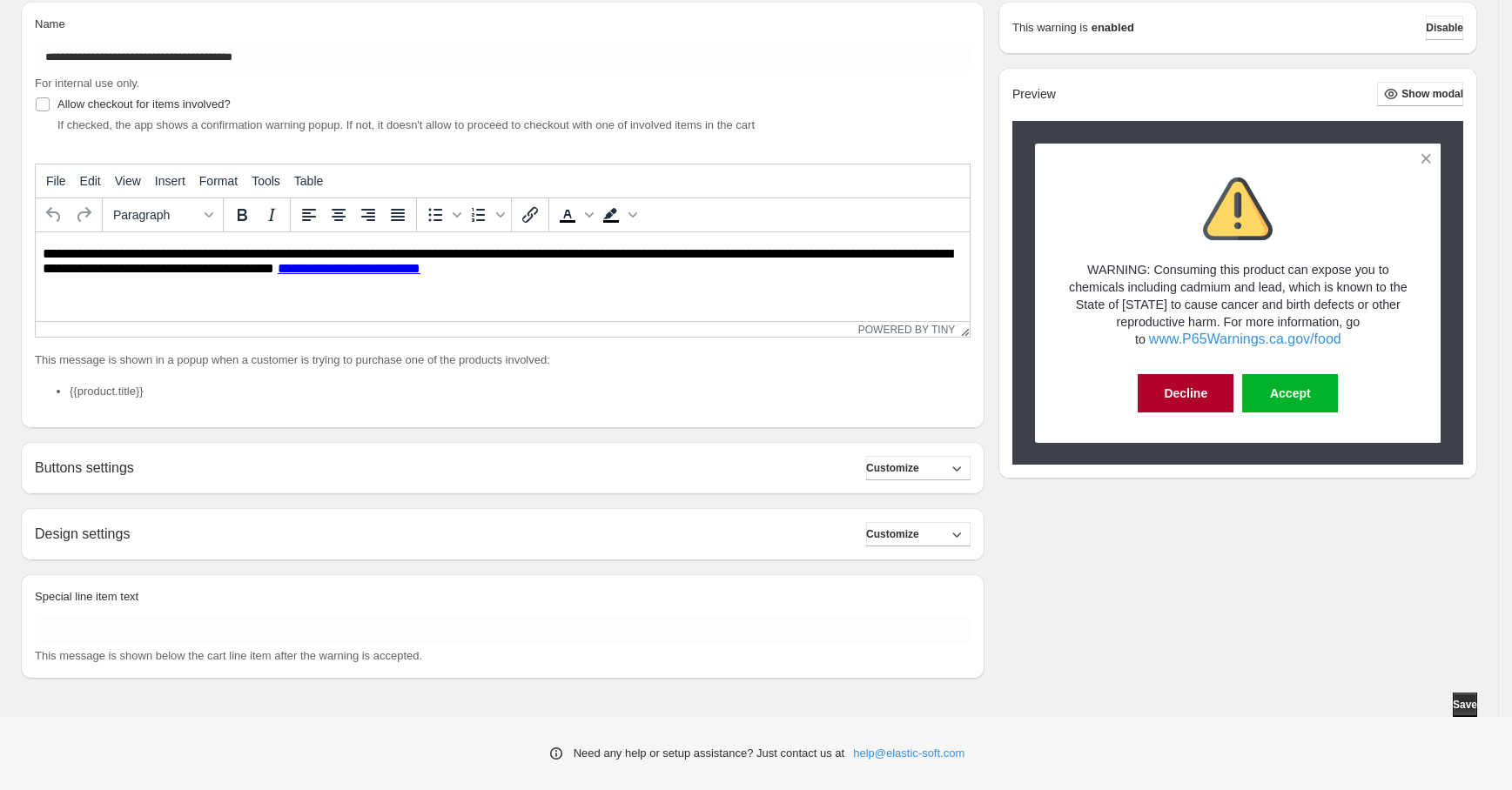click on "Design settings   Customize" at bounding box center (502, 534) 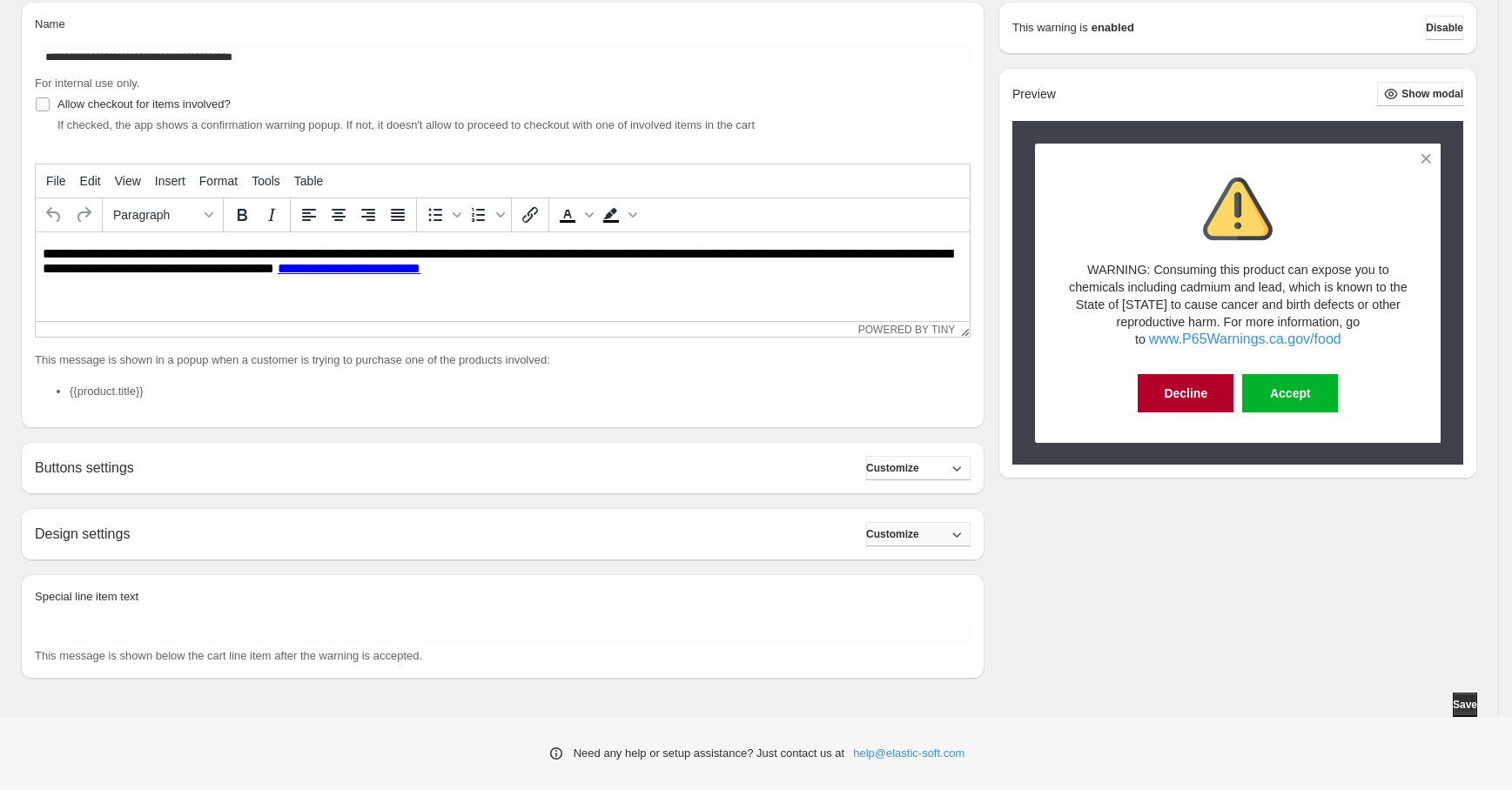 click on "Customize" at bounding box center [918, 534] 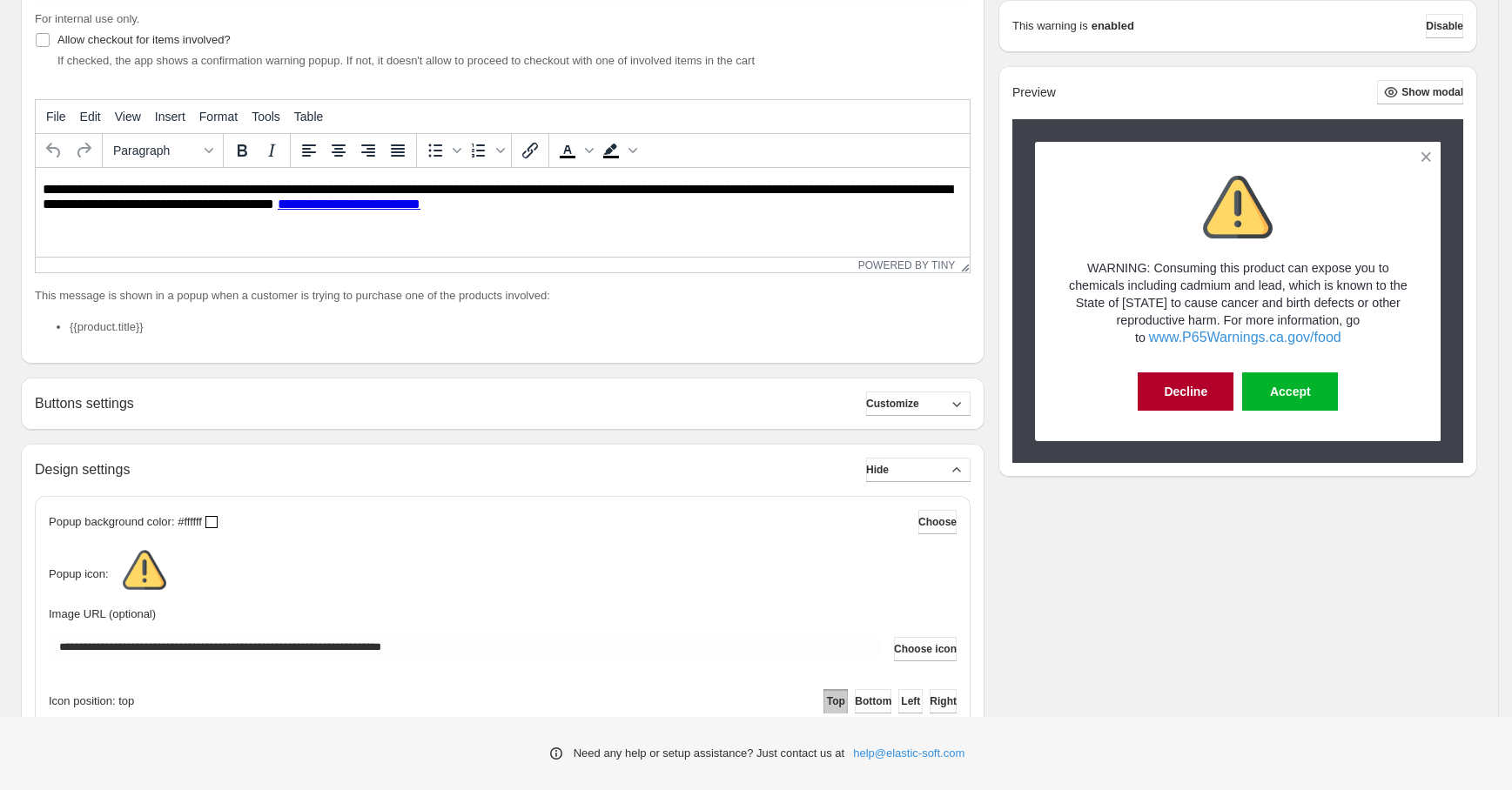 scroll, scrollTop: 378, scrollLeft: 0, axis: vertical 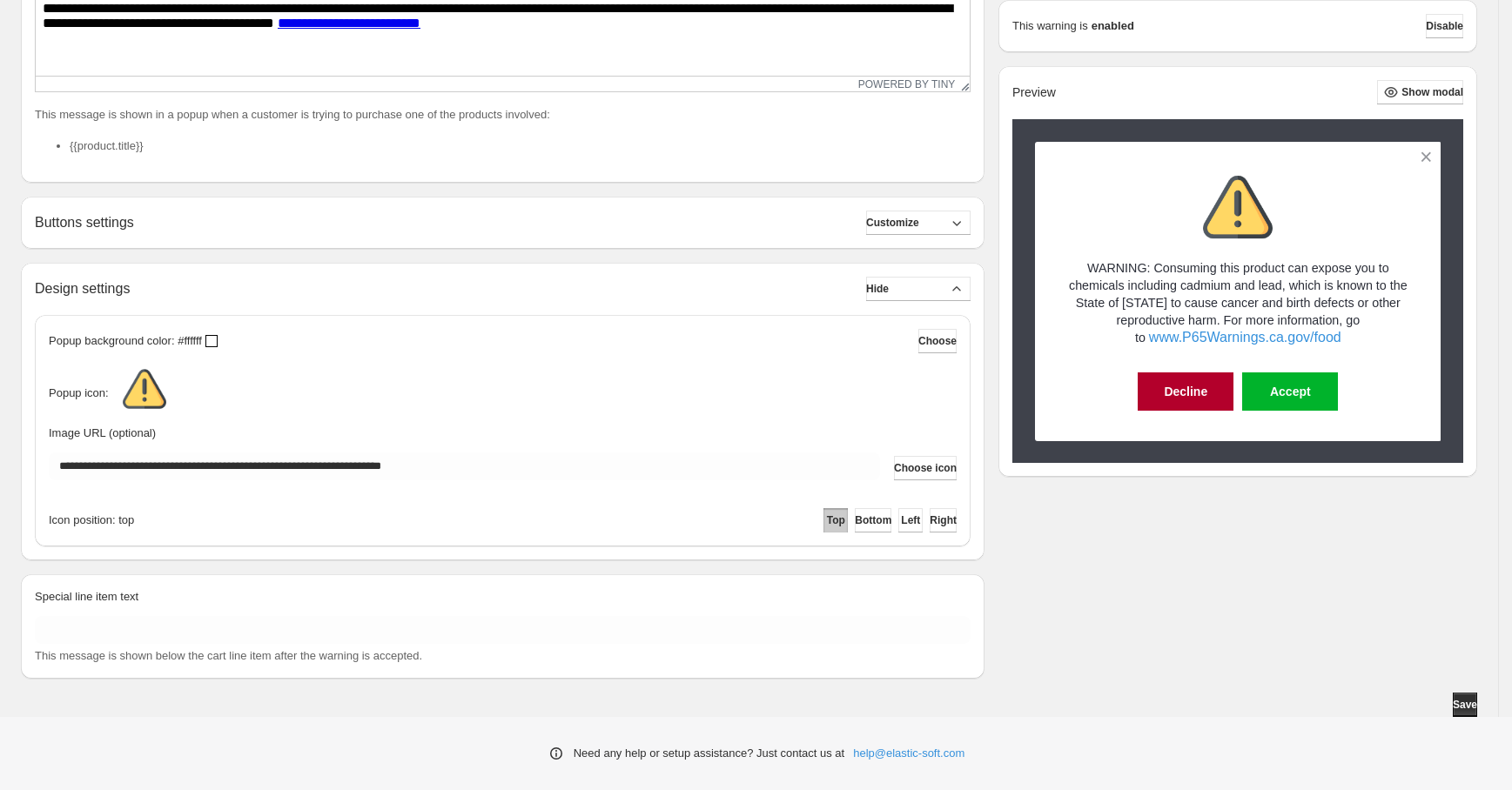 click on "Special line item text" at bounding box center (502, 600) 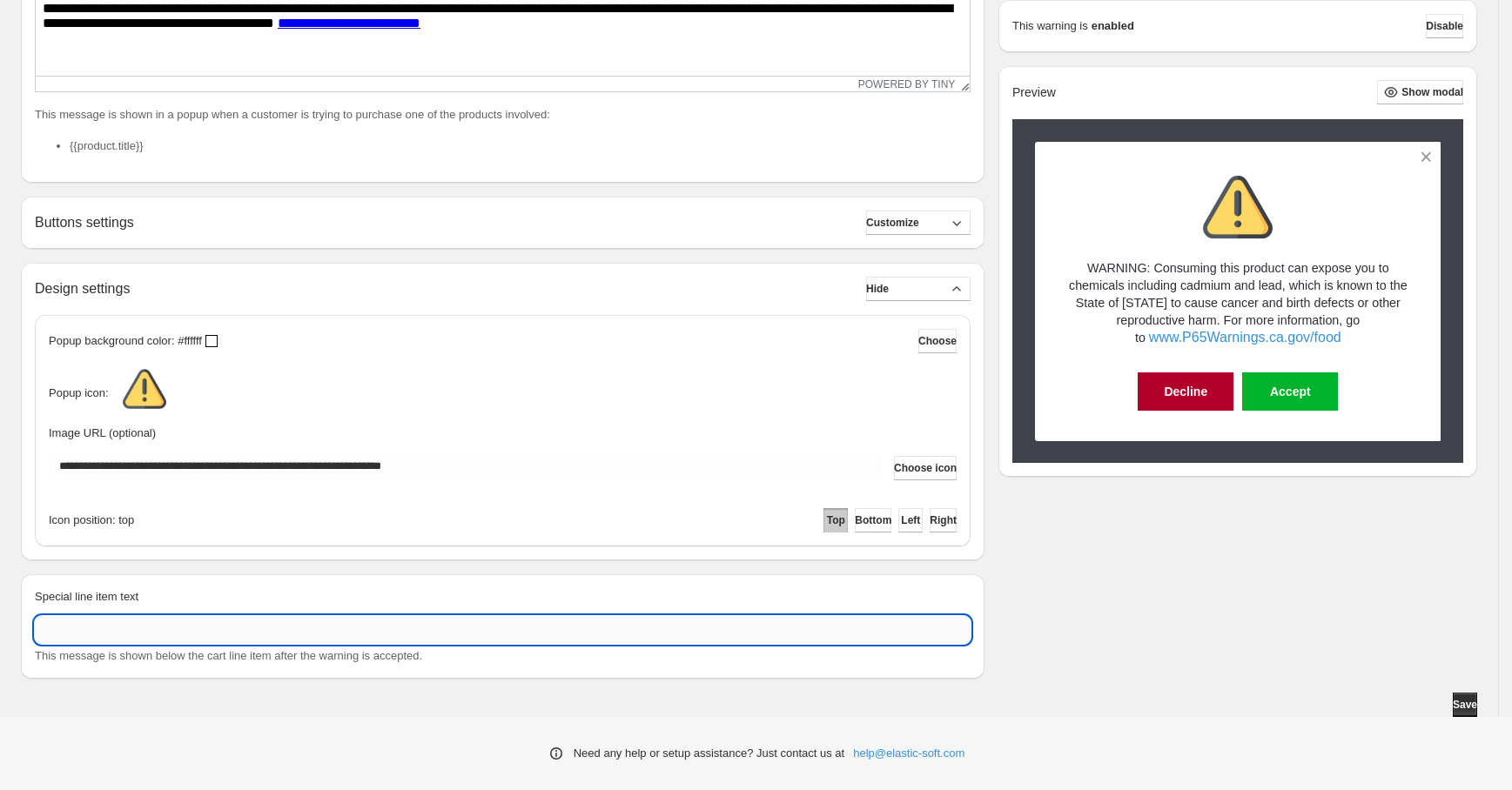 click on "Special line item text" at bounding box center (502, 630) 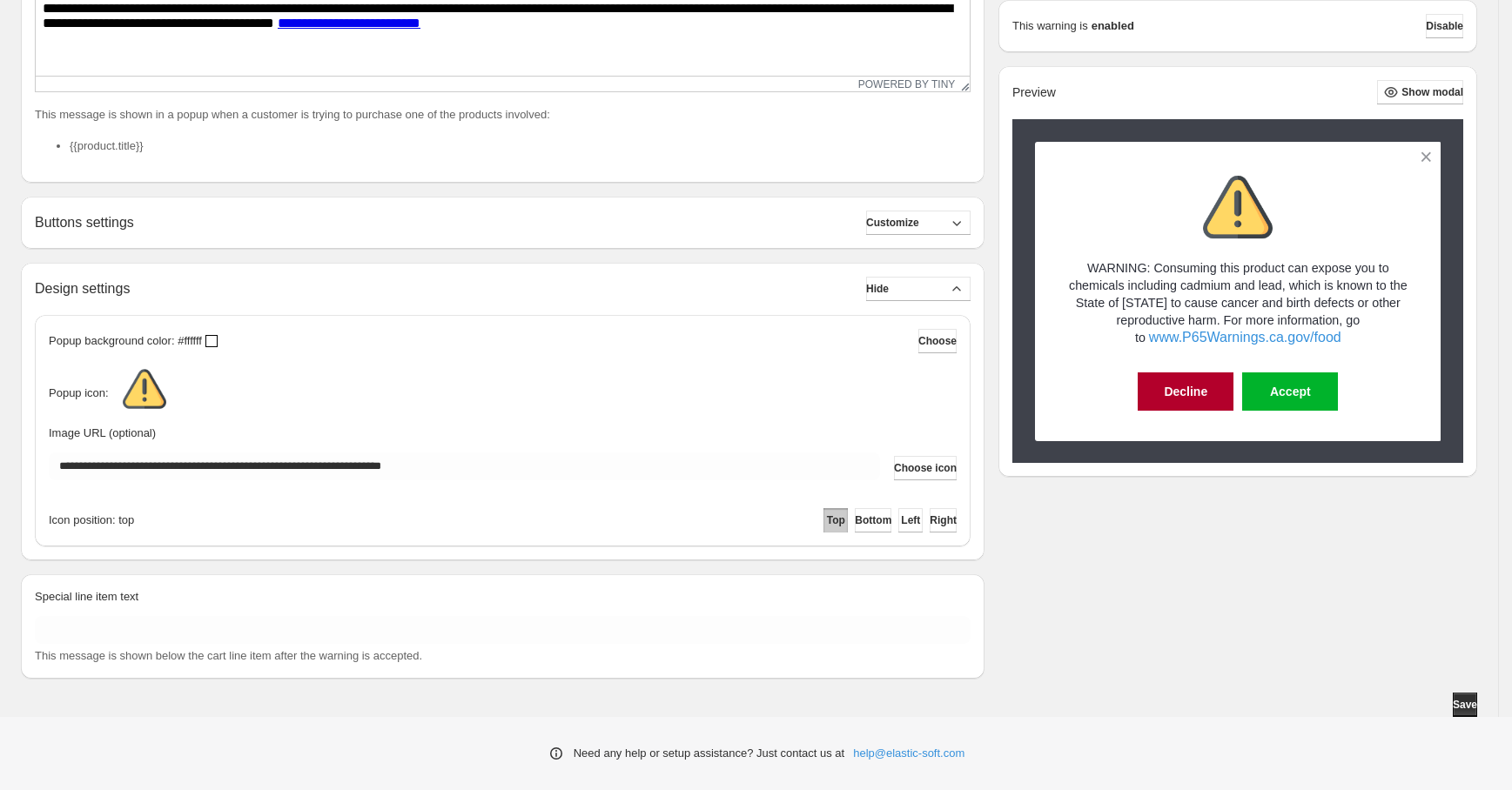 click on "**********" at bounding box center [749, 218] 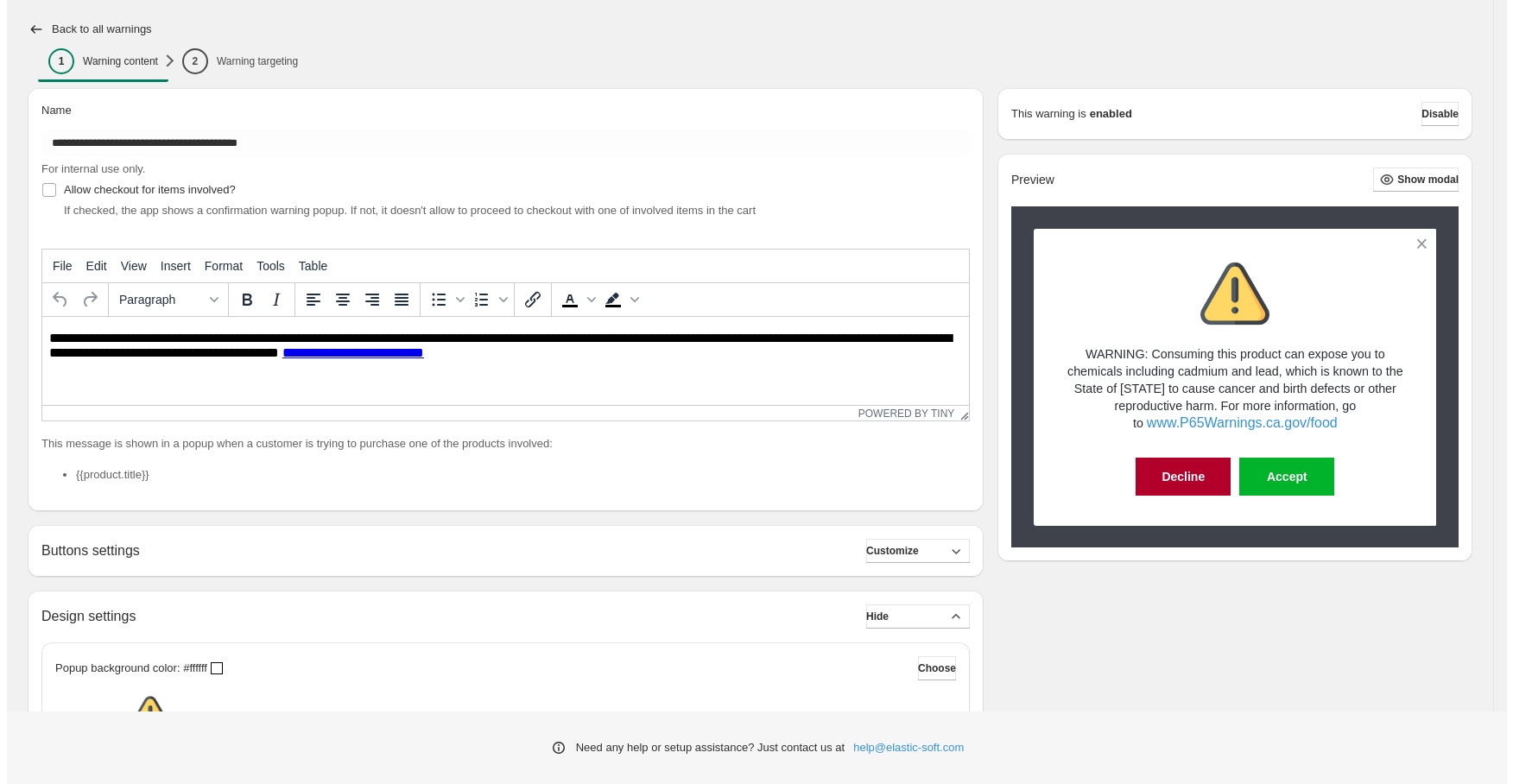 scroll, scrollTop: 0, scrollLeft: 0, axis: both 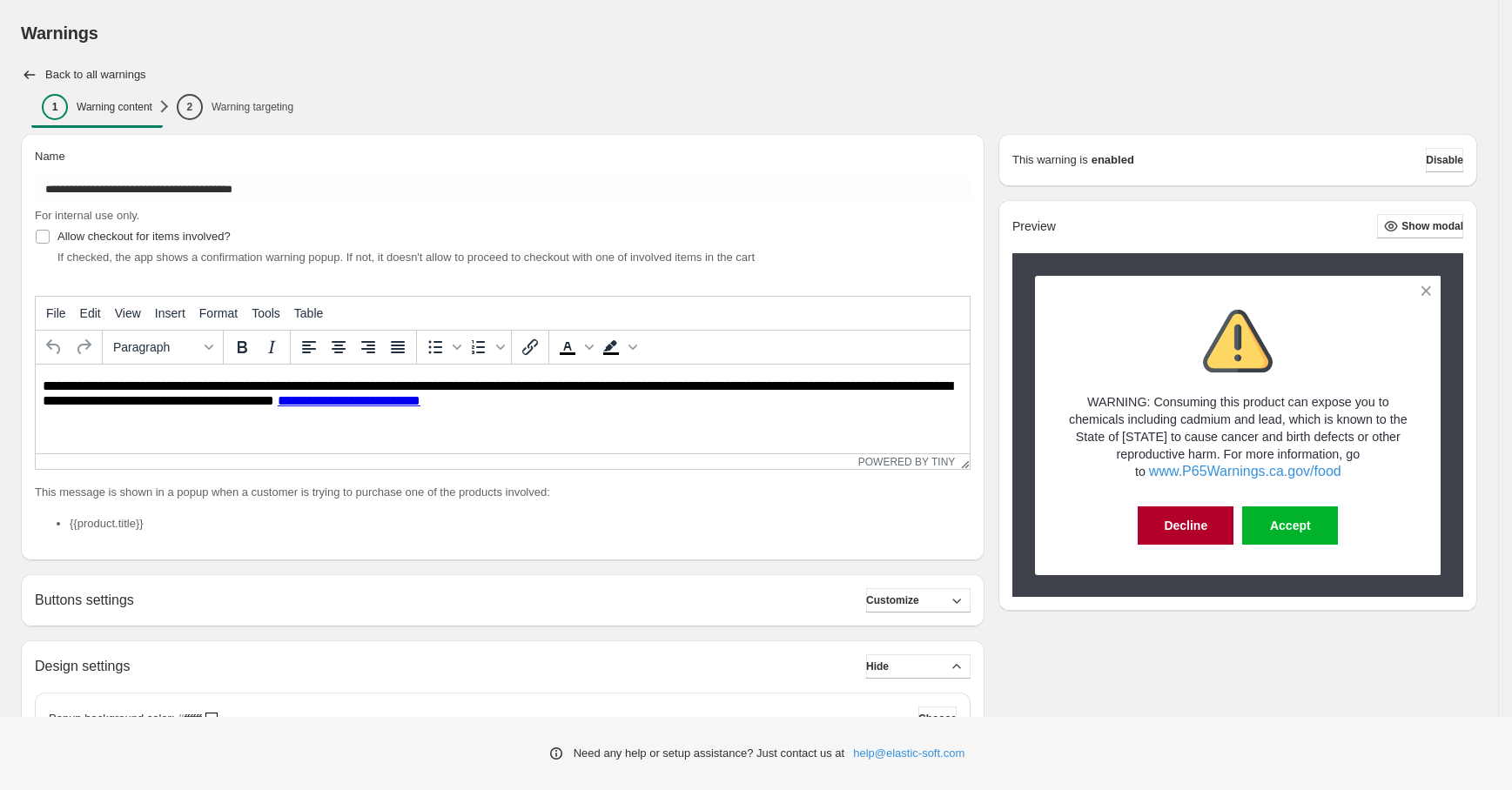 click on "Warnings. This page is ready Warnings" at bounding box center (749, 33) 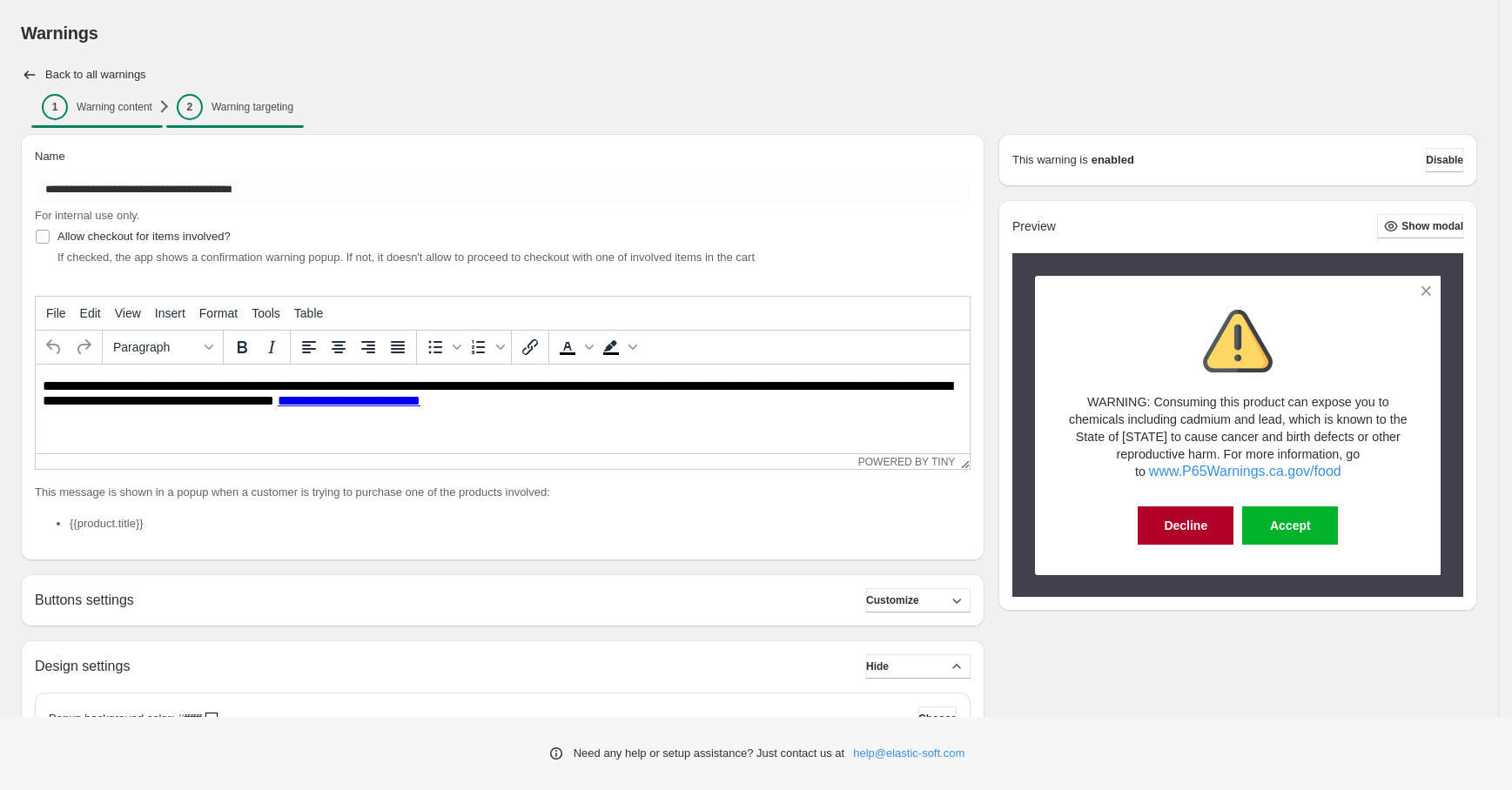 click on "Warning targeting" at bounding box center (252, 107) 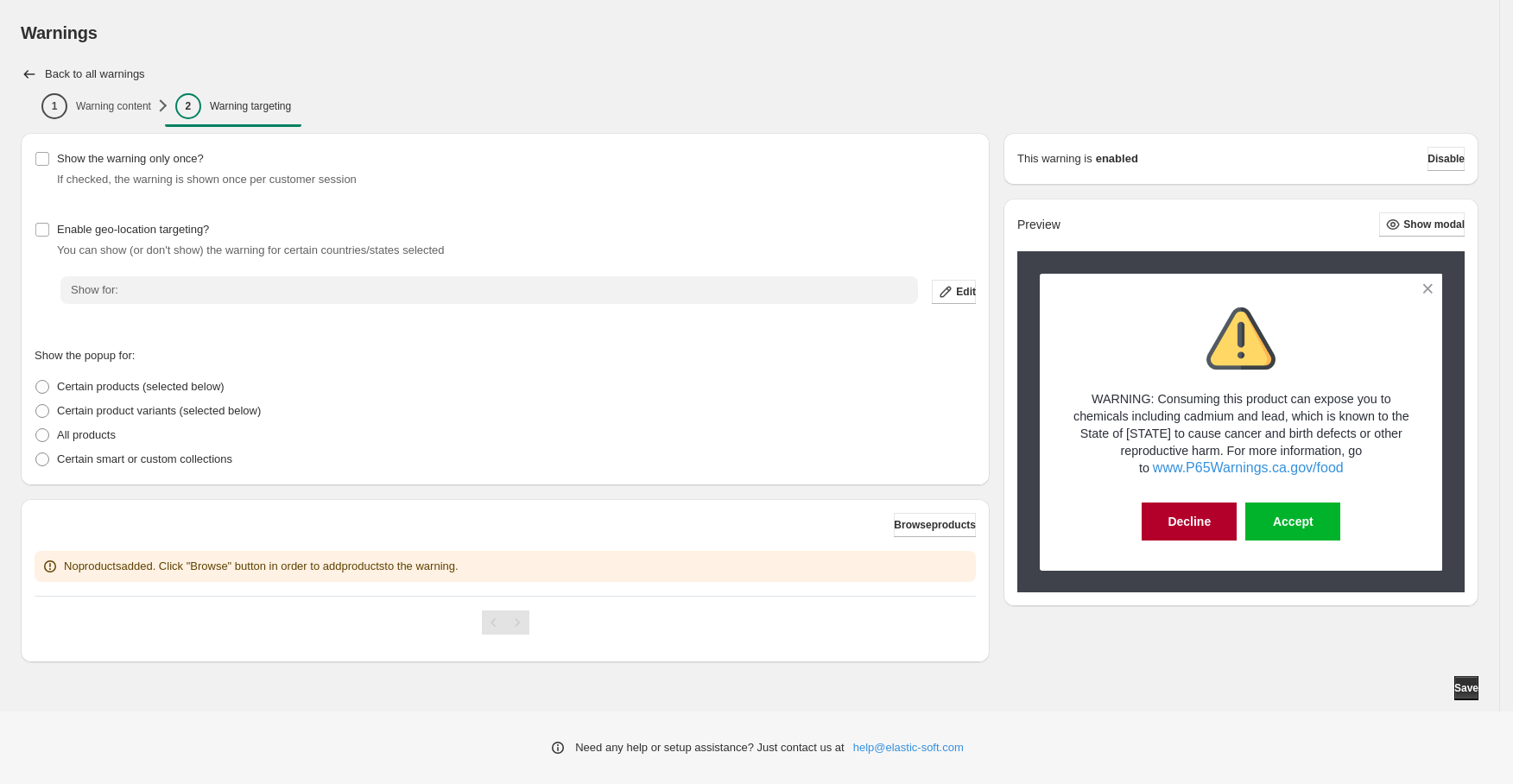 click on "Settings Payment Help Skip to content Warnings. This page is ready Warnings Back to all warnings 1 Warning content 2 Warning targeting More views 1 Warning content 2 Warning targeting More views Show the warning only once? If checked, the warning is shown once per customer session Enable geo-location targeting? You can show (or don't show) the warning for certain countries/states selected Show for: Edit Show the popup for: Certain products (selected below) Certain product variants (selected below) All products Certain smart or custom collections Browse  products No  products  added. Click "Browse" button in order to add  products  to the warning. This warning is enabled Disable Preview Show modal WARNING: Consuming this product can expose you to chemicals including cadmium and lead, which is known to the State of [STATE] to cause cancer and birth defects or other reproductive harm. For more information, go to   www.P65Warnings.ca.gov/food Decline Accept   www.P65Warnings.ca.gov/food Decline Accept Save" at bounding box center [756, 392] 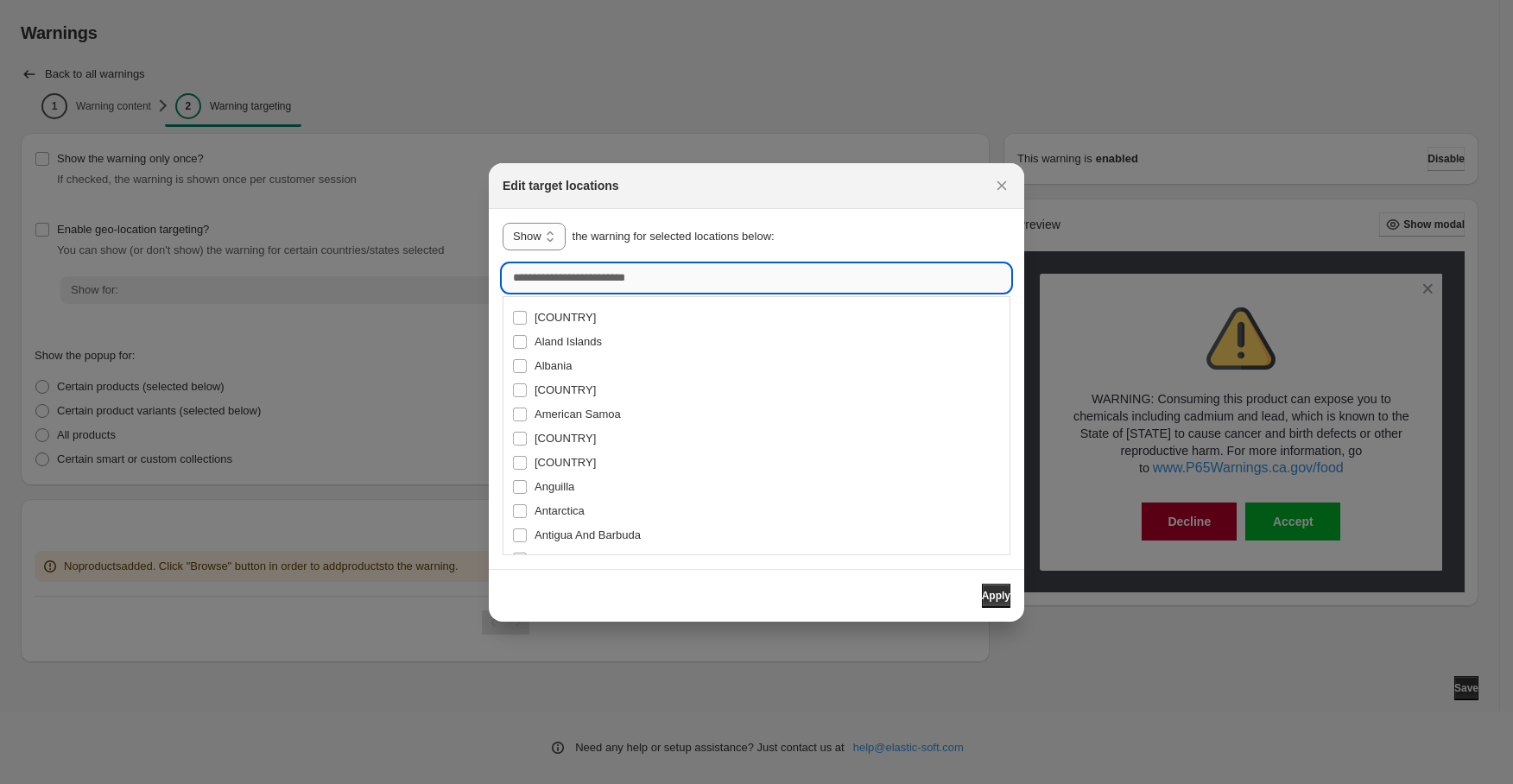 click at bounding box center (756, 278) 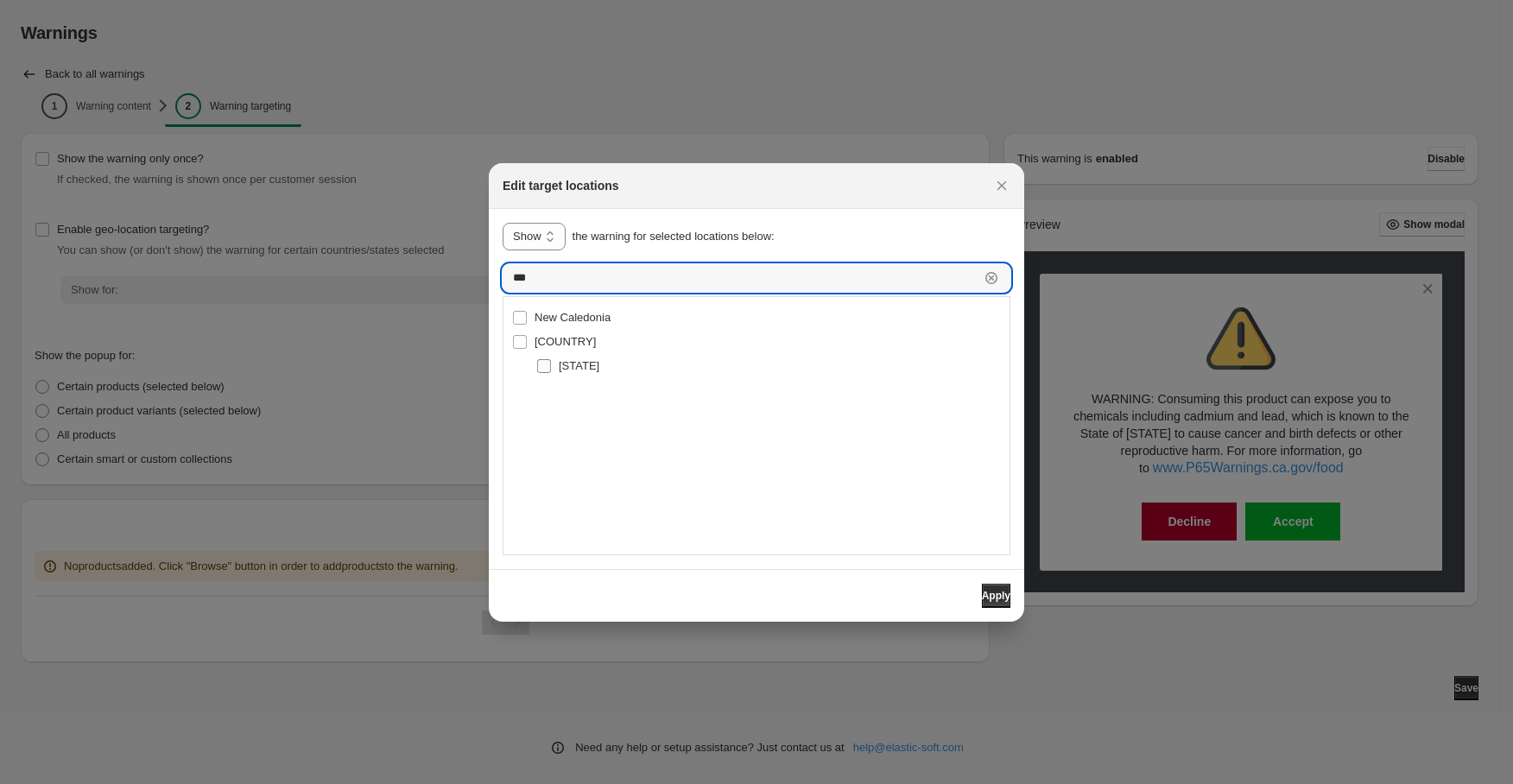 type on "***" 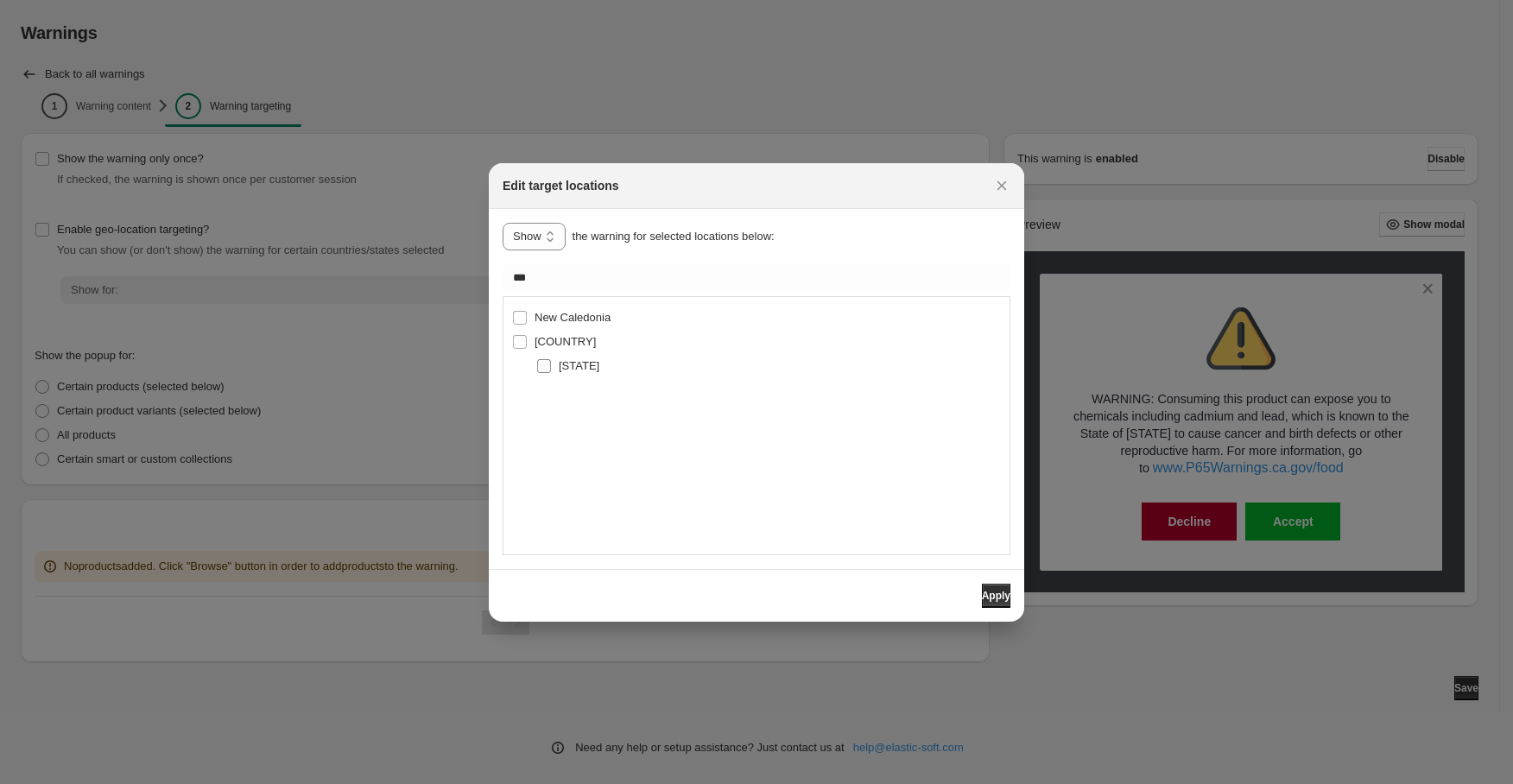 type on "**********" 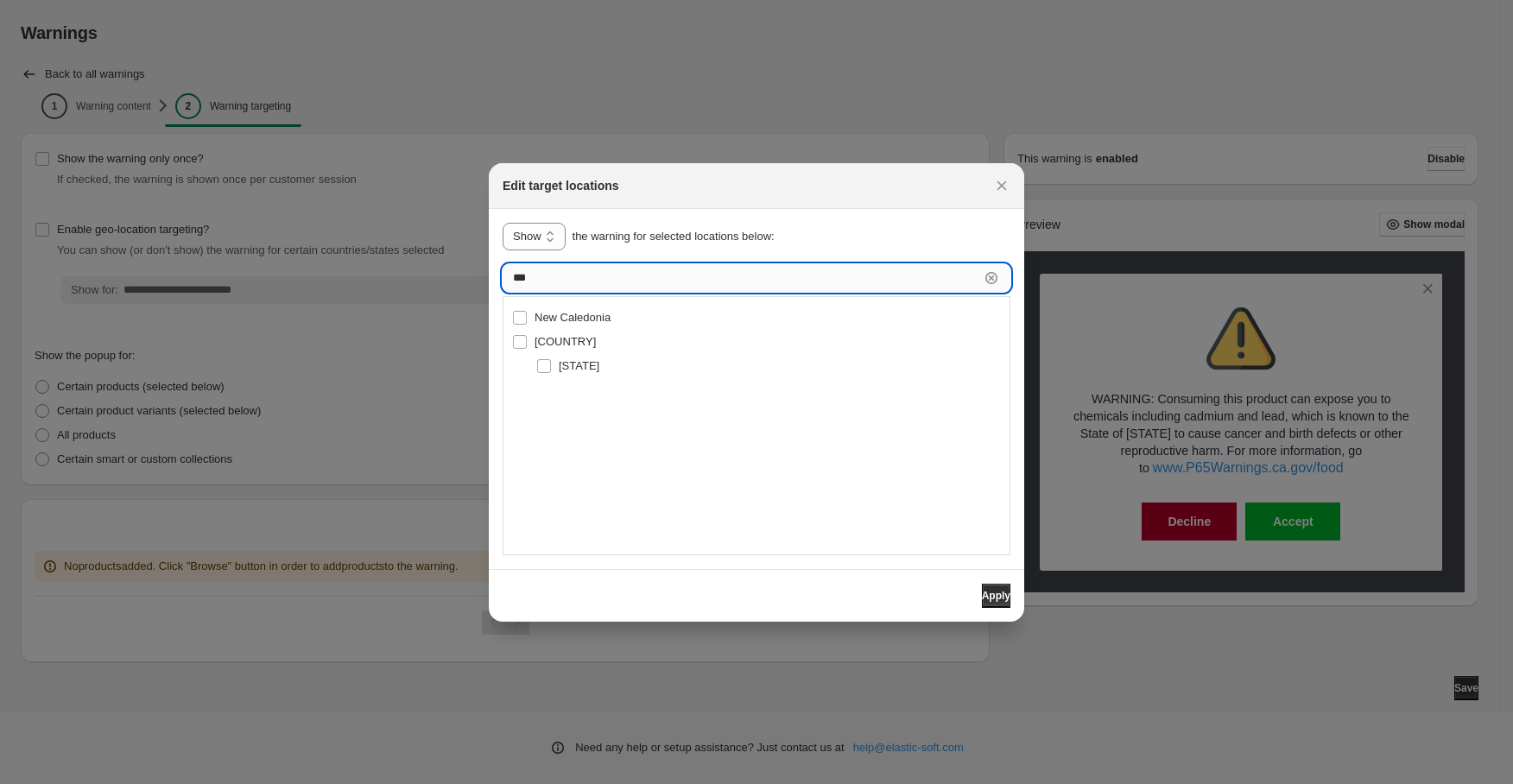 click on "***" at bounding box center (741, 278) 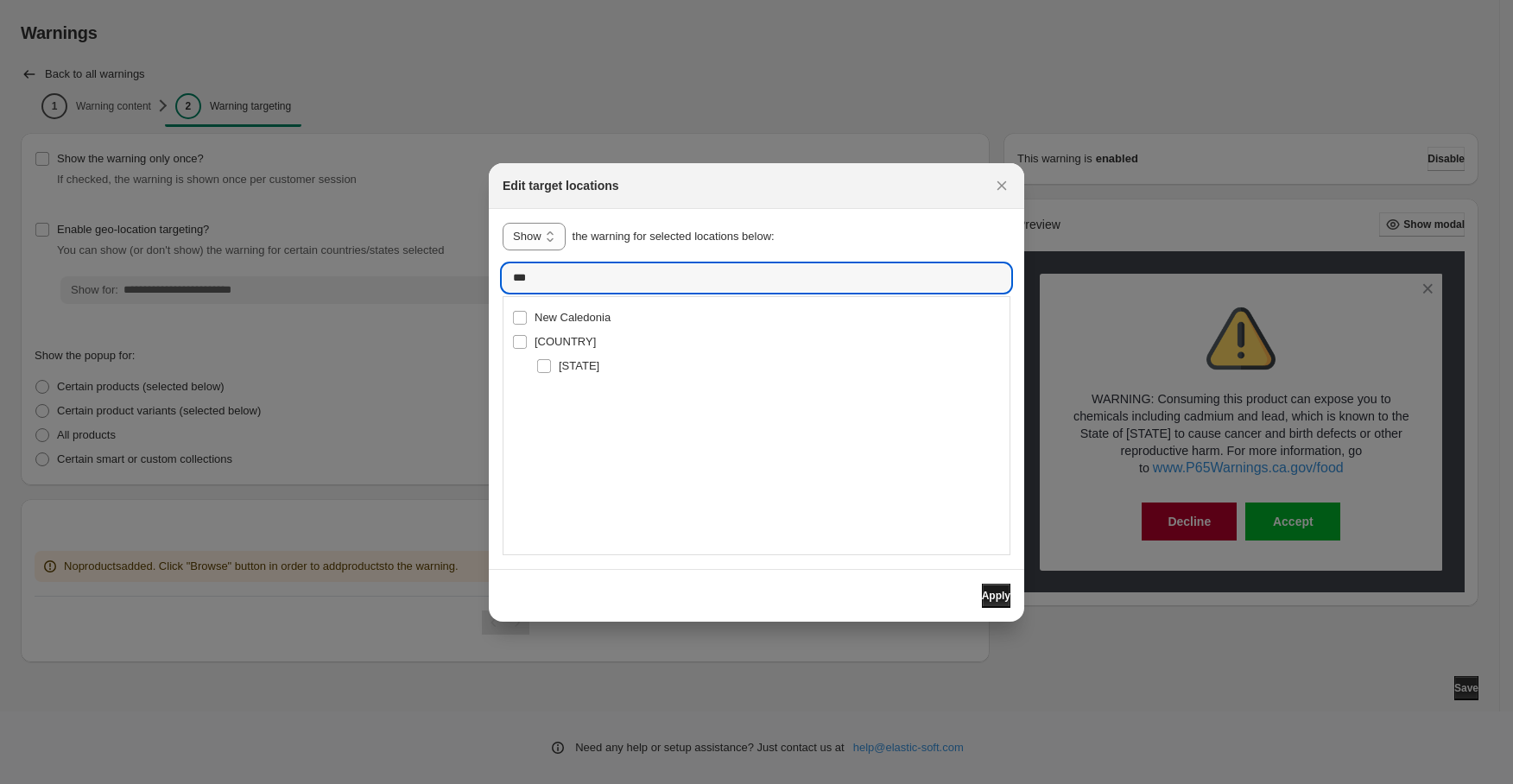 click on "Apply" at bounding box center (996, 596) 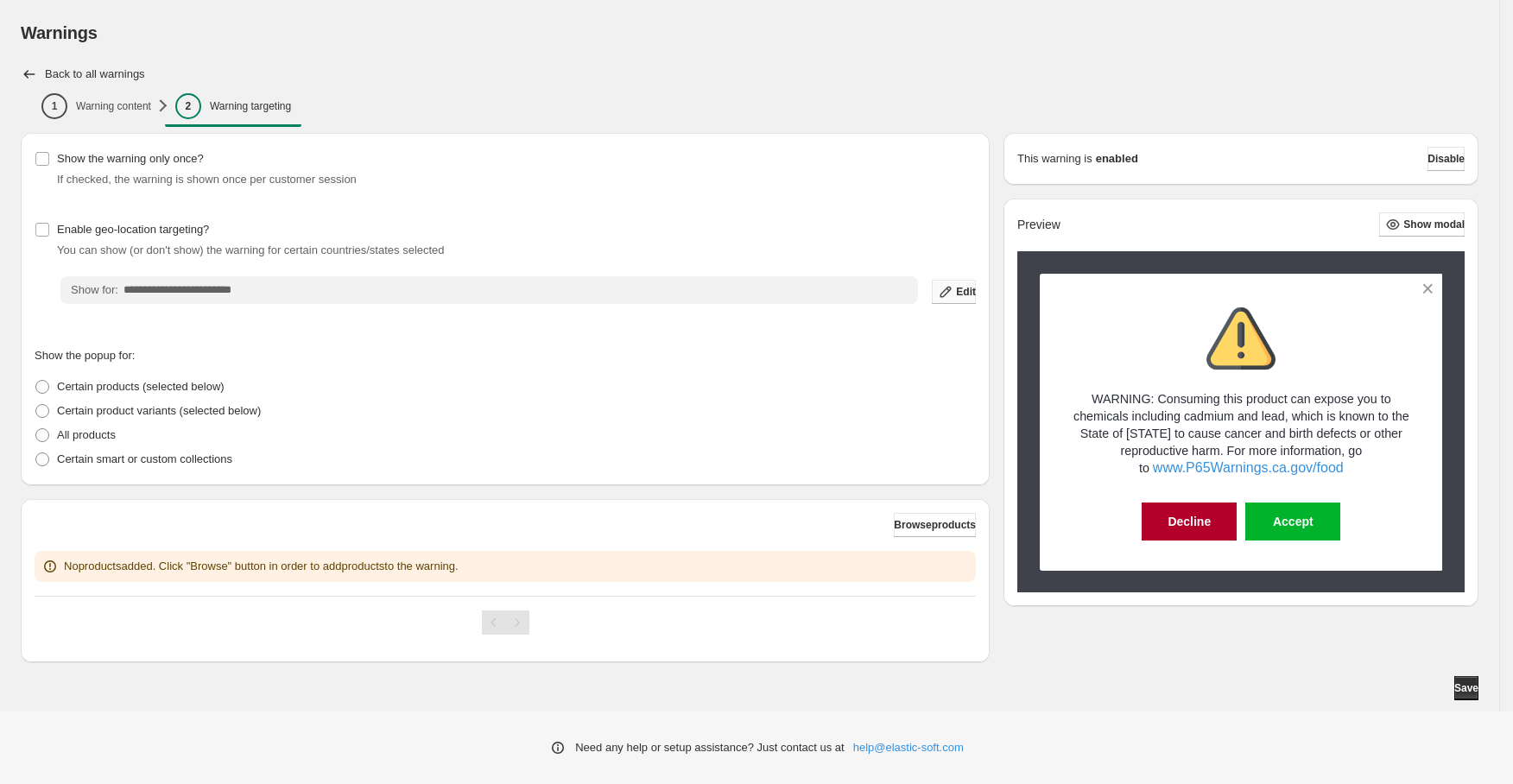click on "Edit" at bounding box center [965, 292] 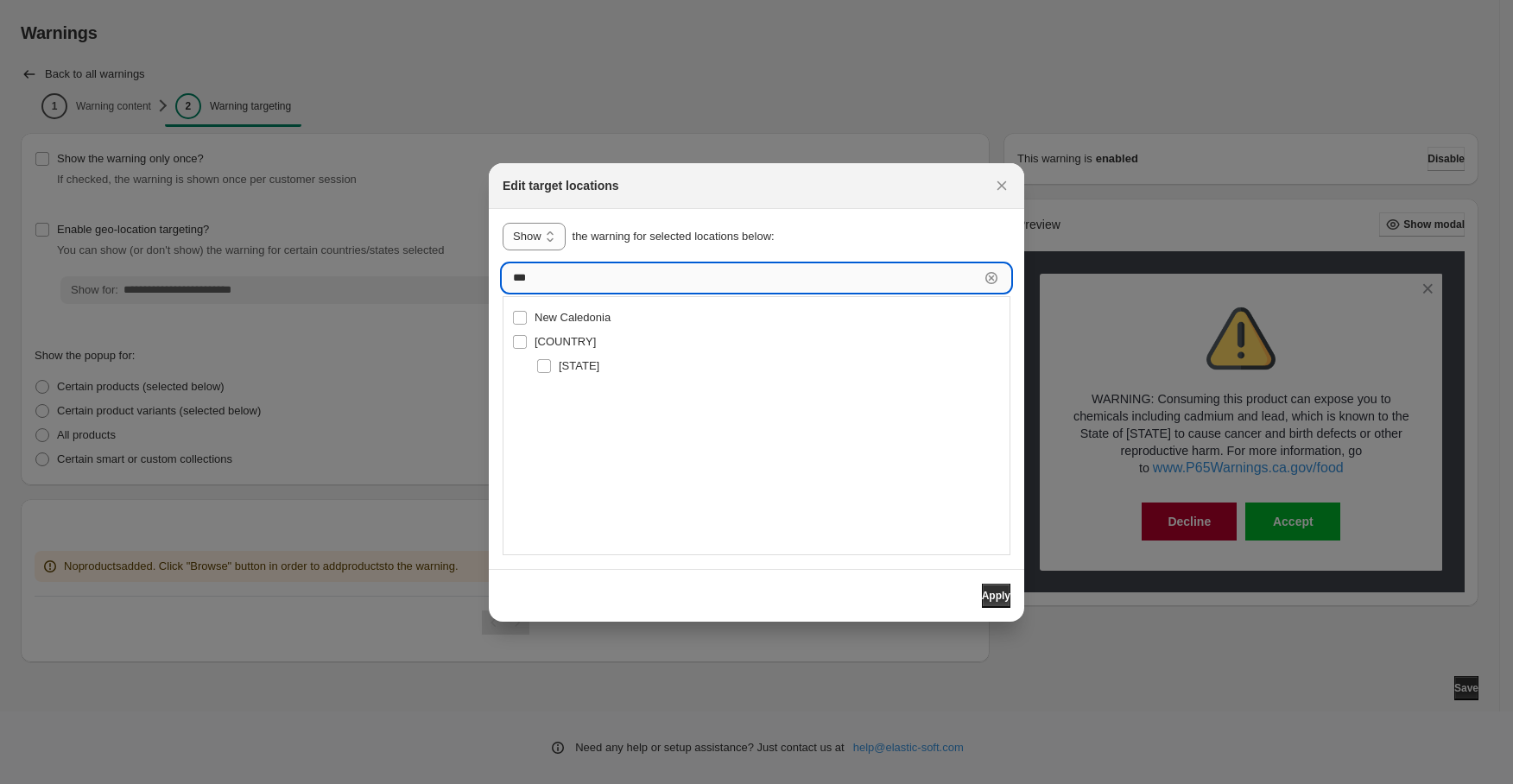 click on "***" at bounding box center (741, 278) 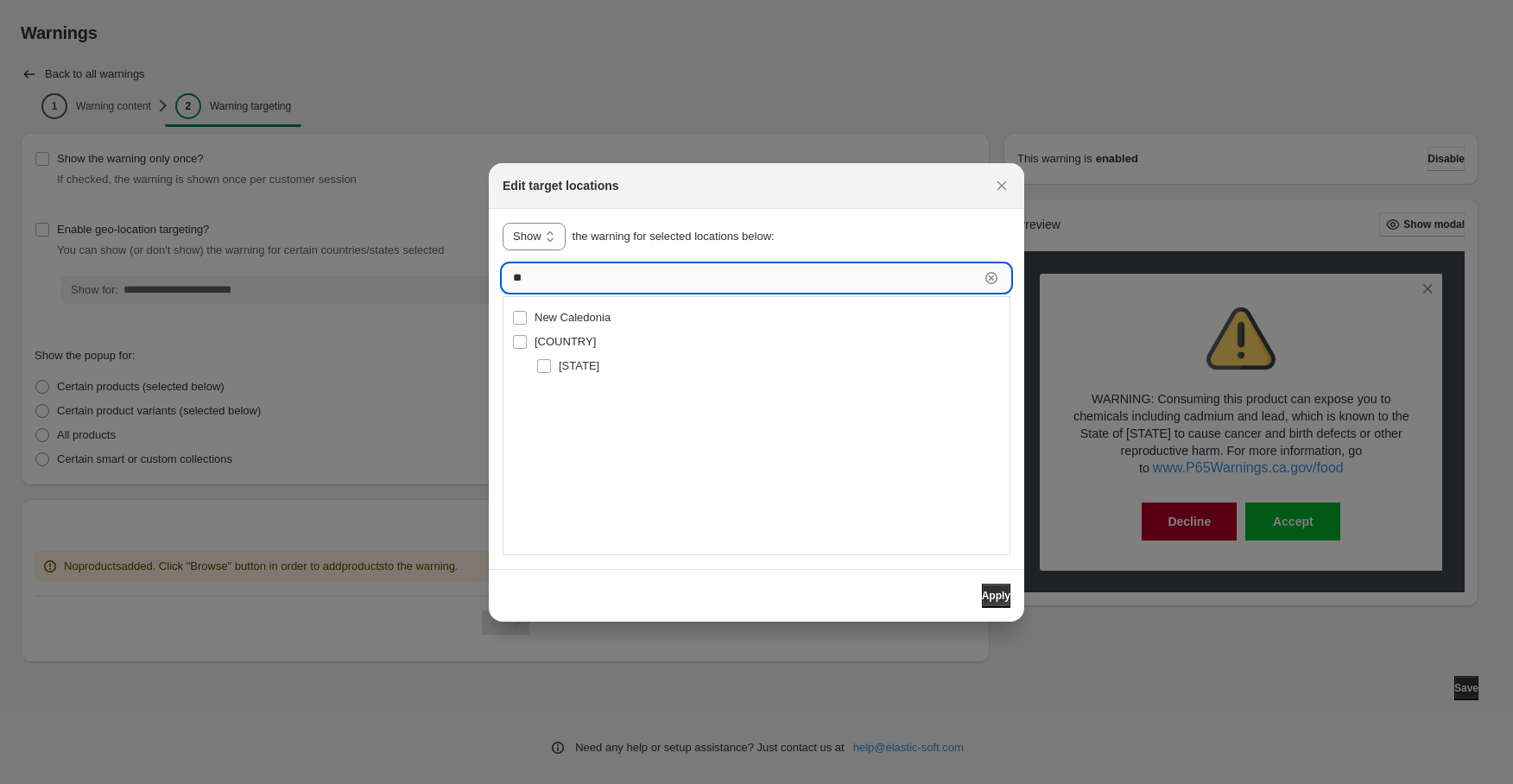 type on "*" 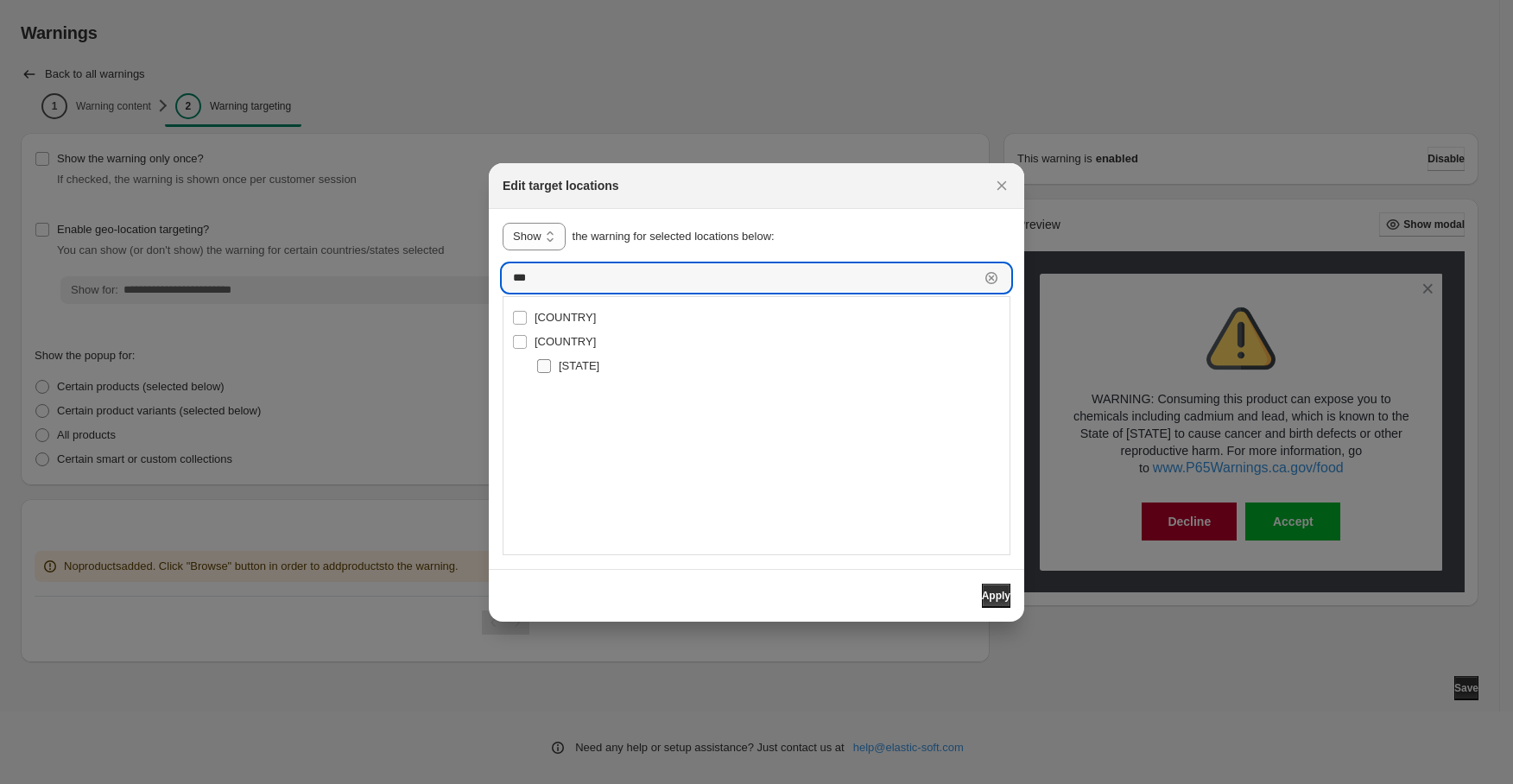 type on "***" 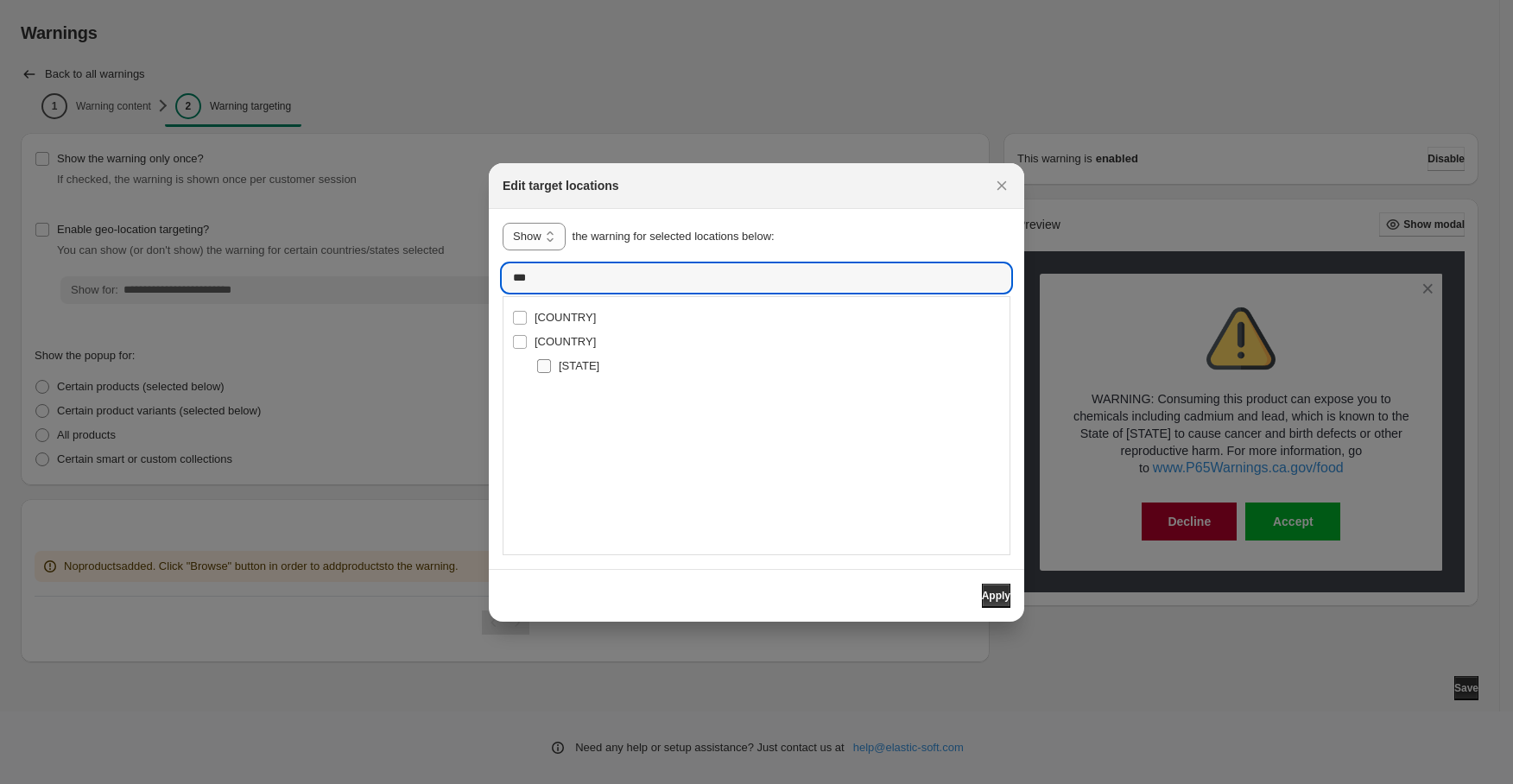 click on "[STATE]" at bounding box center (579, 365) 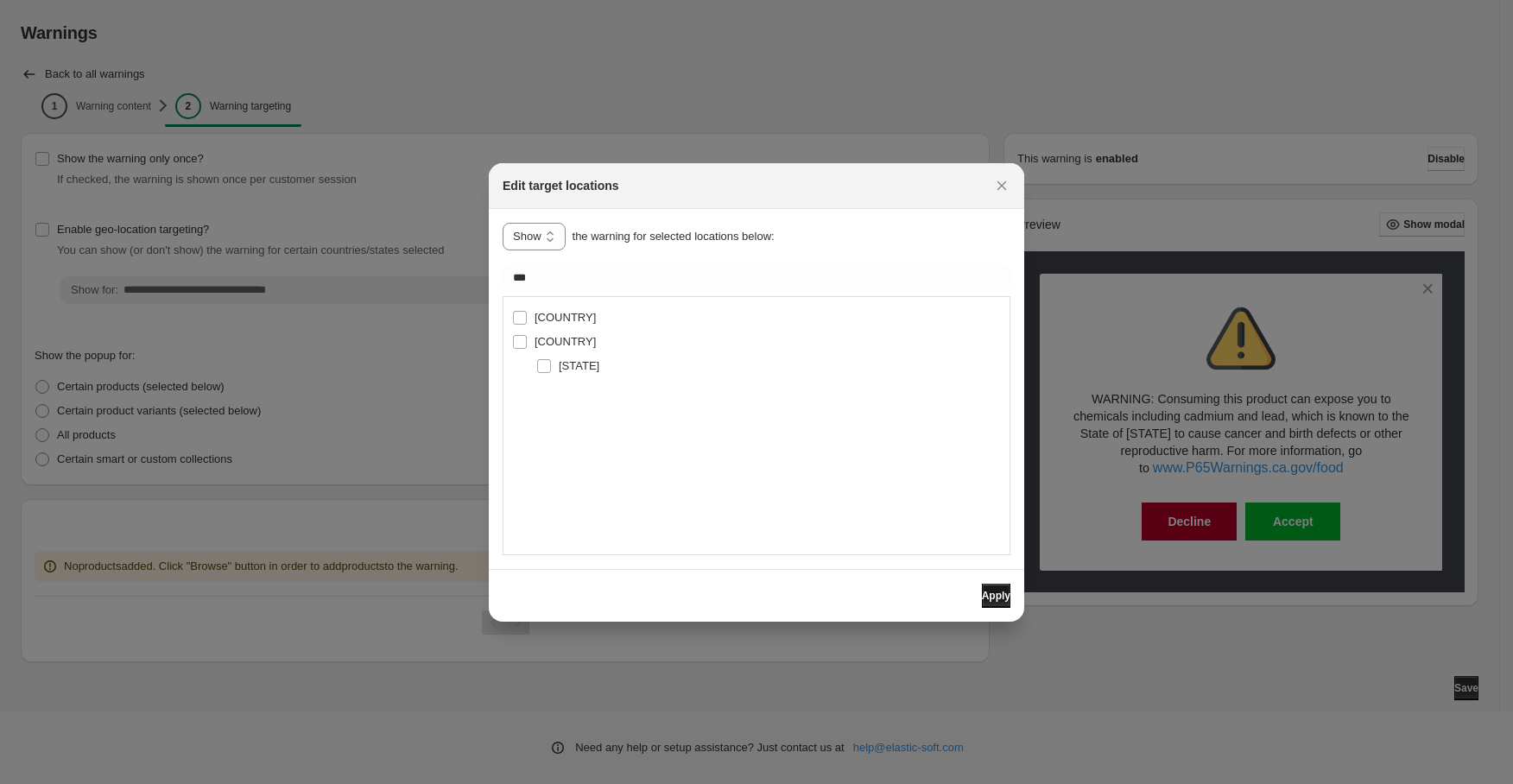 click on "Apply" at bounding box center [996, 596] 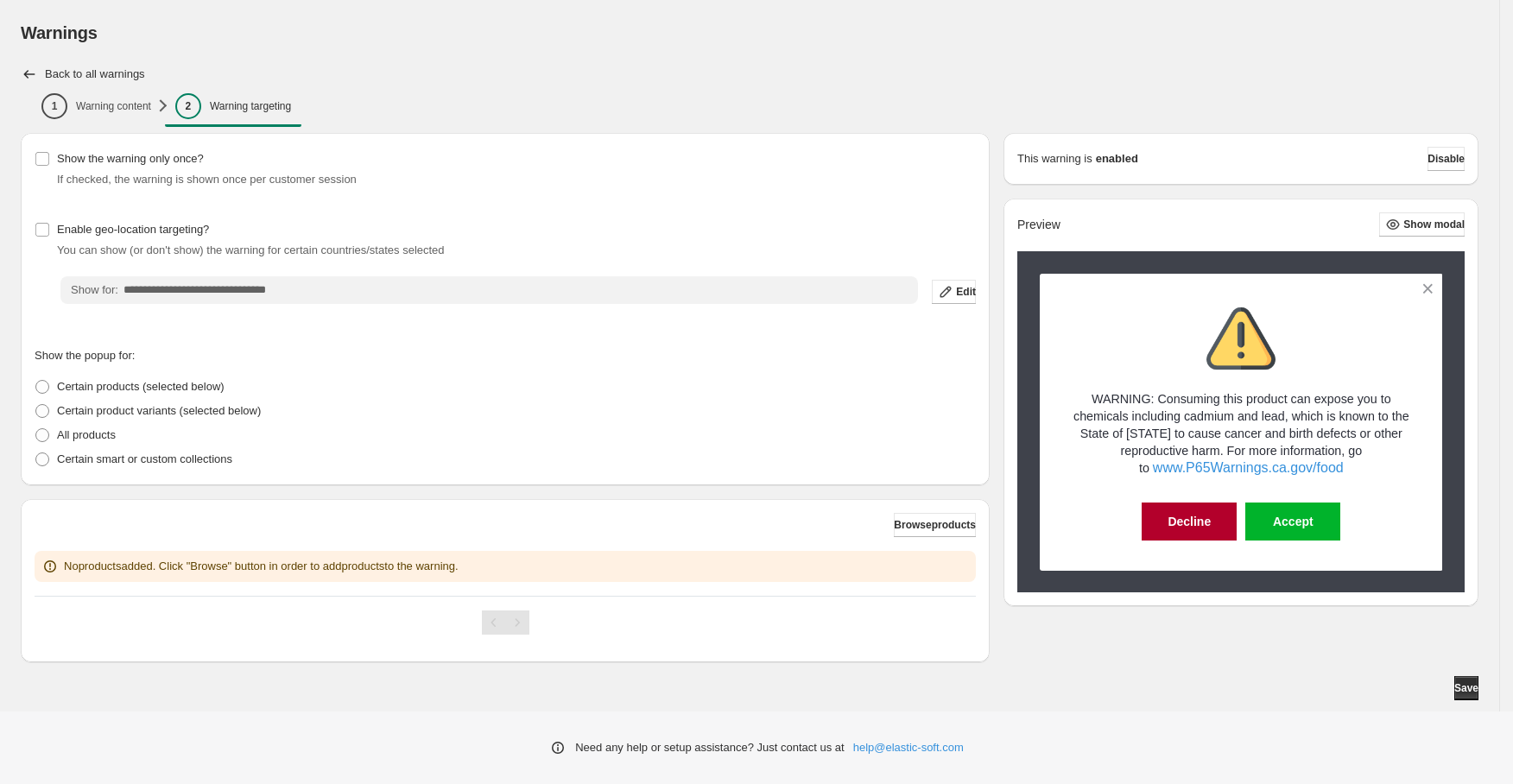 click on "Show the popup for: Certain products (selected below) Certain product variants (selected below) All products Certain smart or custom collections" at bounding box center [505, 408] 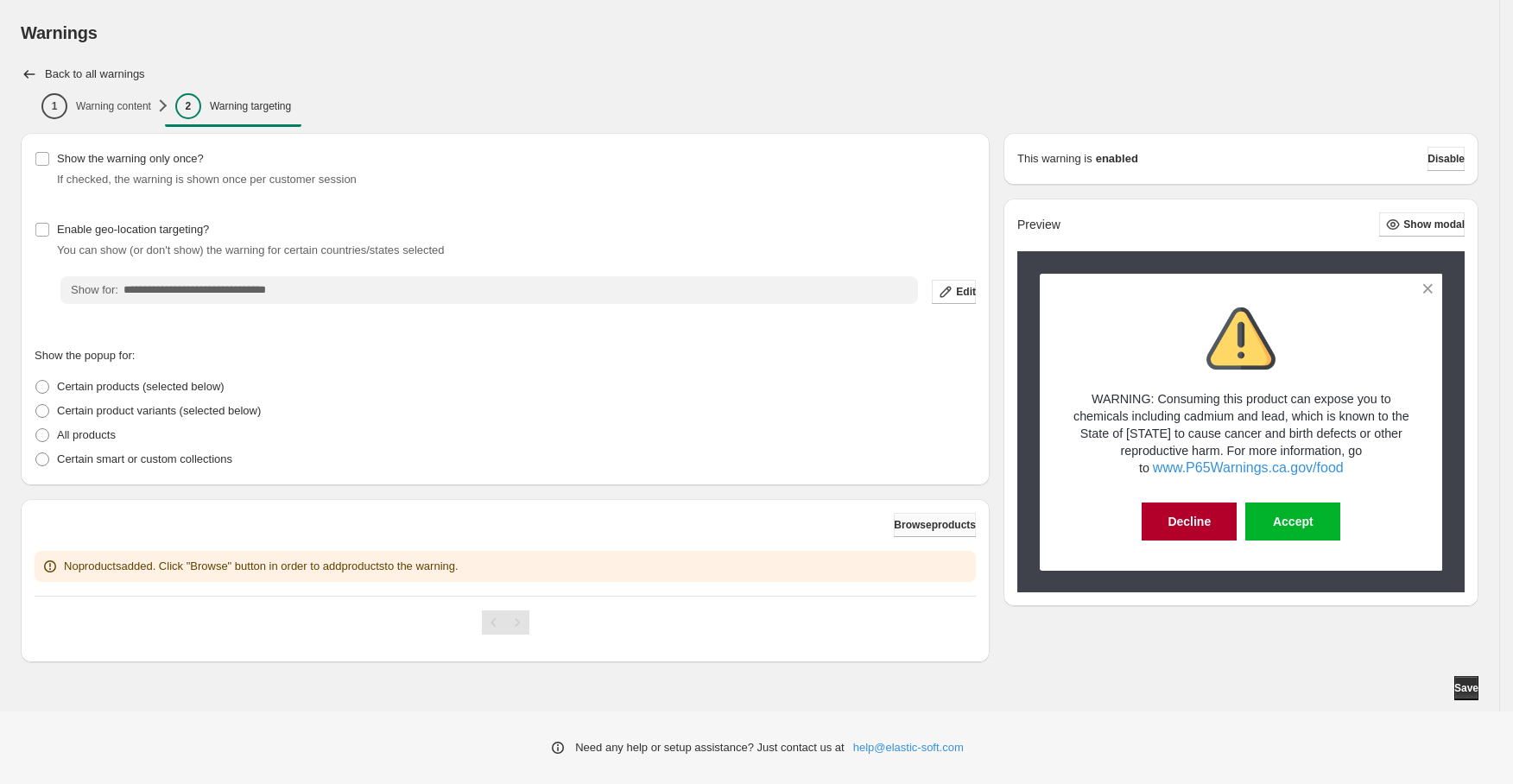 click on "Browse  products" at bounding box center [934, 525] 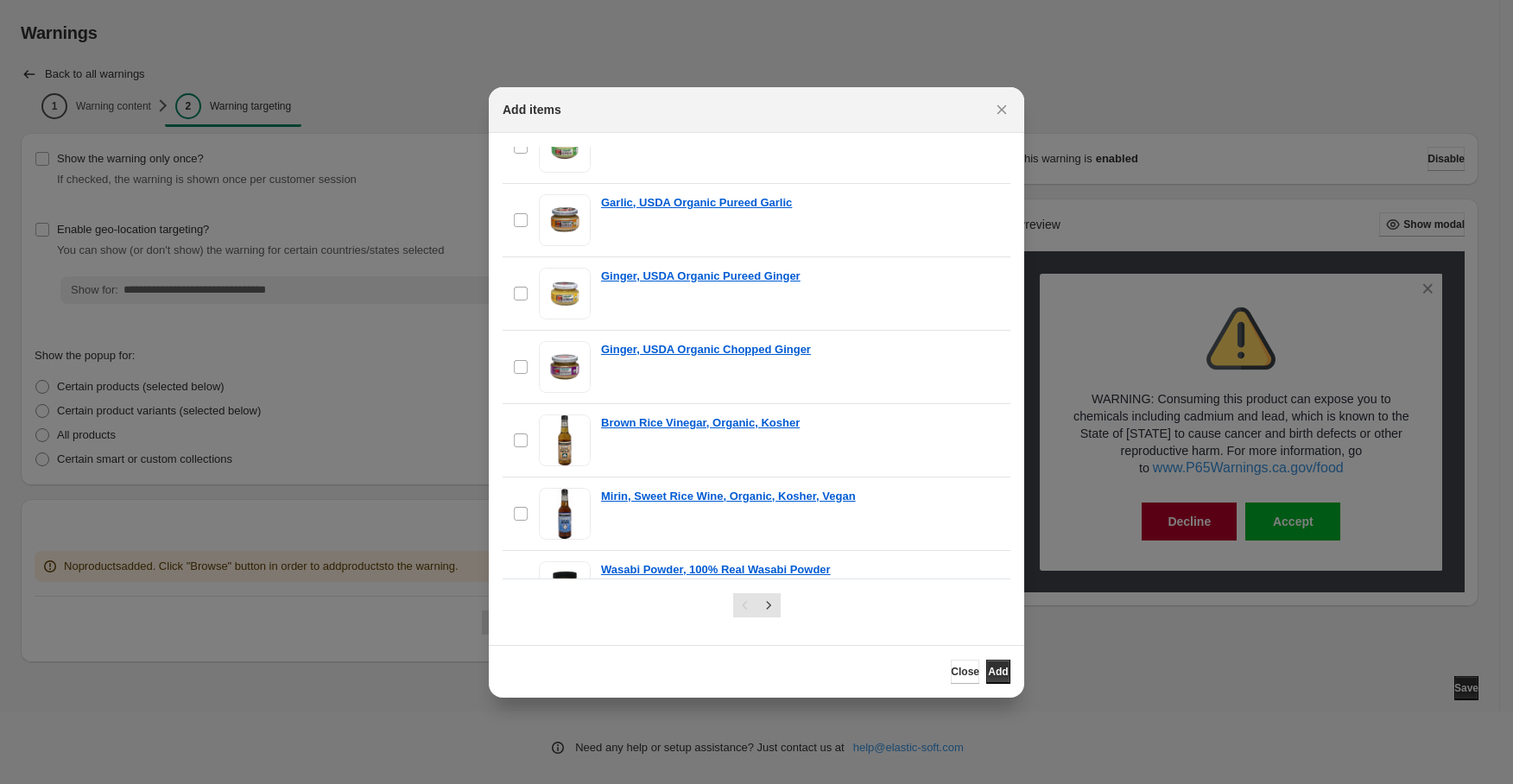 scroll, scrollTop: 1230, scrollLeft: 0, axis: vertical 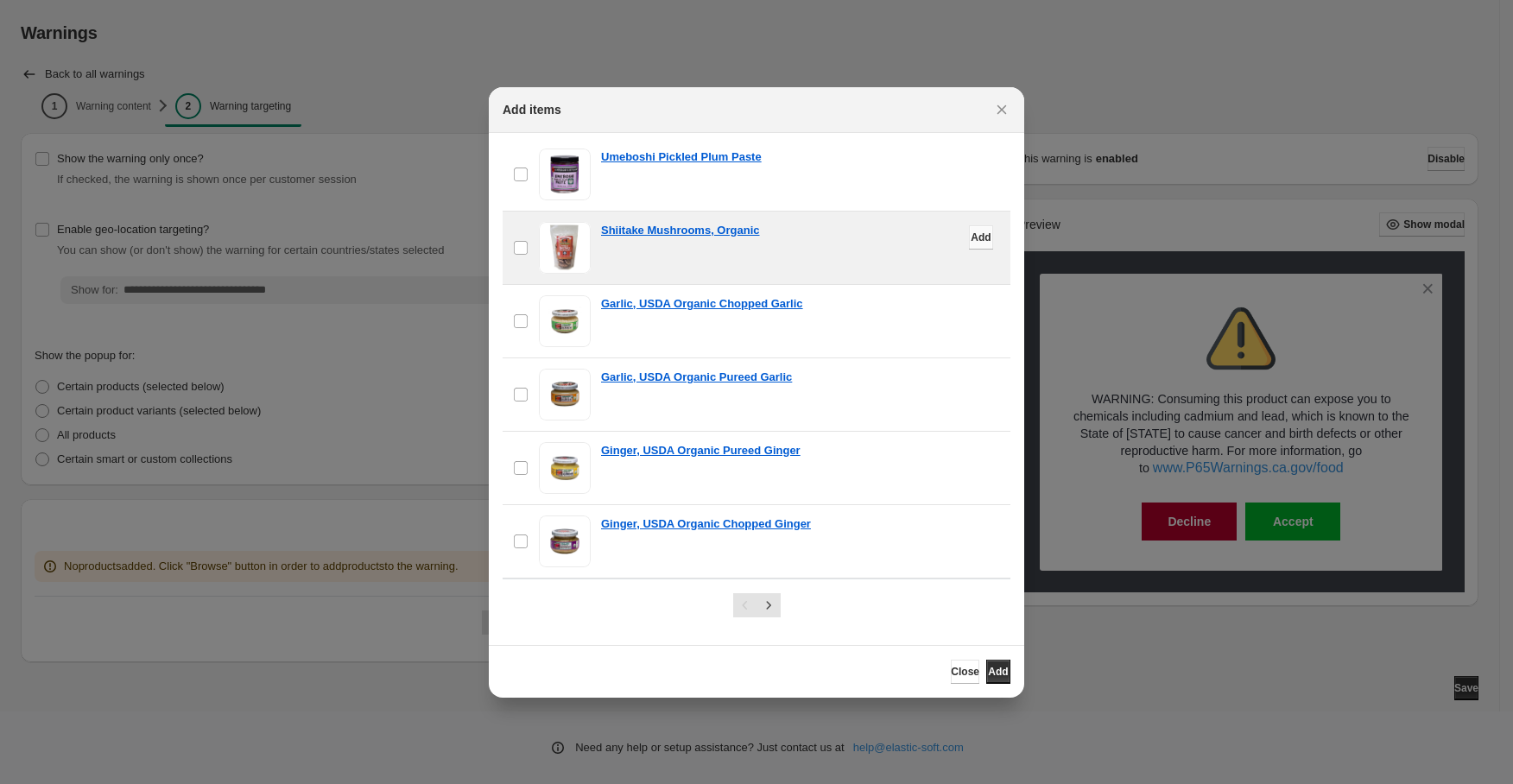 click on "Add" at bounding box center [980, 237] 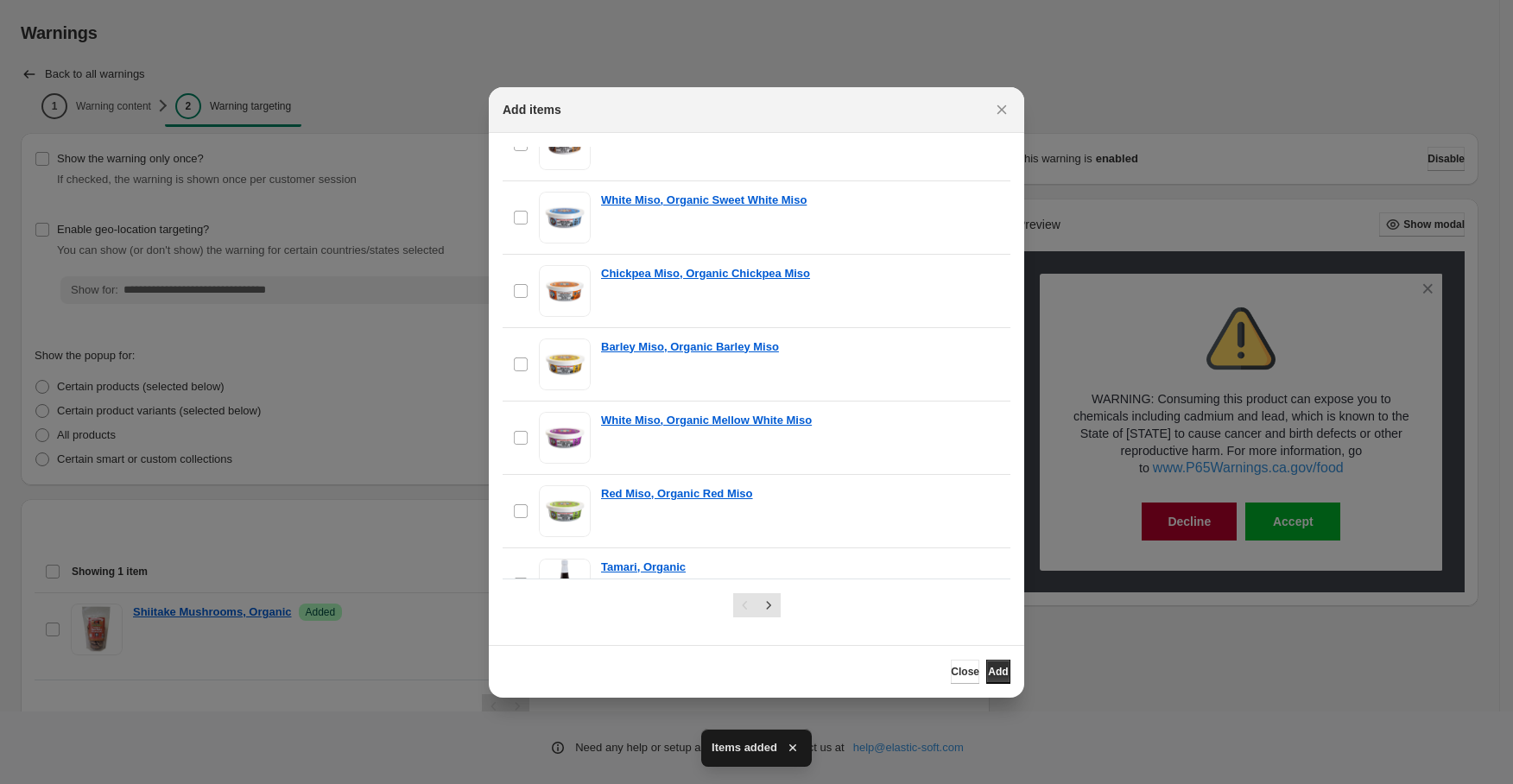 scroll, scrollTop: 106, scrollLeft: 0, axis: vertical 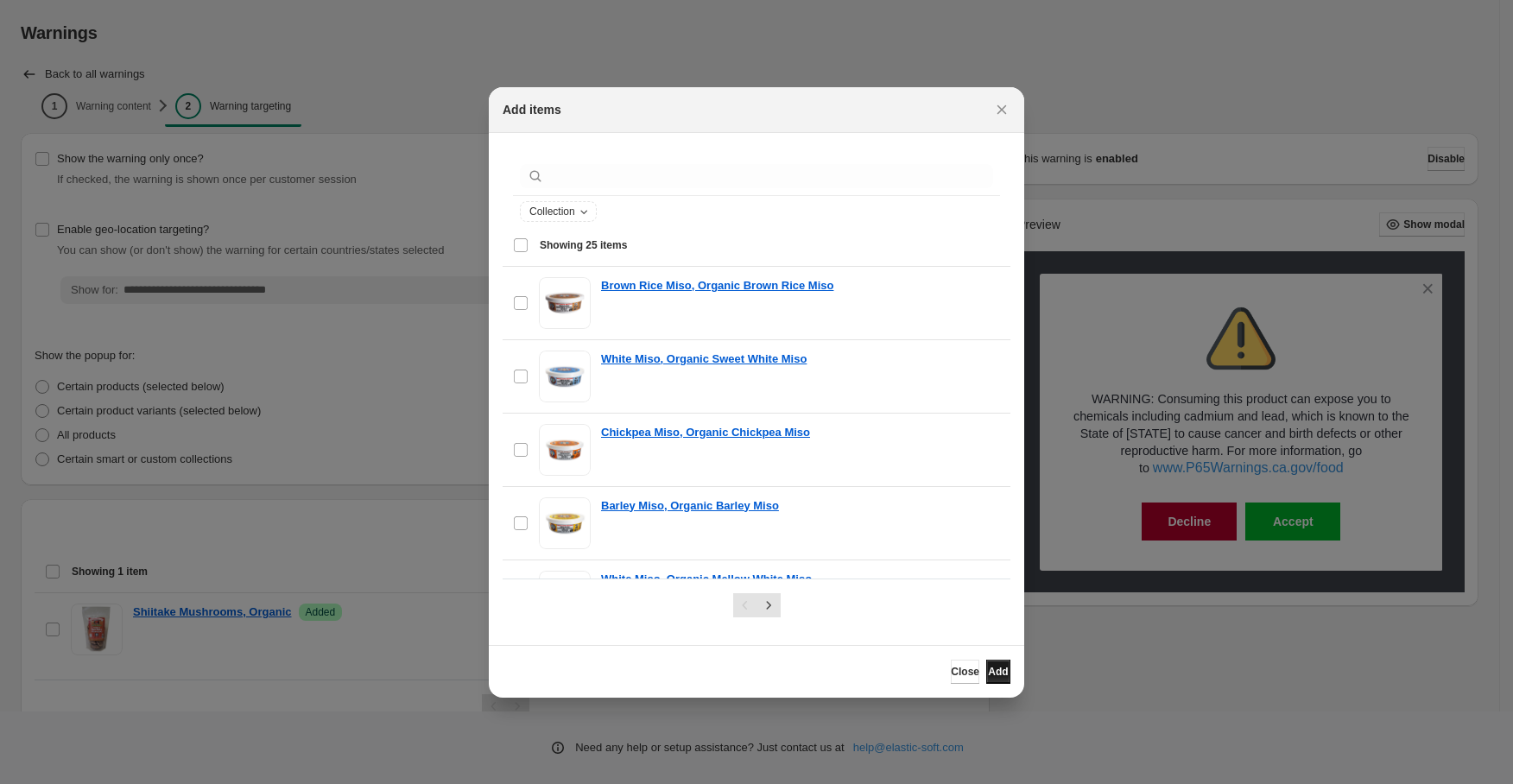 click on "Add" at bounding box center [997, 672] 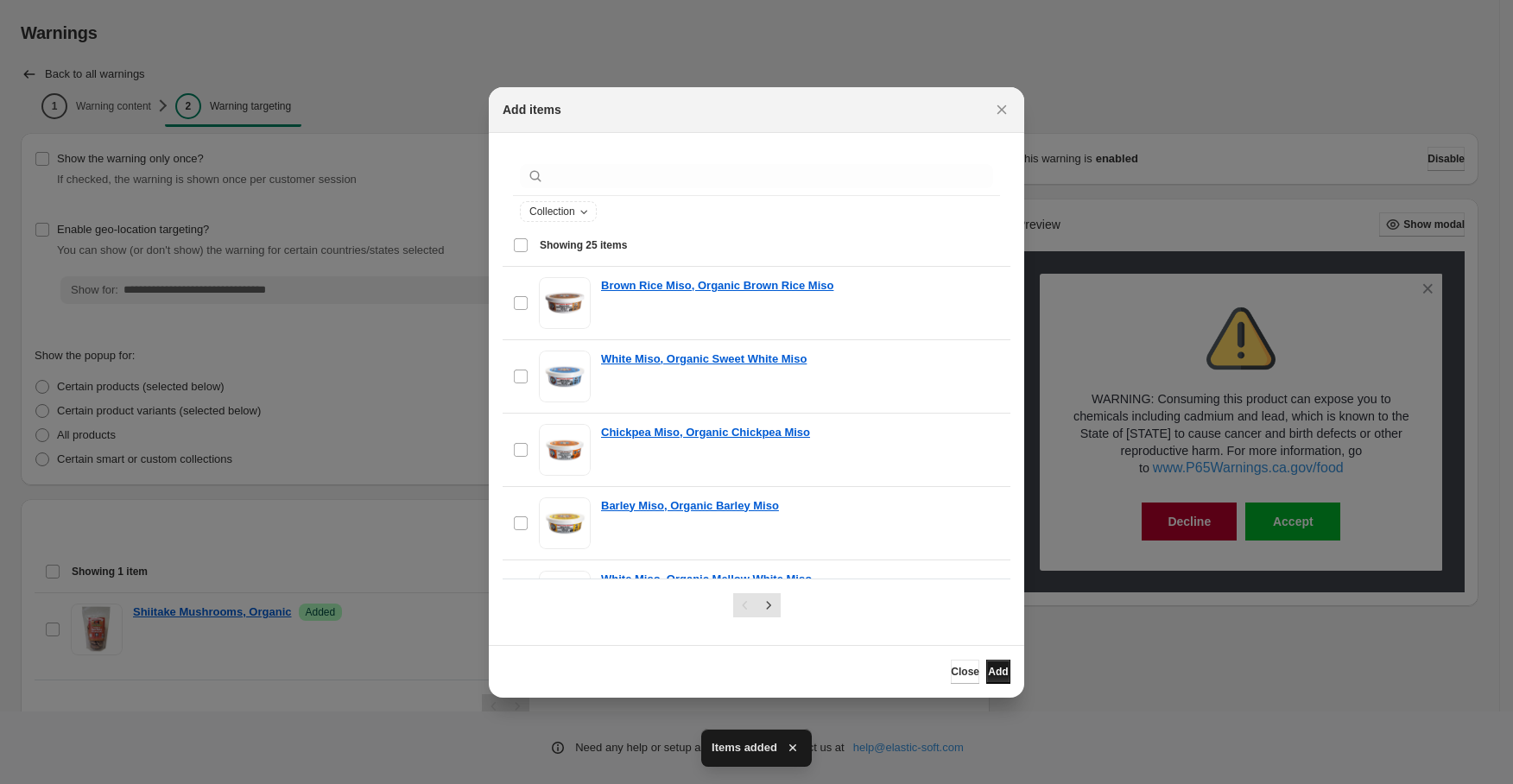 click on "Add" at bounding box center [998, 672] 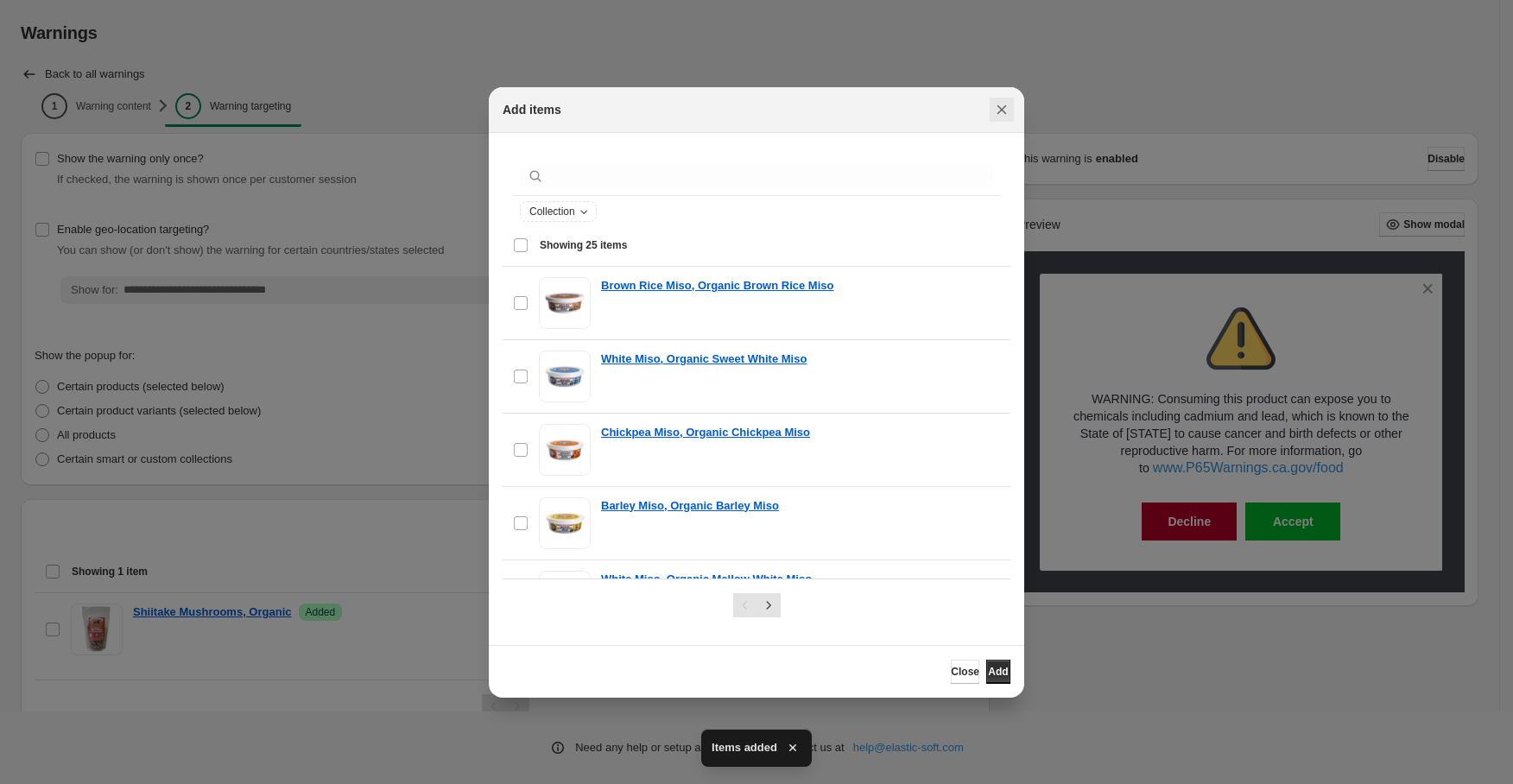 click 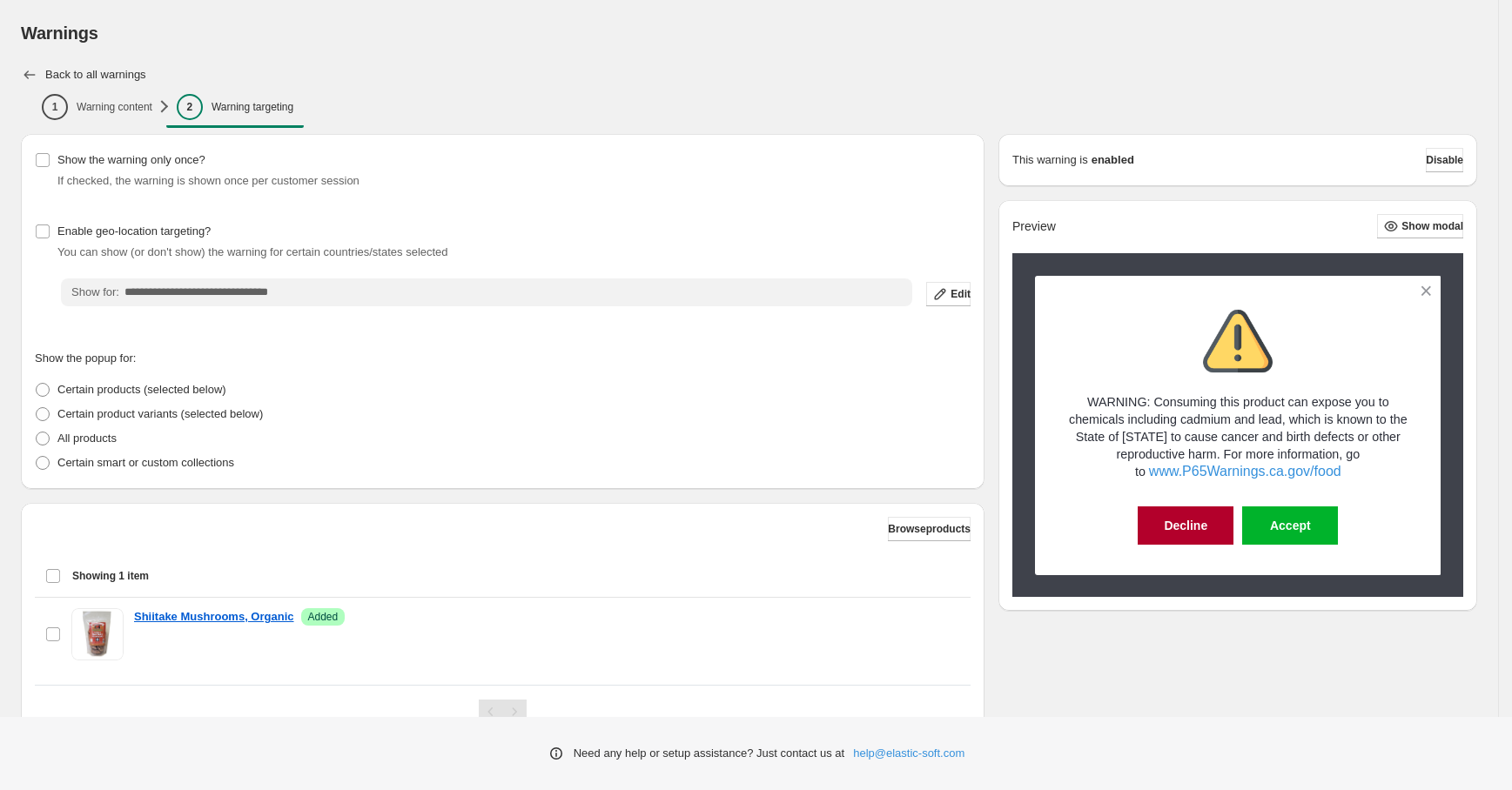 click 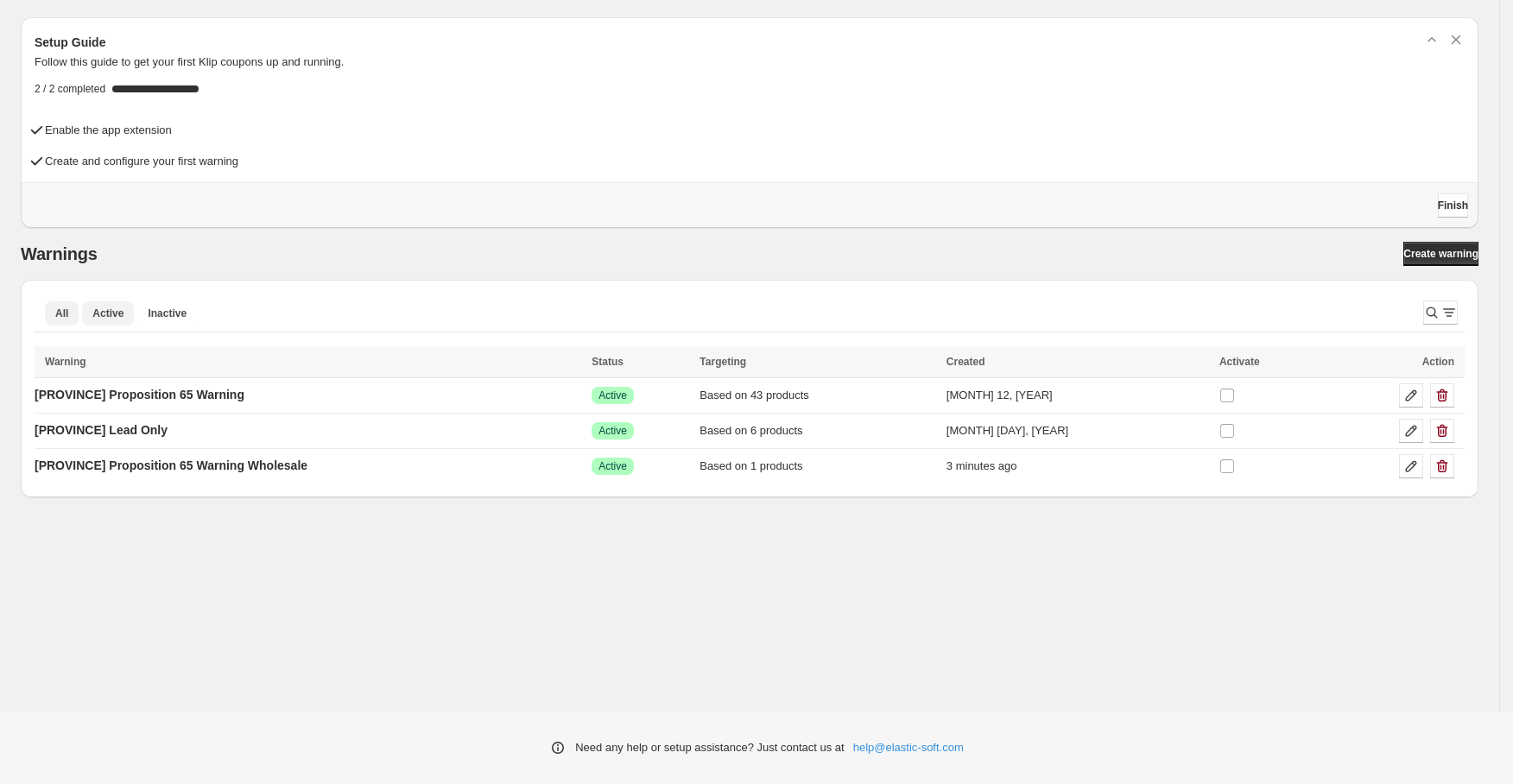 click on "Active" at bounding box center [108, 313] 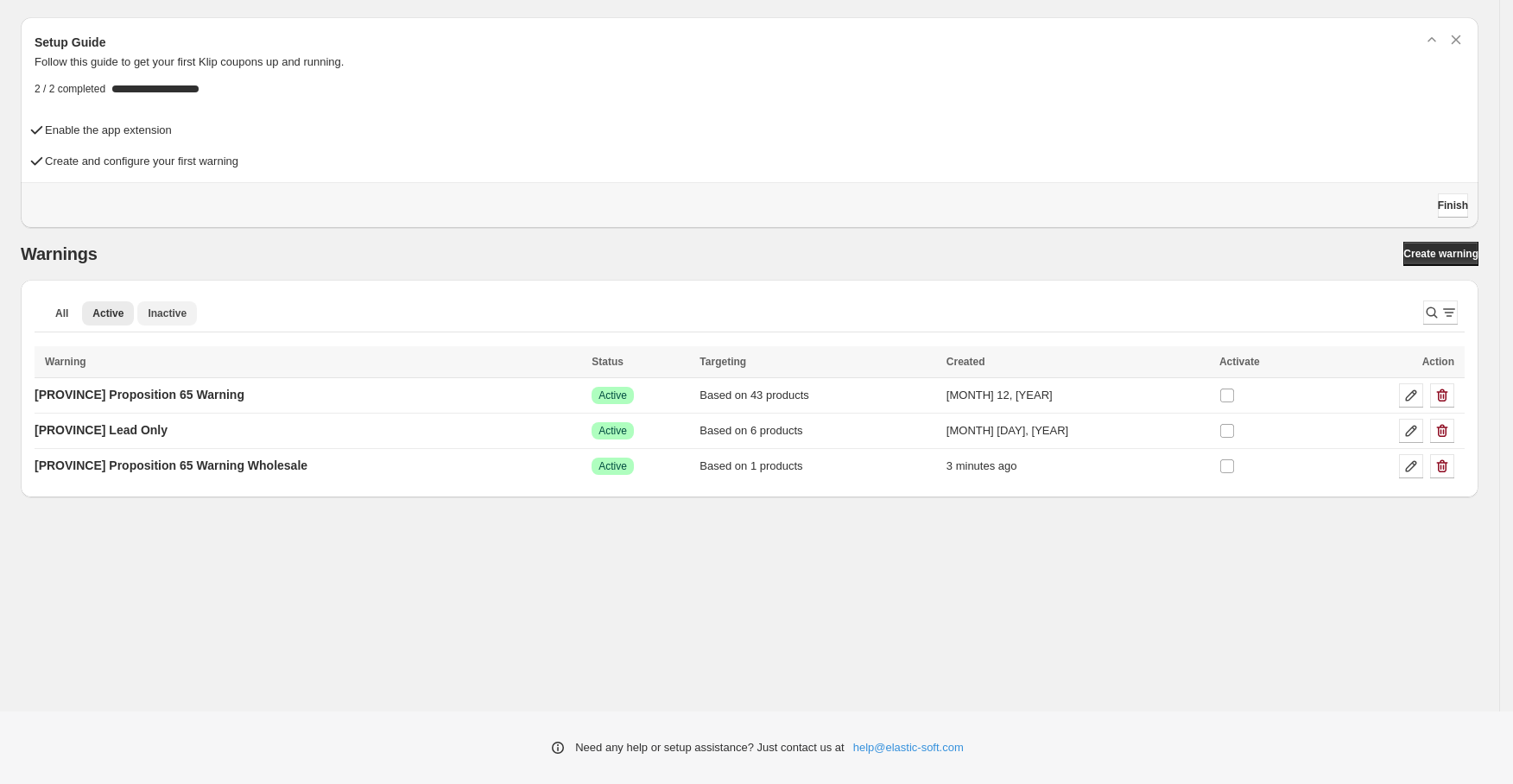 click on "Inactive" at bounding box center [167, 313] 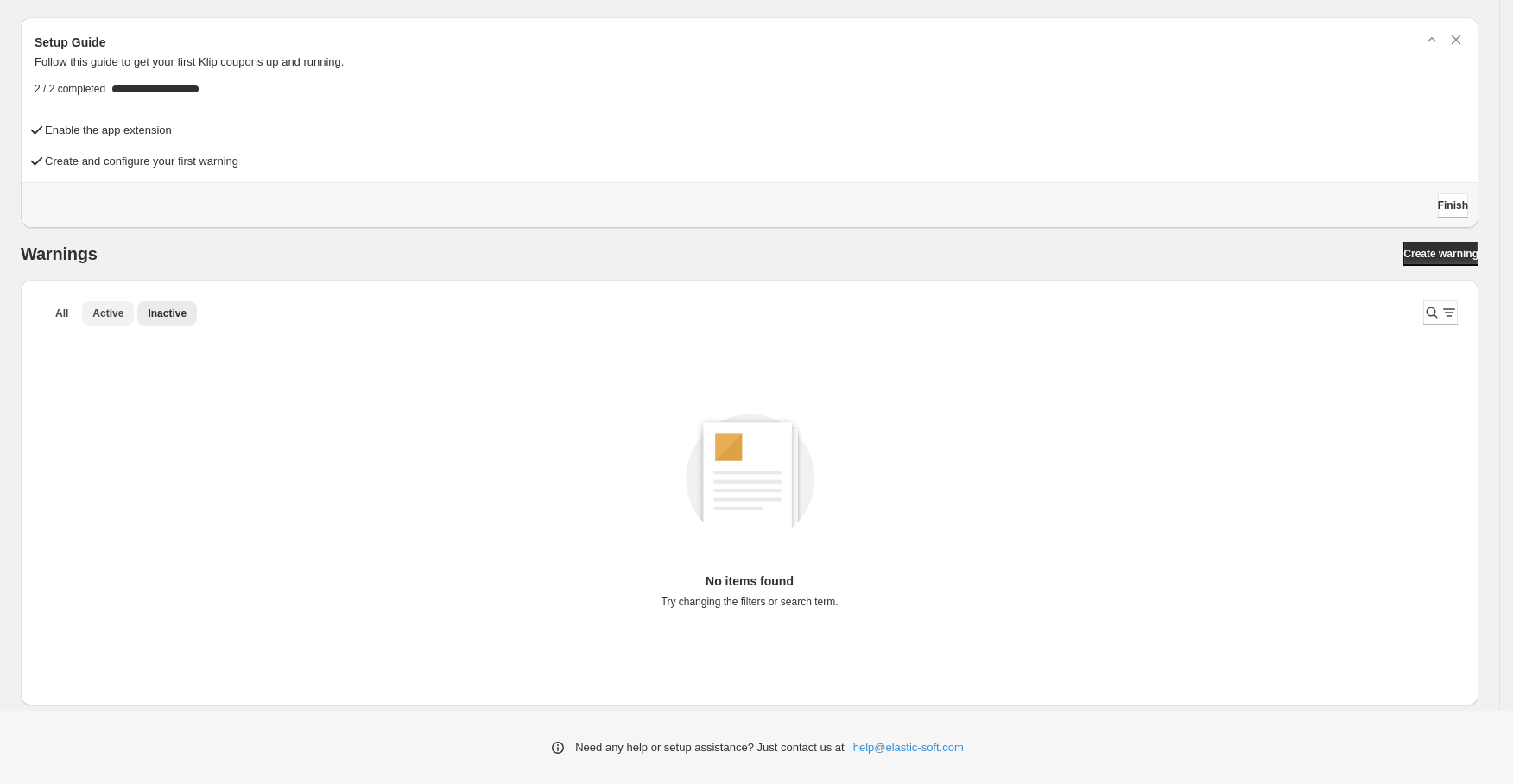 click on "Active" at bounding box center [108, 313] 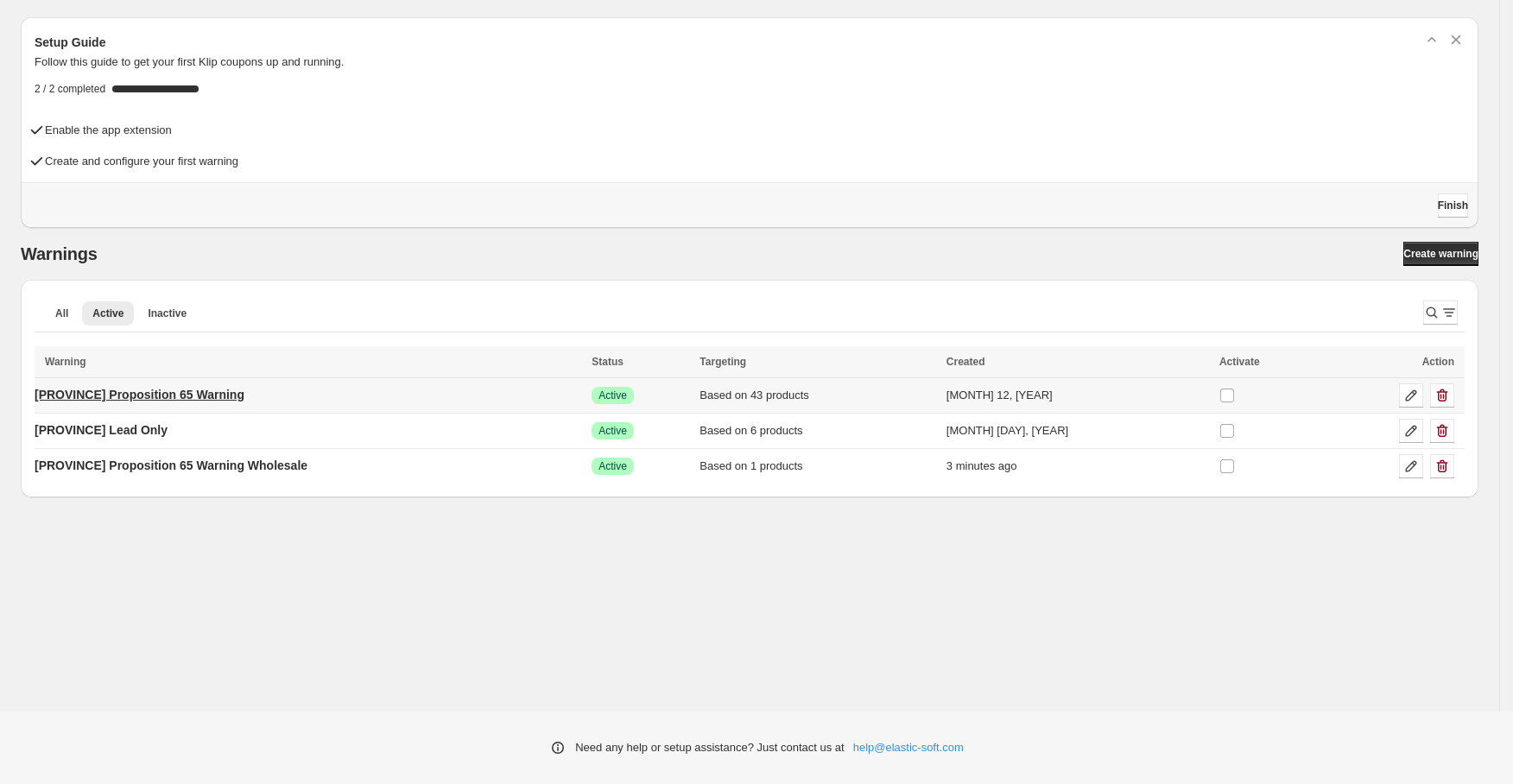 click on "[PROVINCE] Proposition 65 Warning" at bounding box center [139, 395] 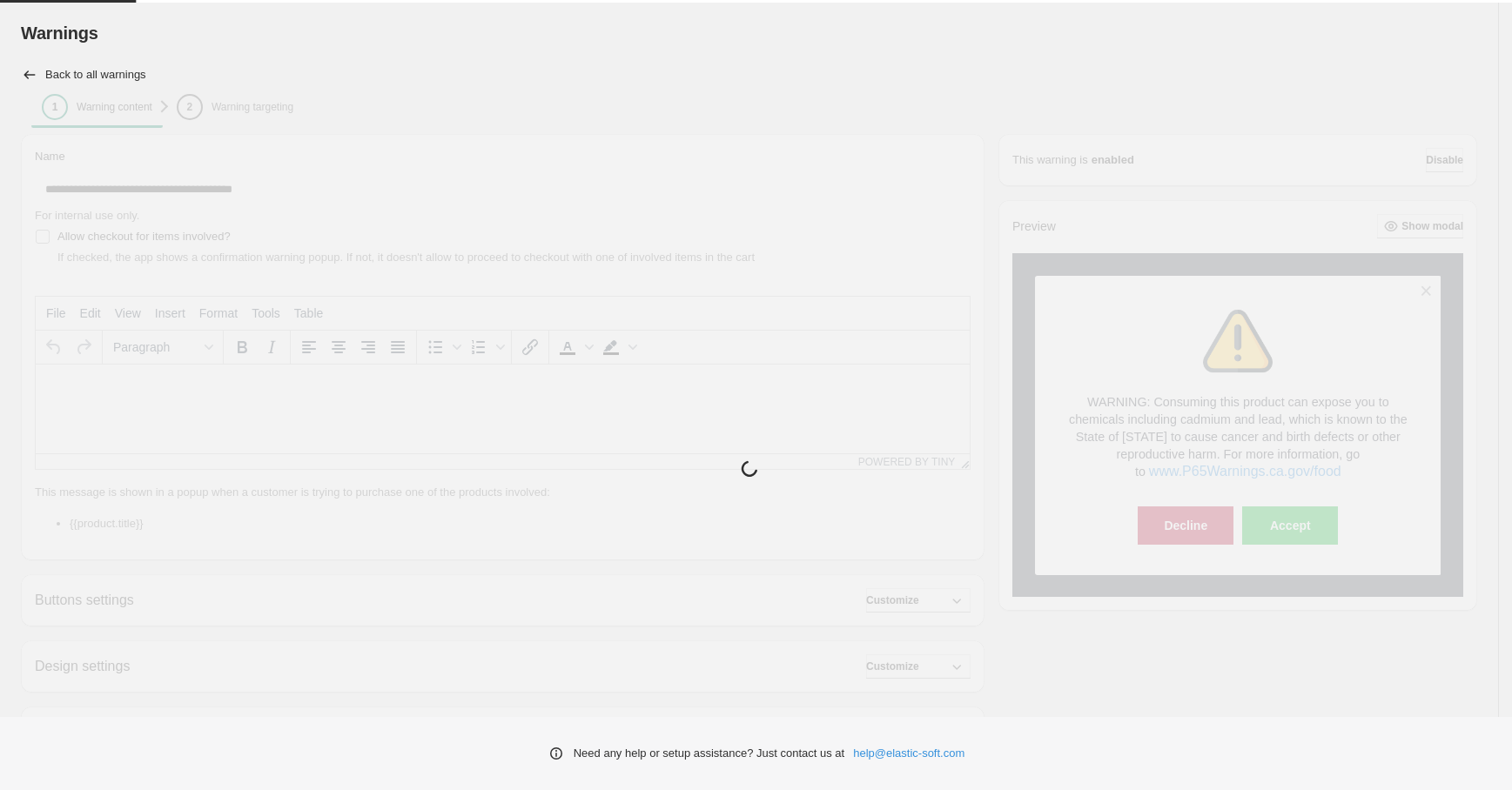 type on "**********" 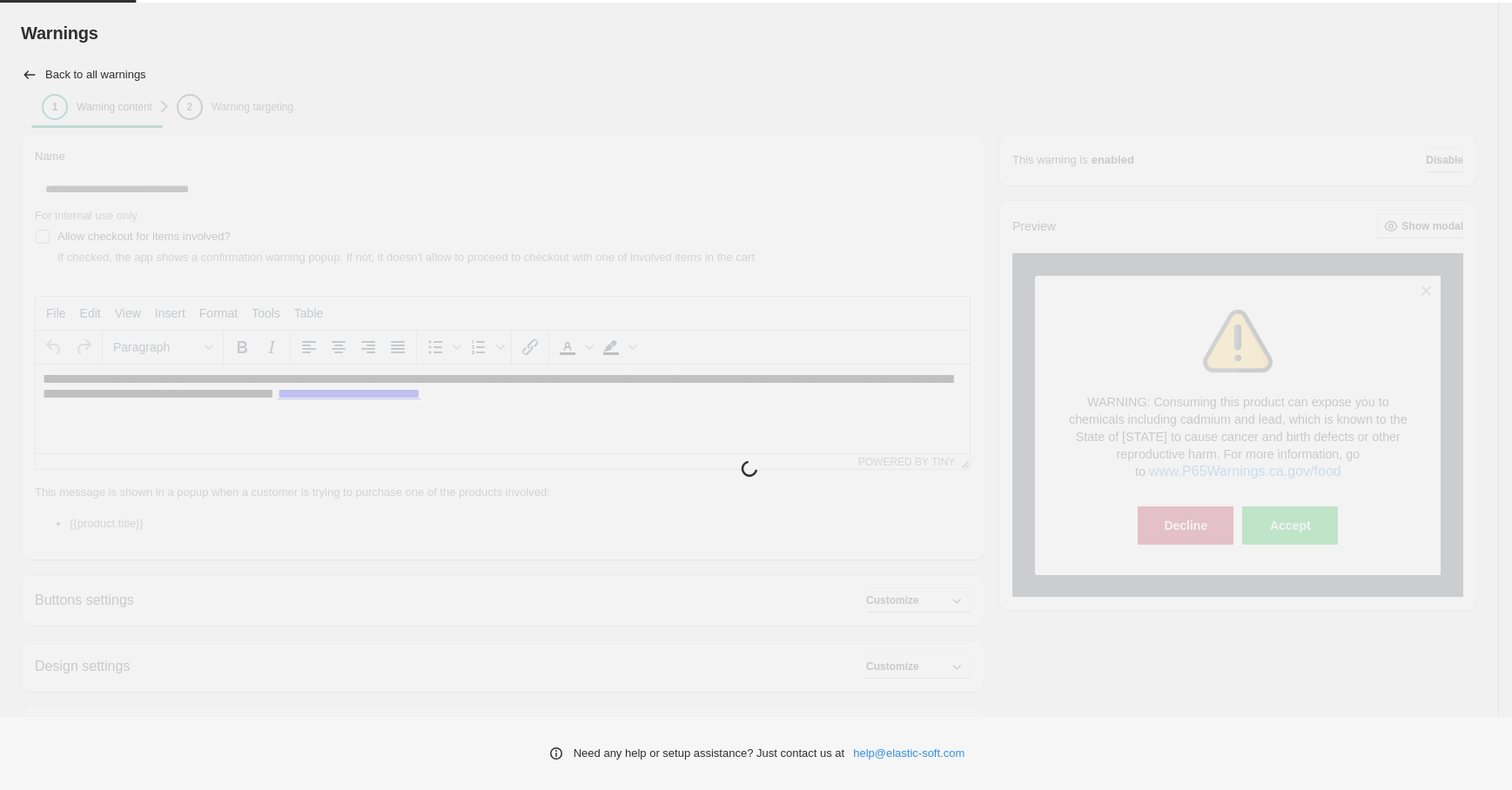 scroll, scrollTop: 0, scrollLeft: 0, axis: both 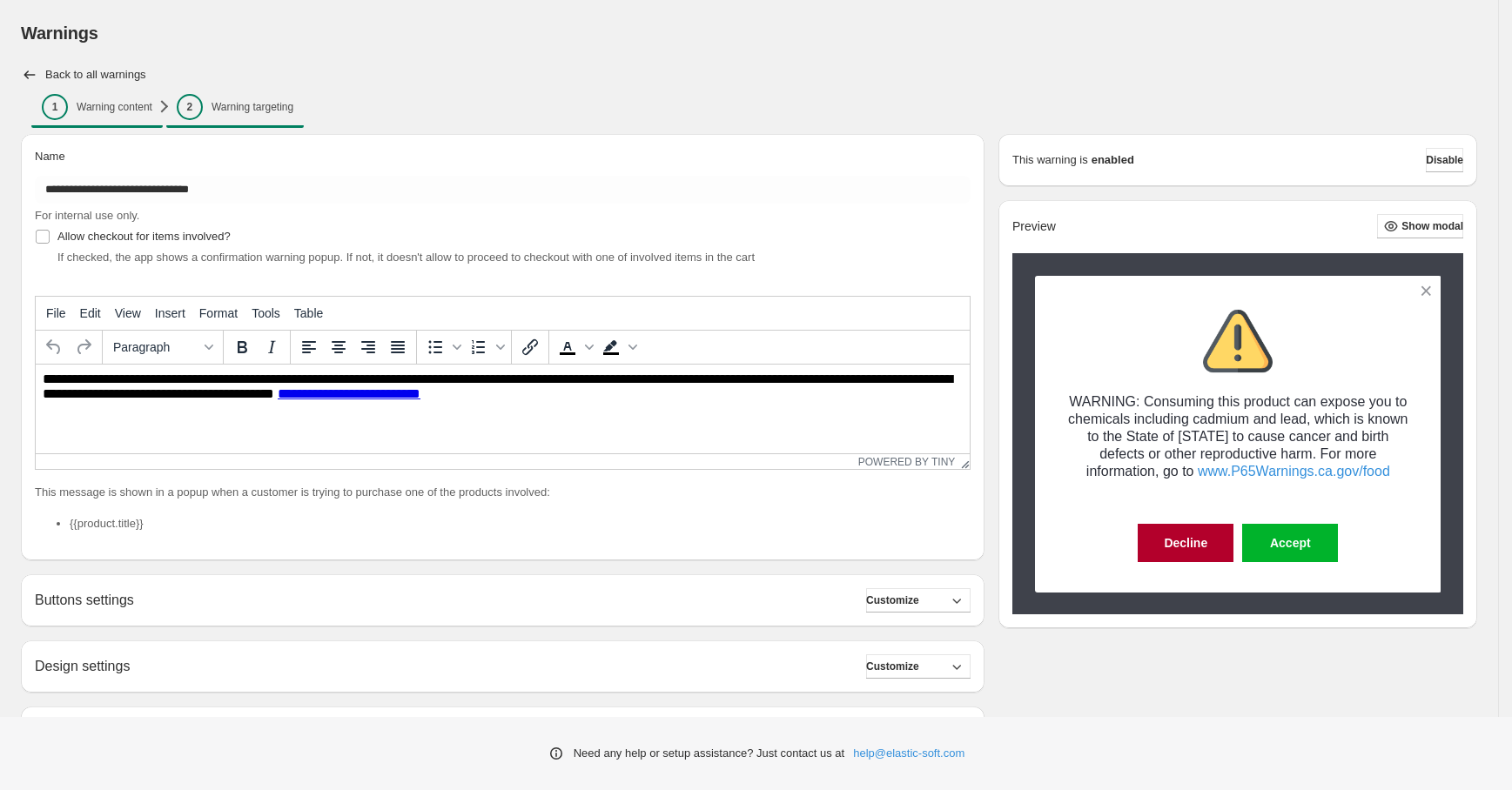 click on "Warning targeting" at bounding box center [252, 107] 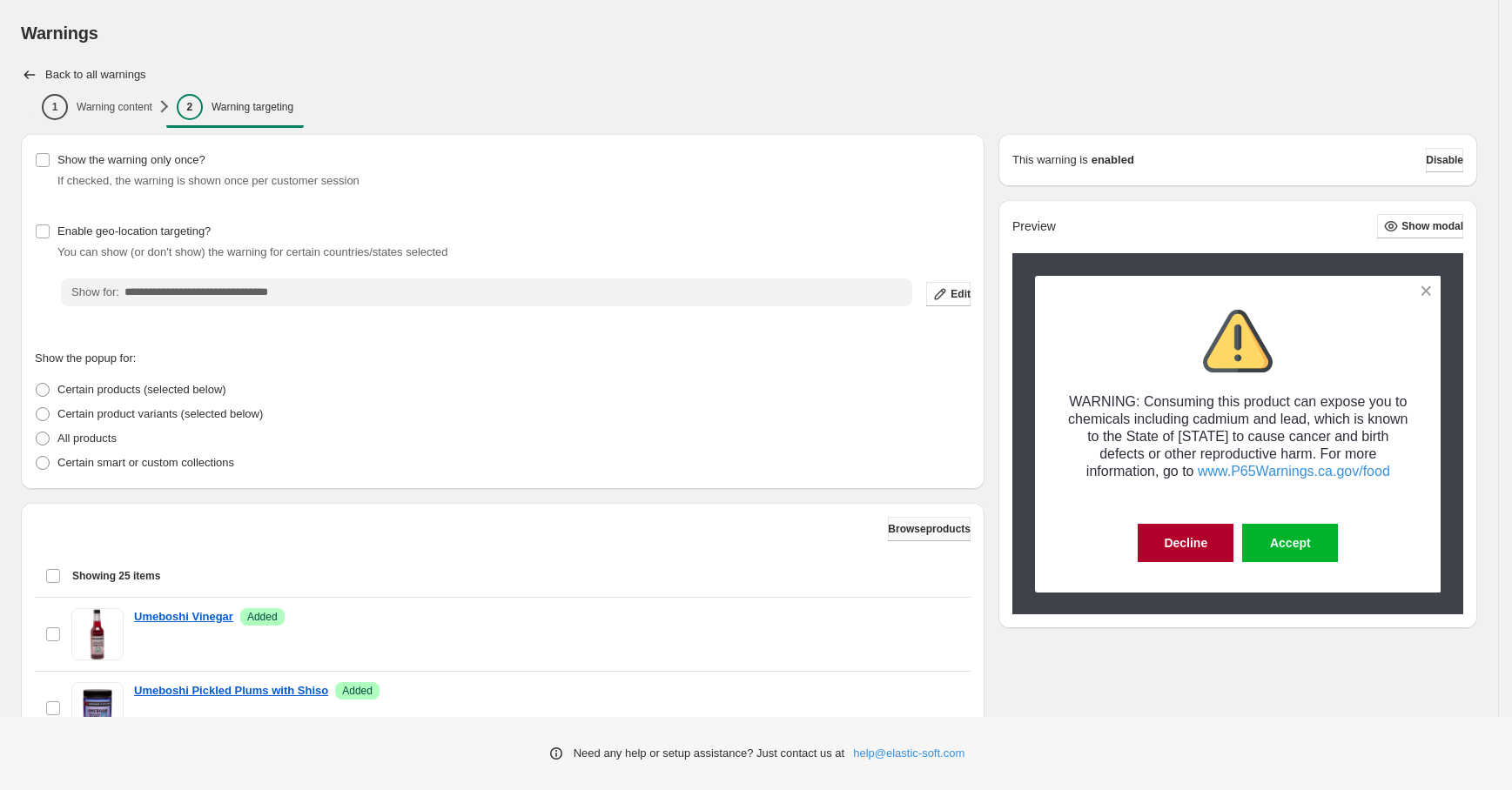 click on "Browse  products" at bounding box center [929, 529] 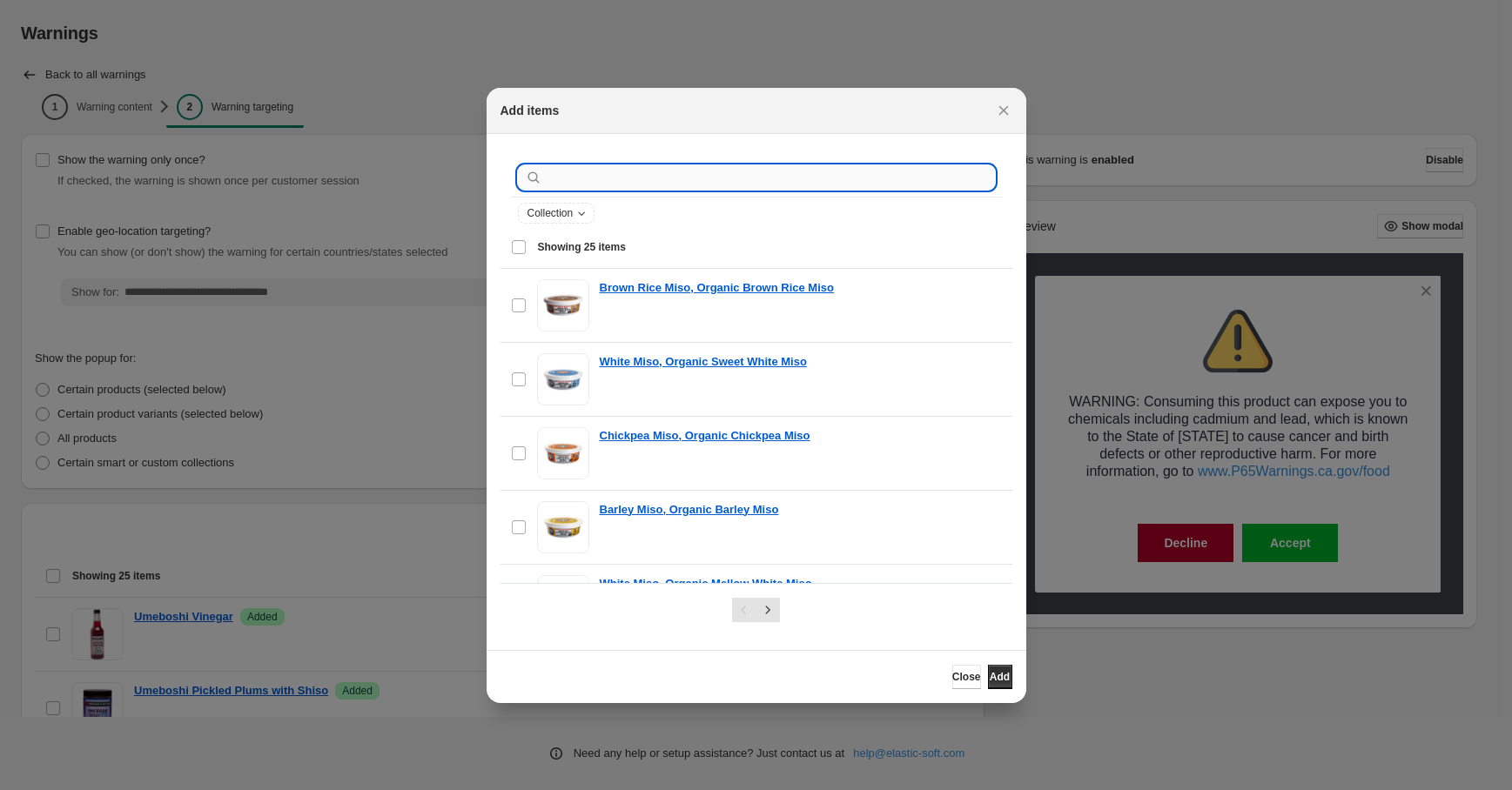 click at bounding box center [770, 177] 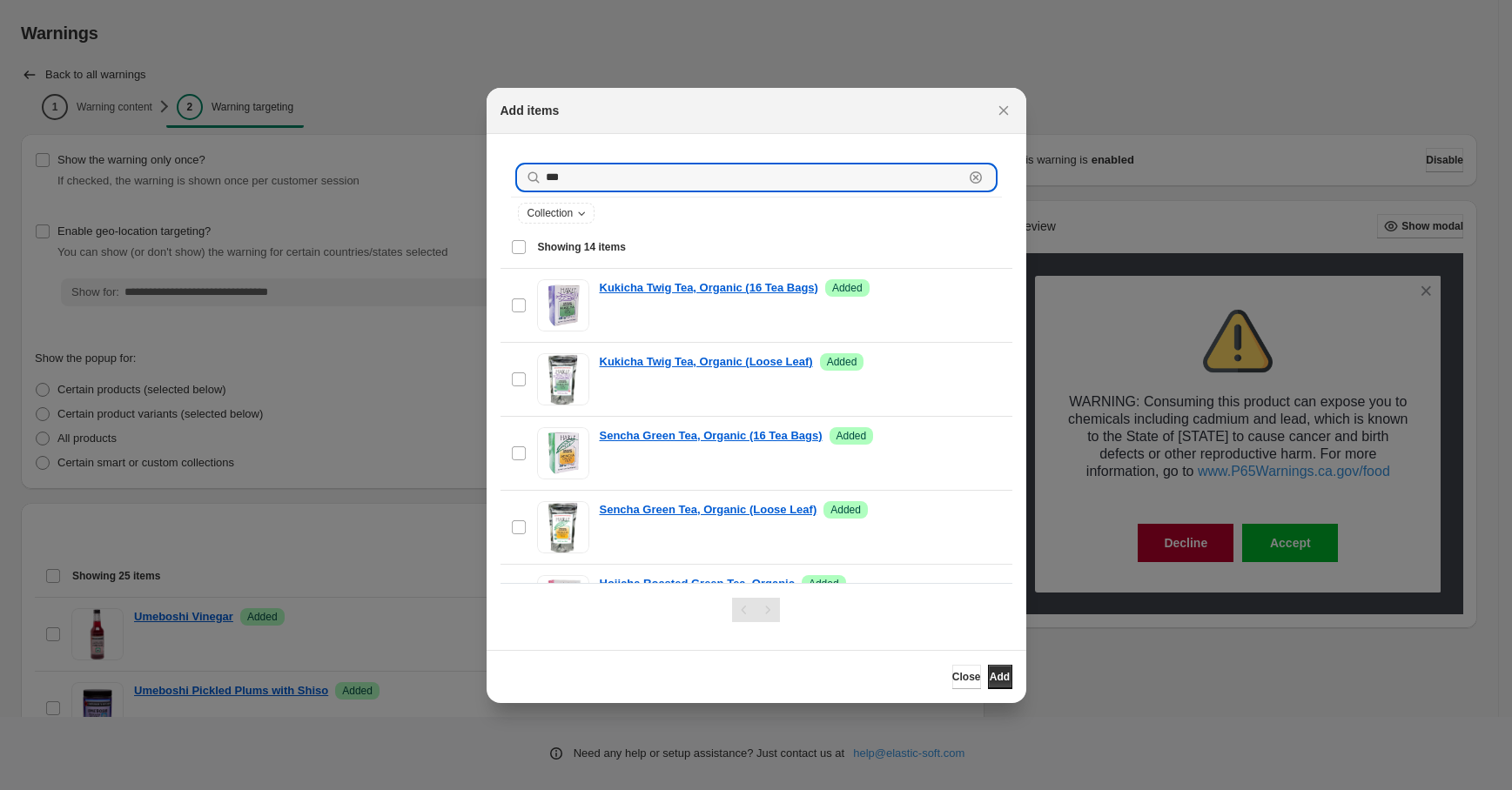 type on "***" 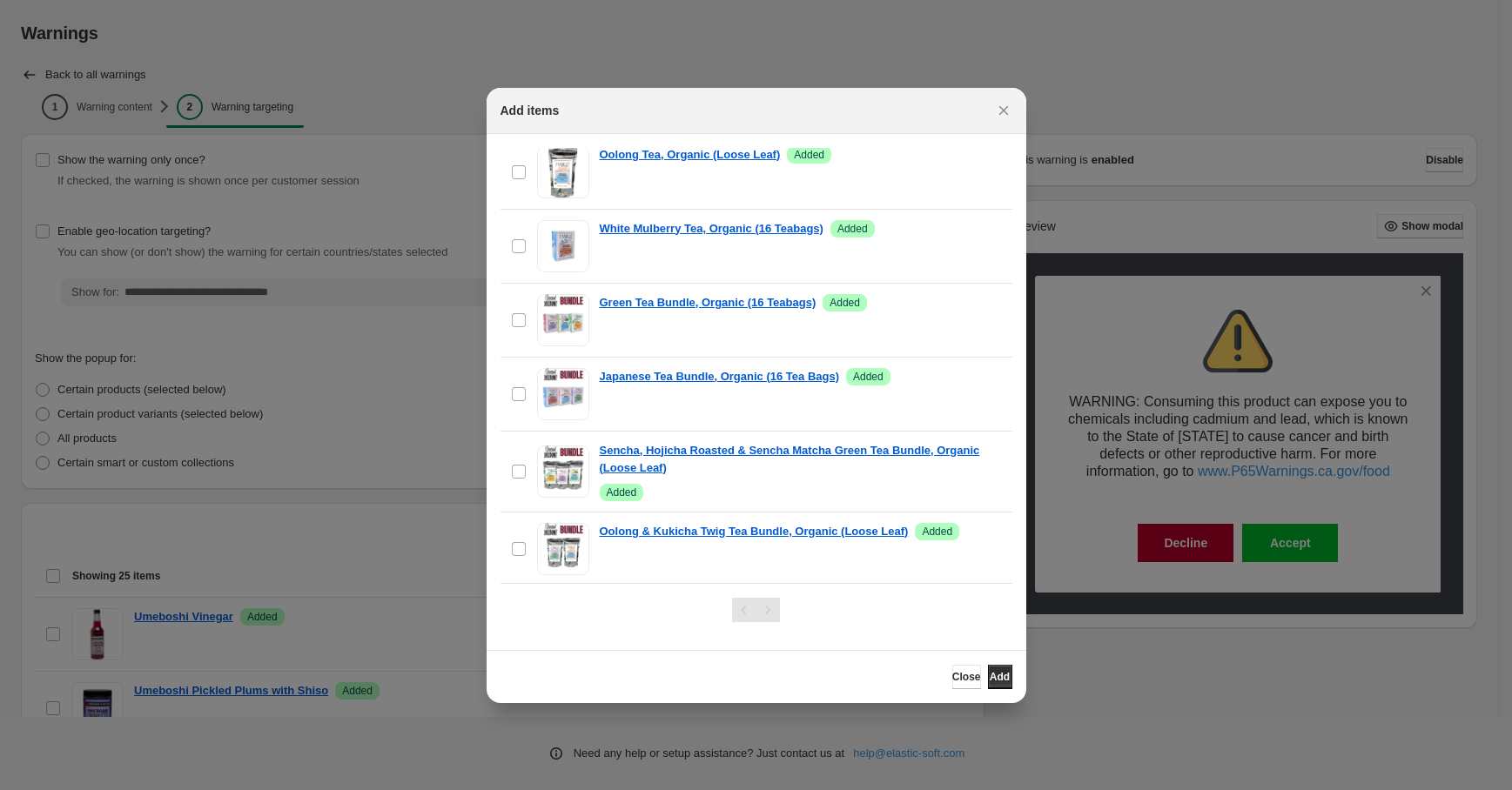 scroll, scrollTop: 0, scrollLeft: 0, axis: both 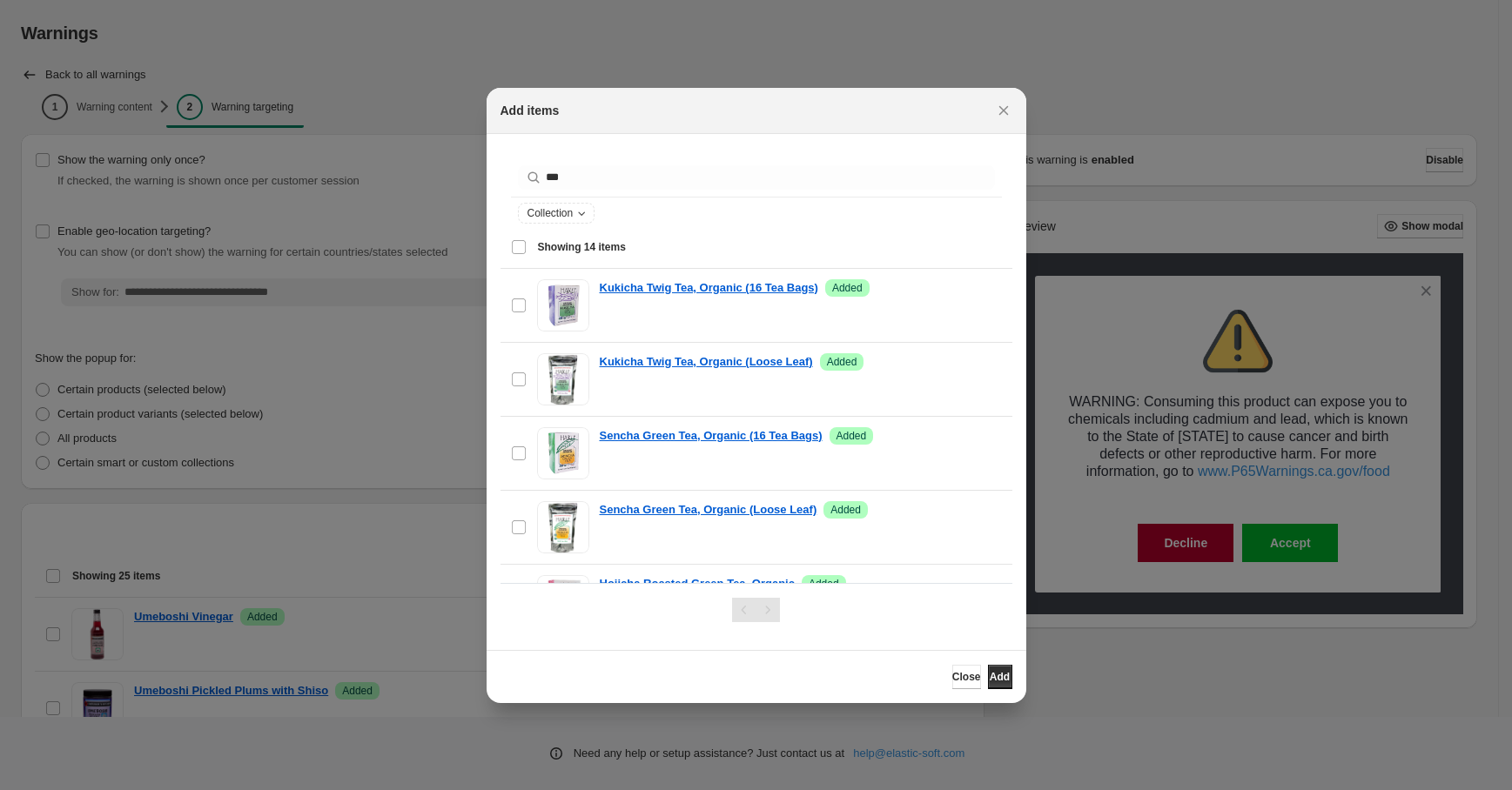 click on "Select all 14 items Showing 14 items" at bounding box center (756, 247) 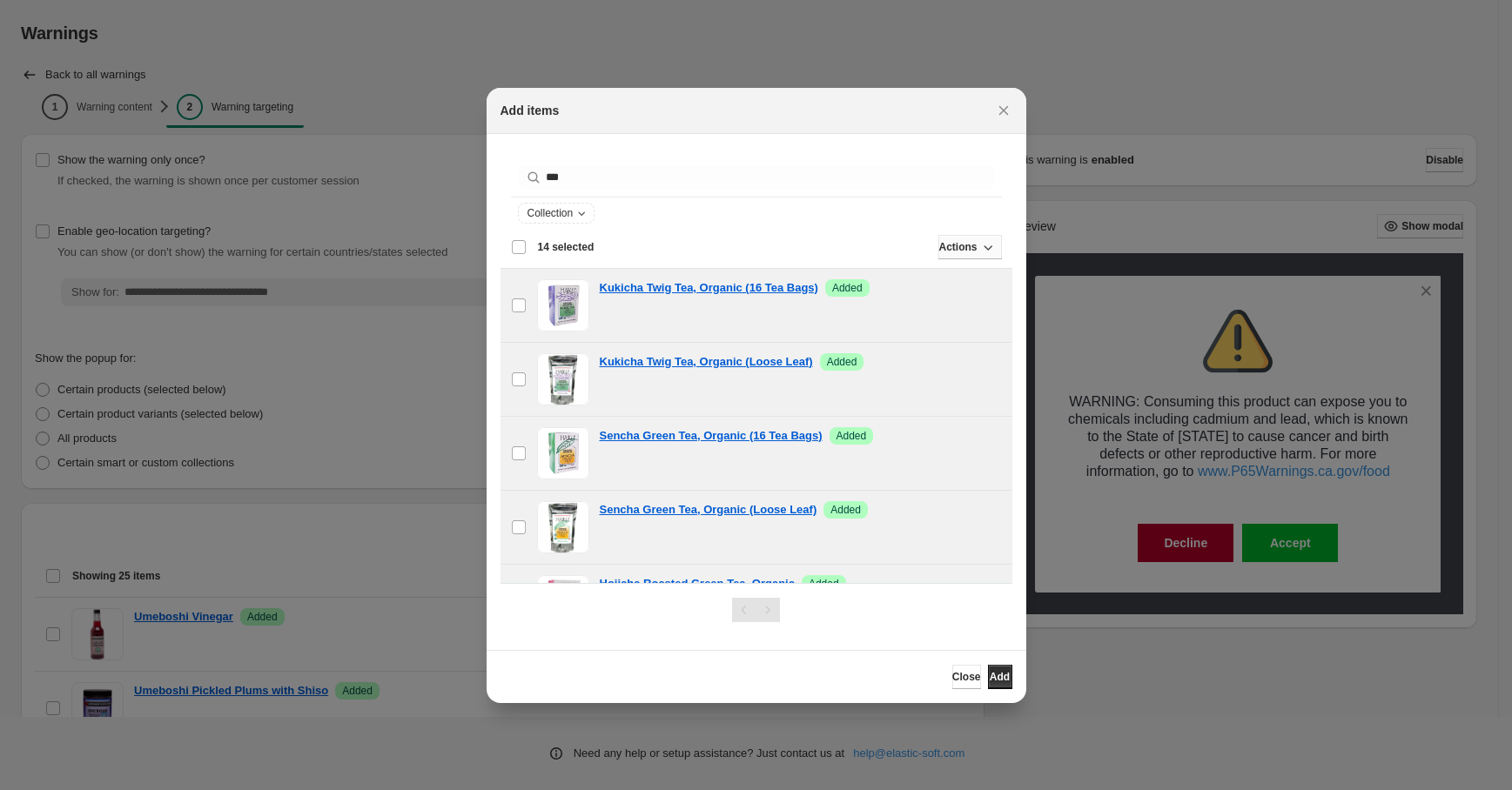 click on "Actions" at bounding box center [958, 247] 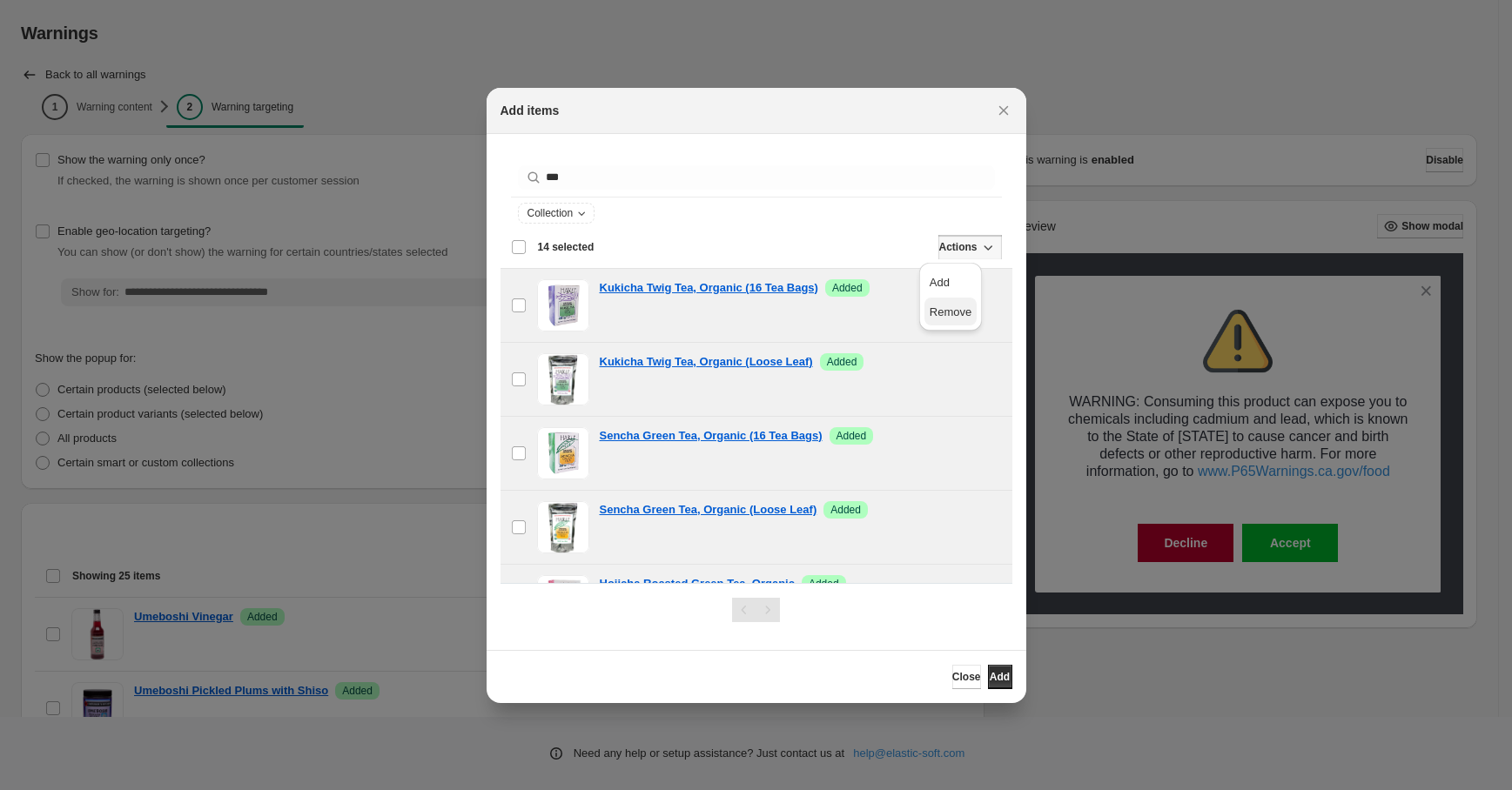 click on "Remove" at bounding box center (951, 311) 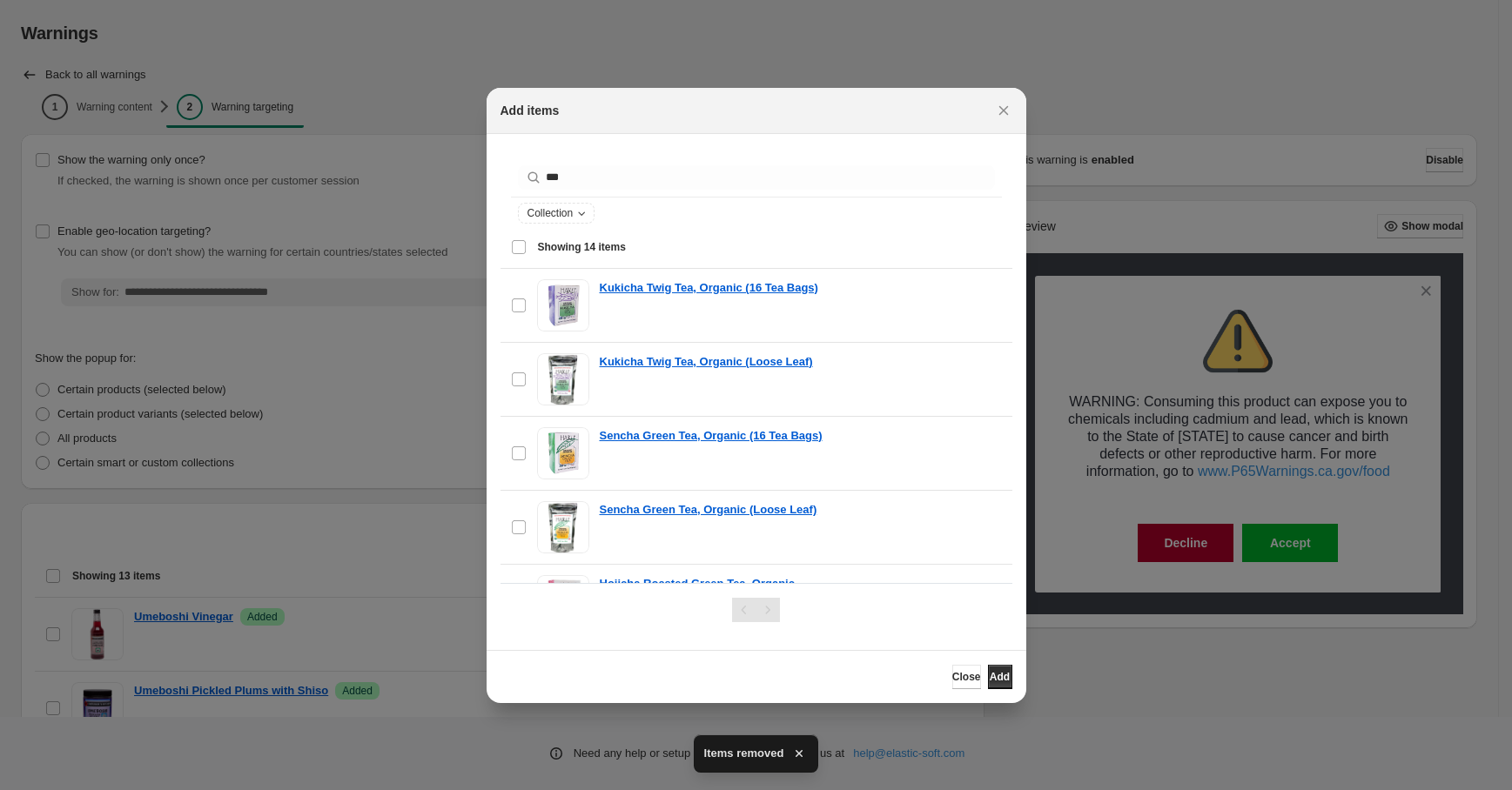 click at bounding box center (756, 395) 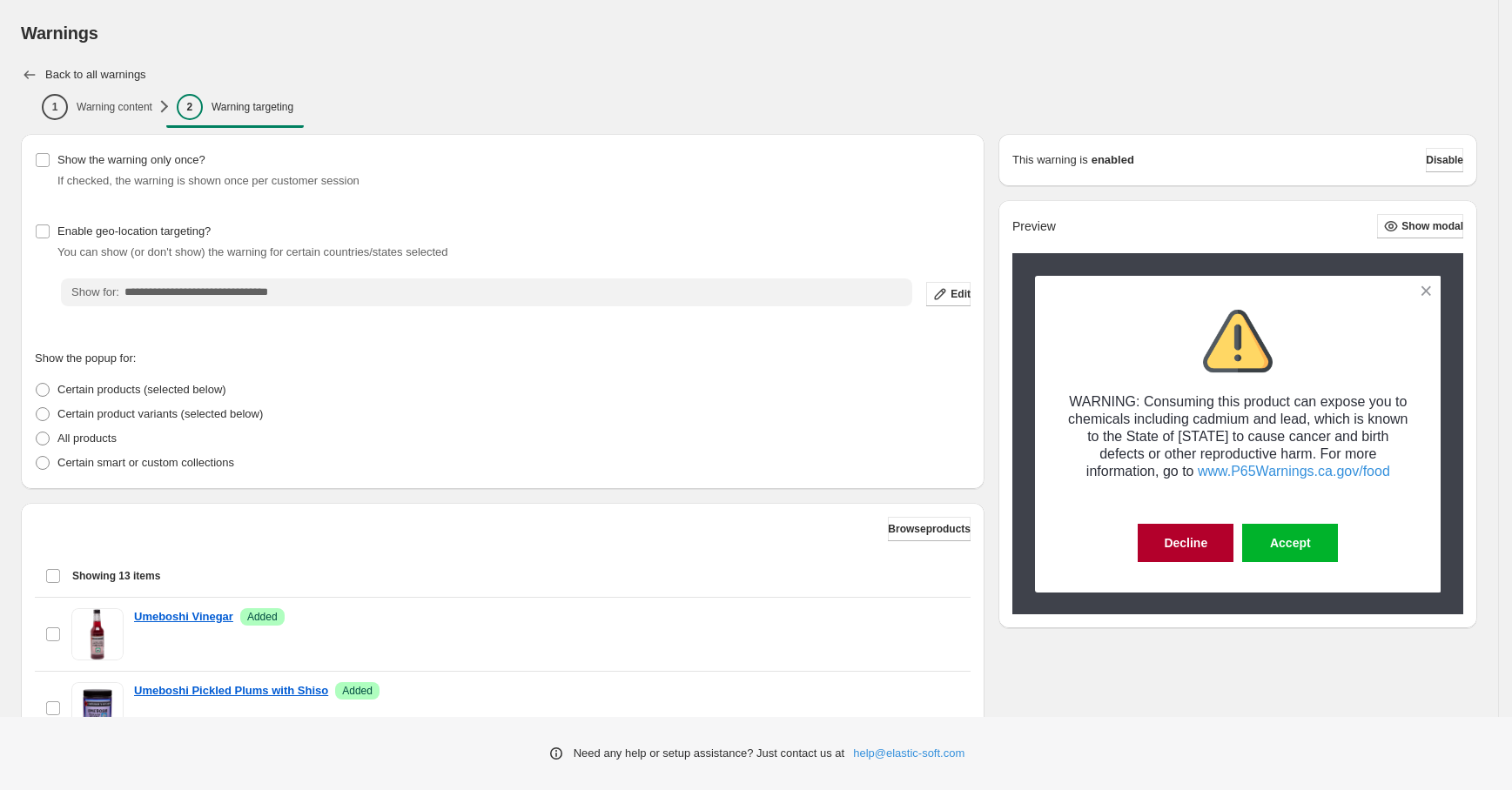 click 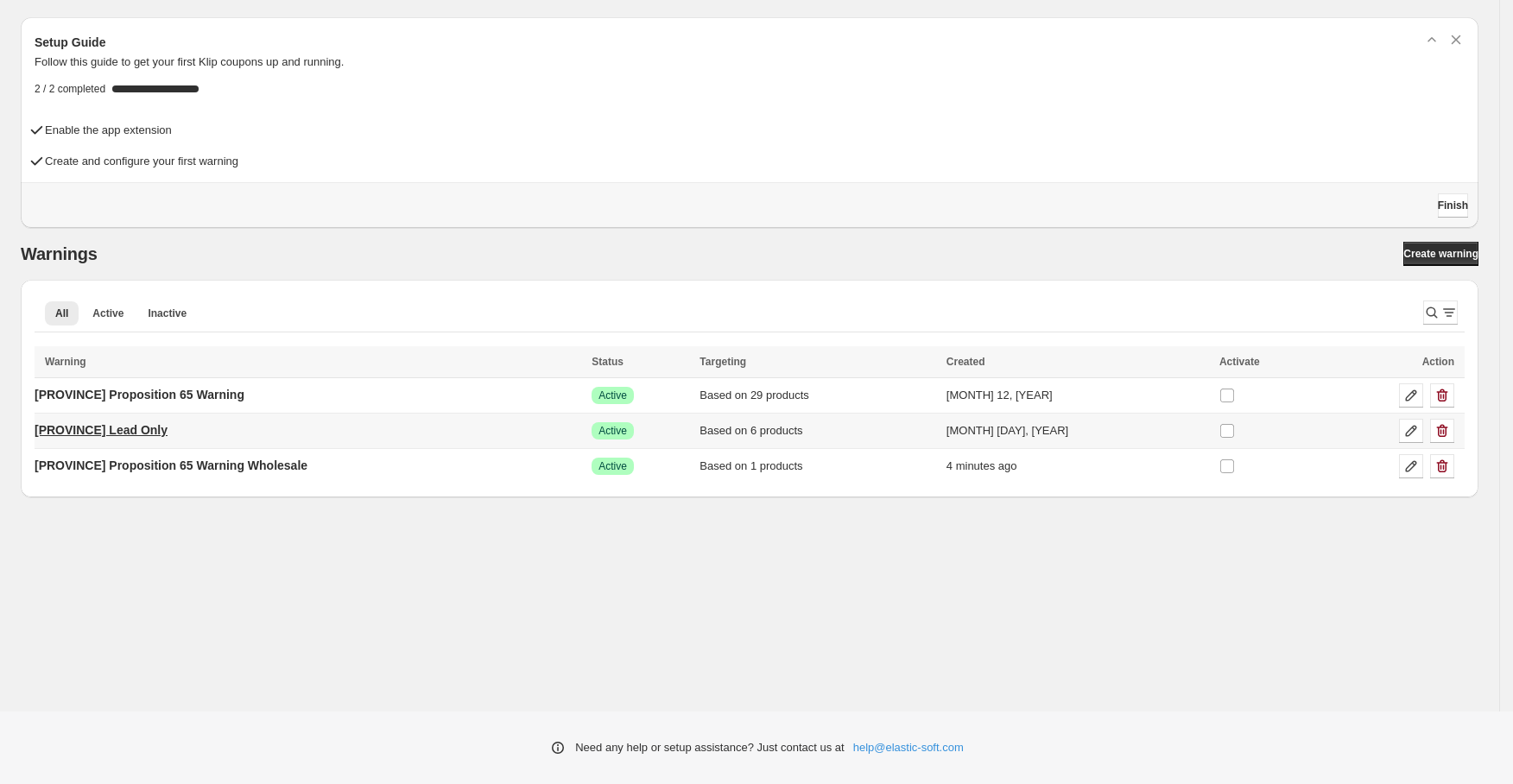 click on "[PROVINCE] Lead Only" at bounding box center [101, 430] 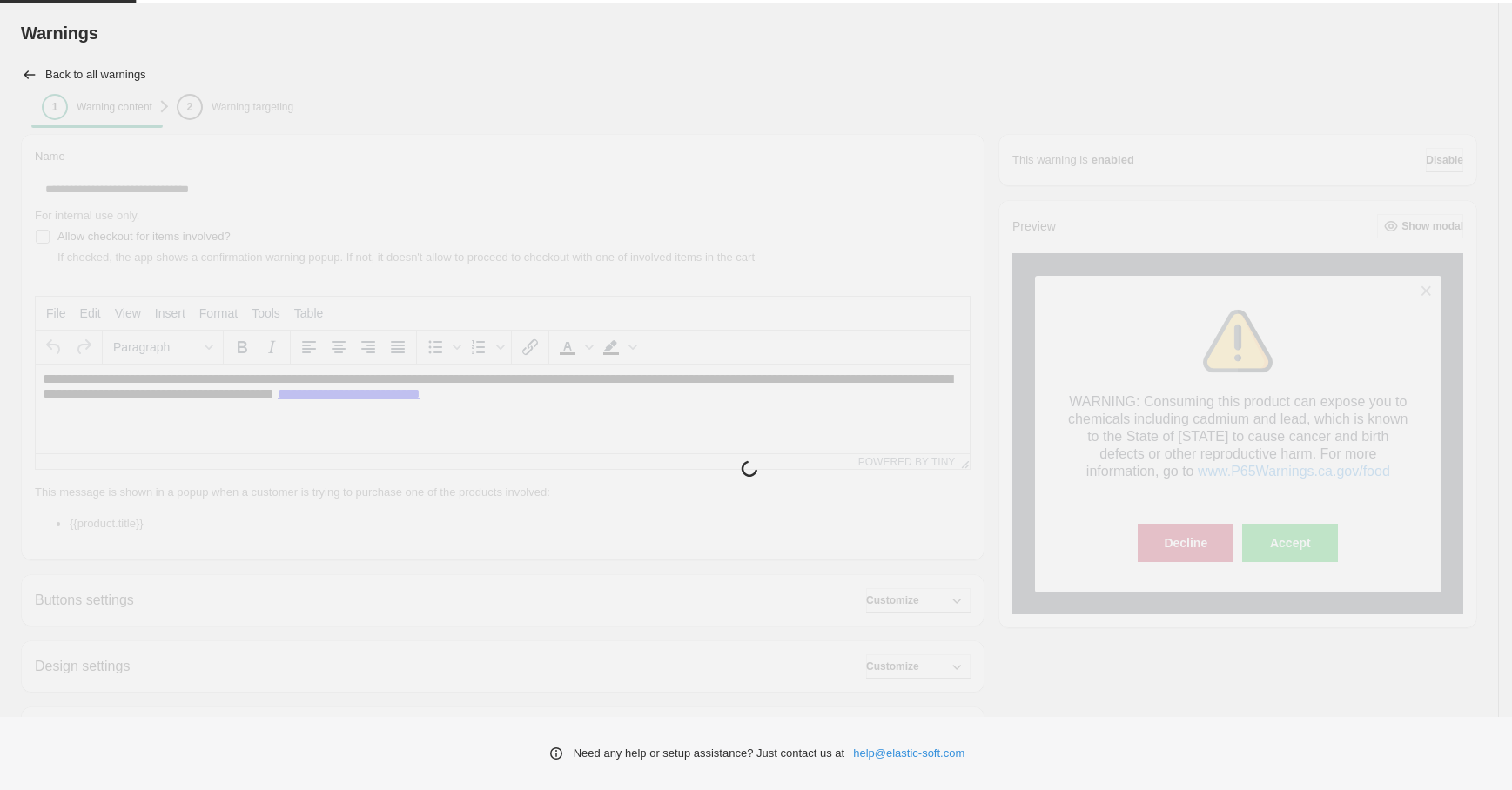 scroll, scrollTop: 0, scrollLeft: 0, axis: both 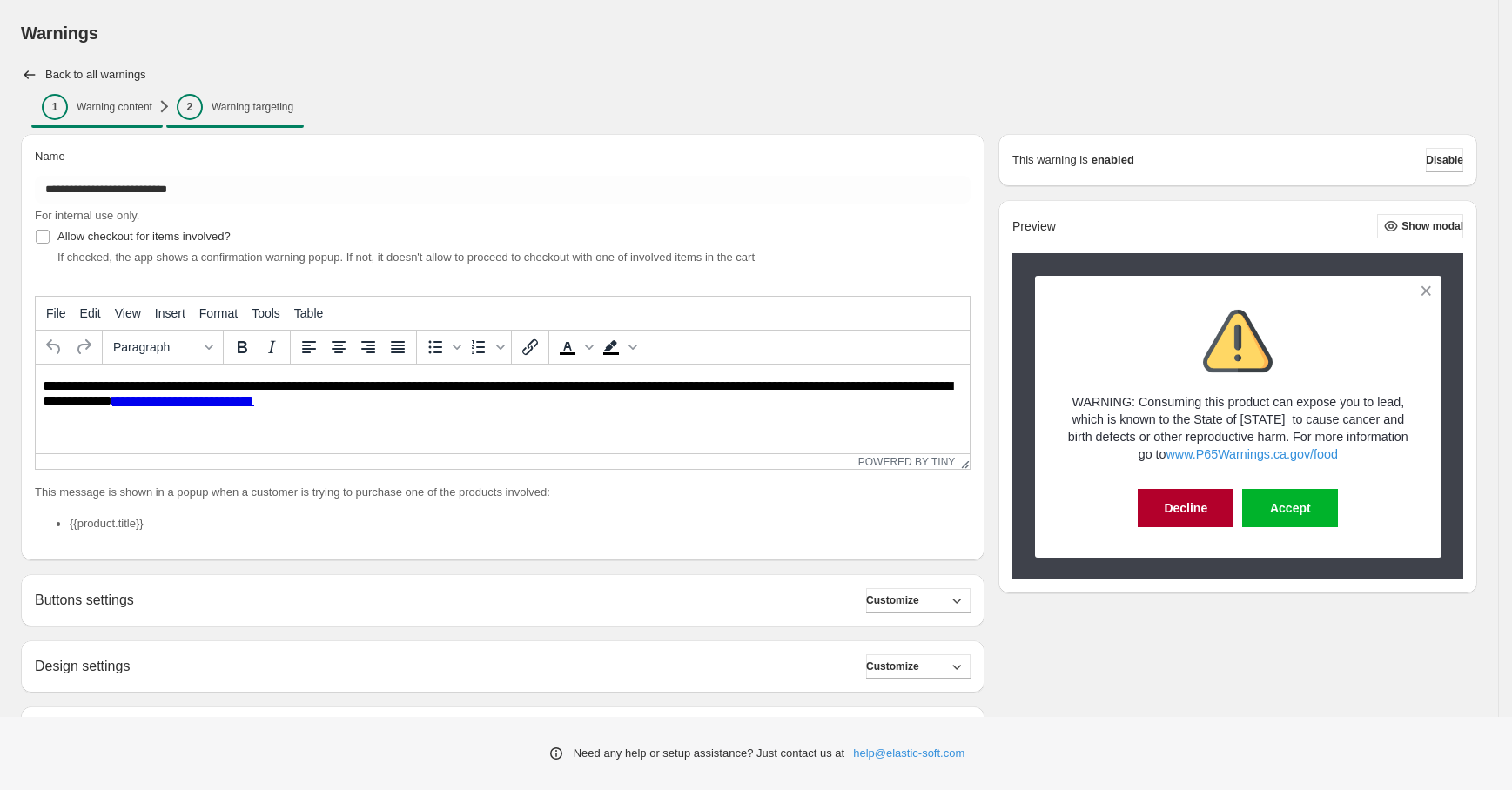 click on "Warning targeting" at bounding box center (252, 107) 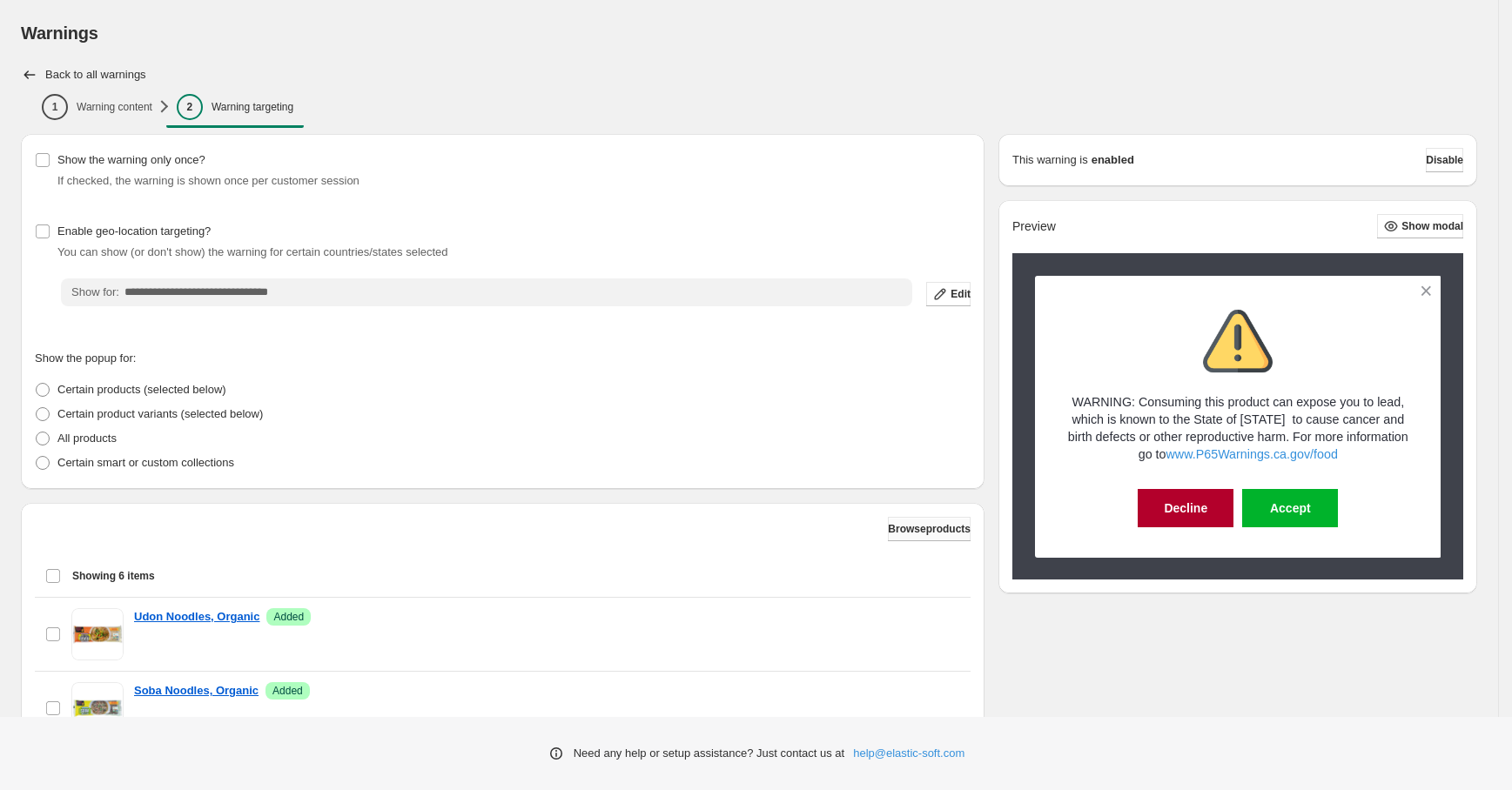 click on "Browse  products" at bounding box center (929, 529) 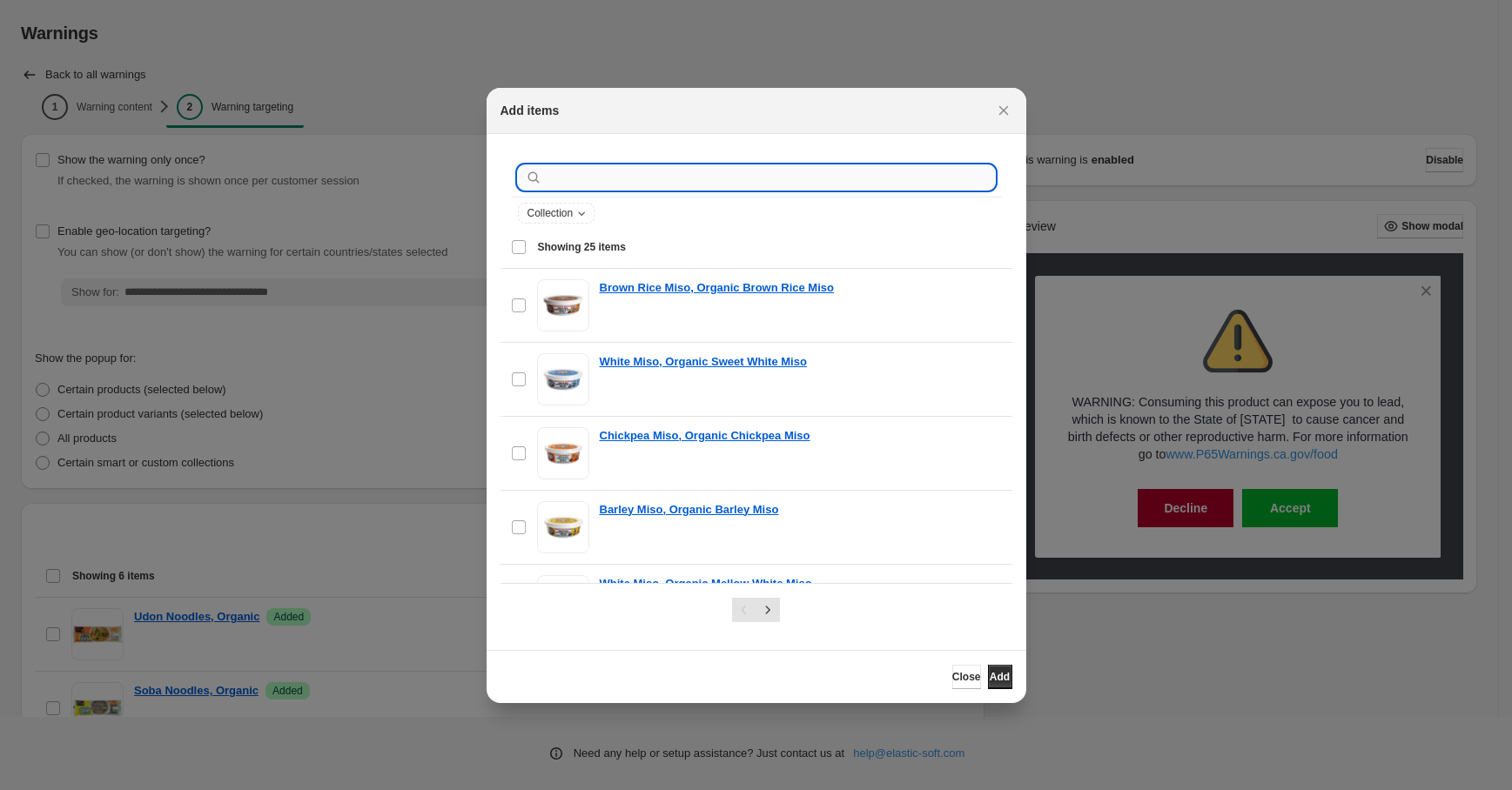 click at bounding box center (770, 177) 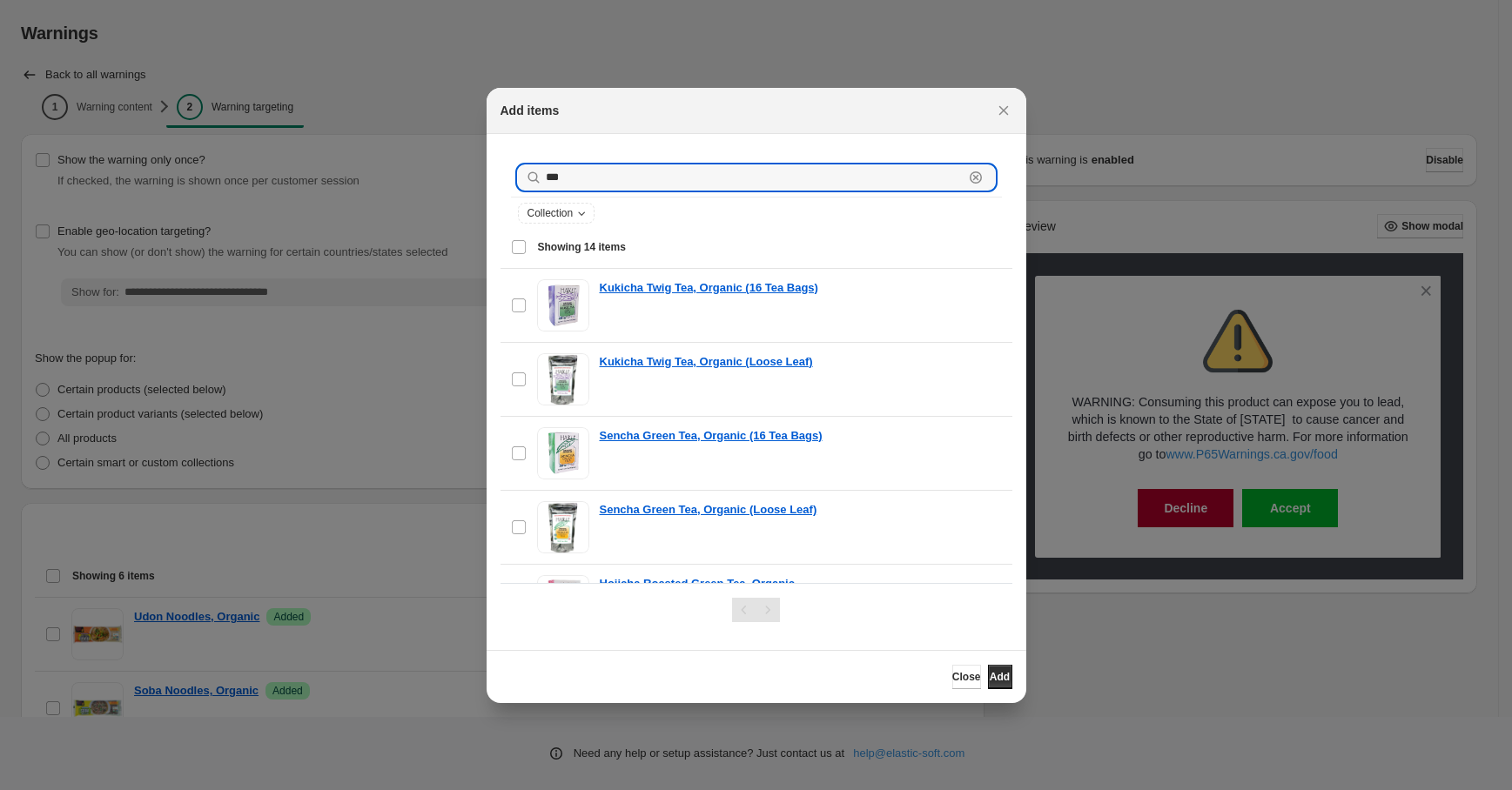 type on "***" 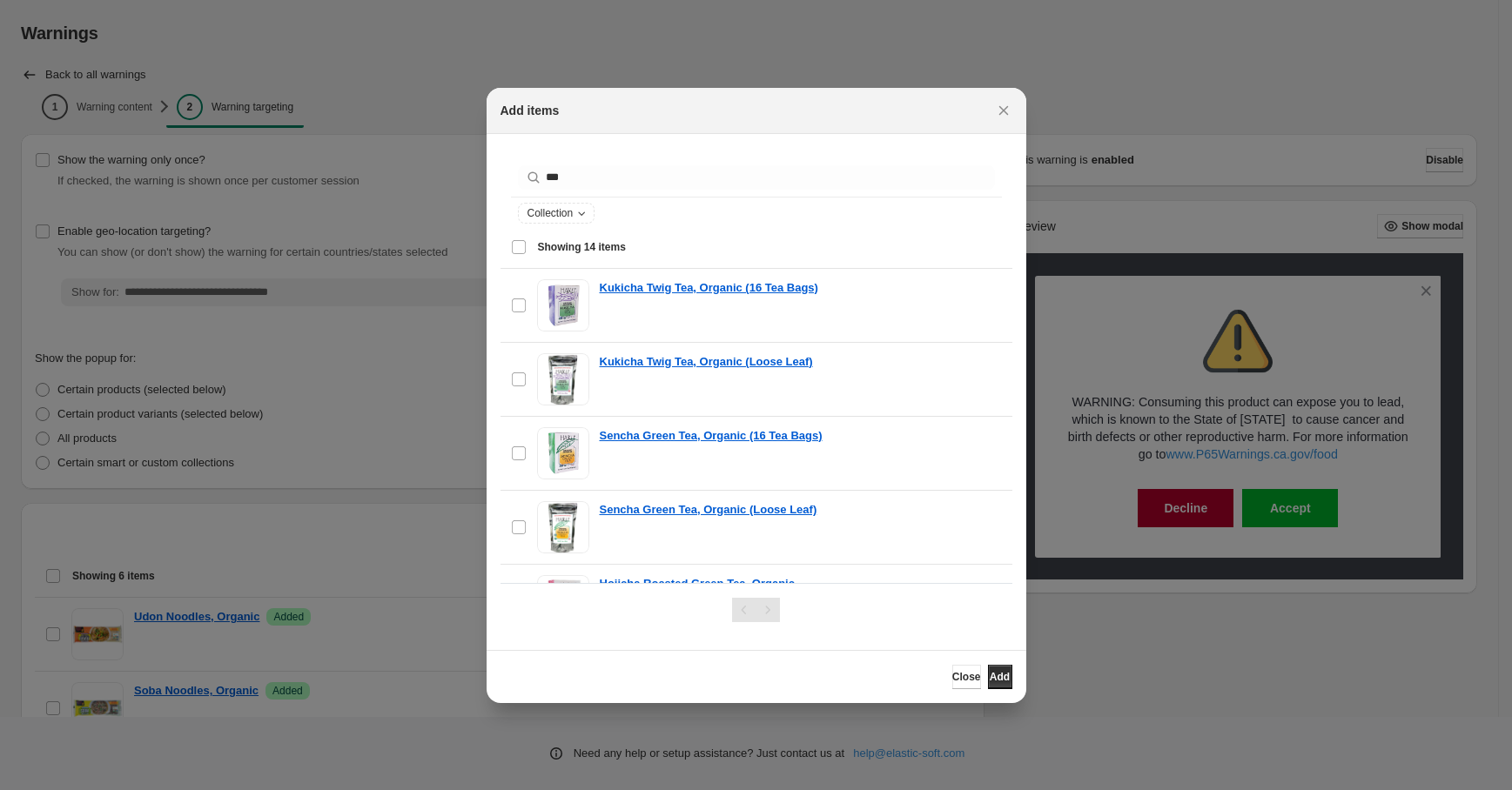 click on "Select all 14 items Showing 14 items" at bounding box center (756, 247) 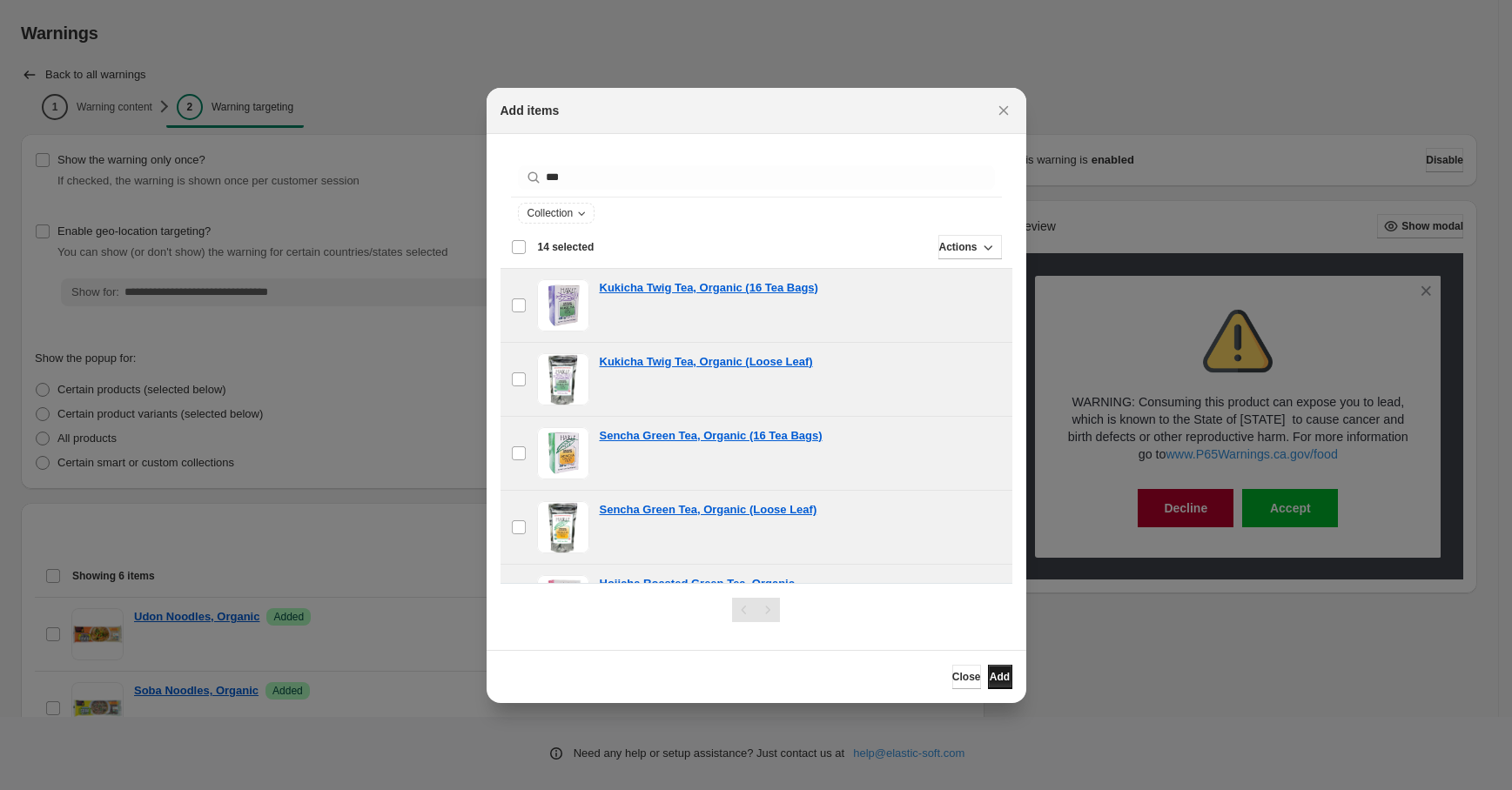 click on "Add" at bounding box center [999, 677] 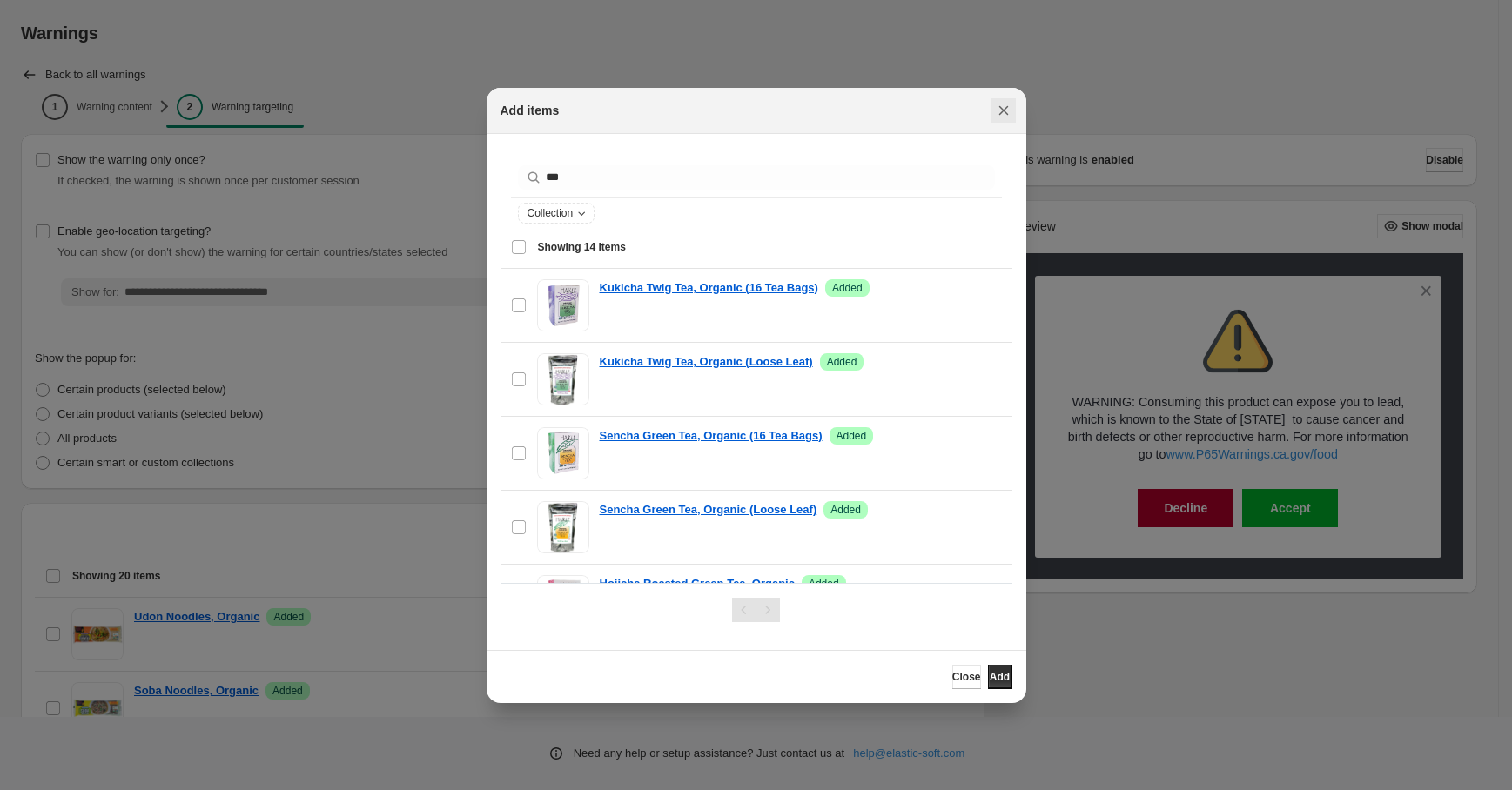 click 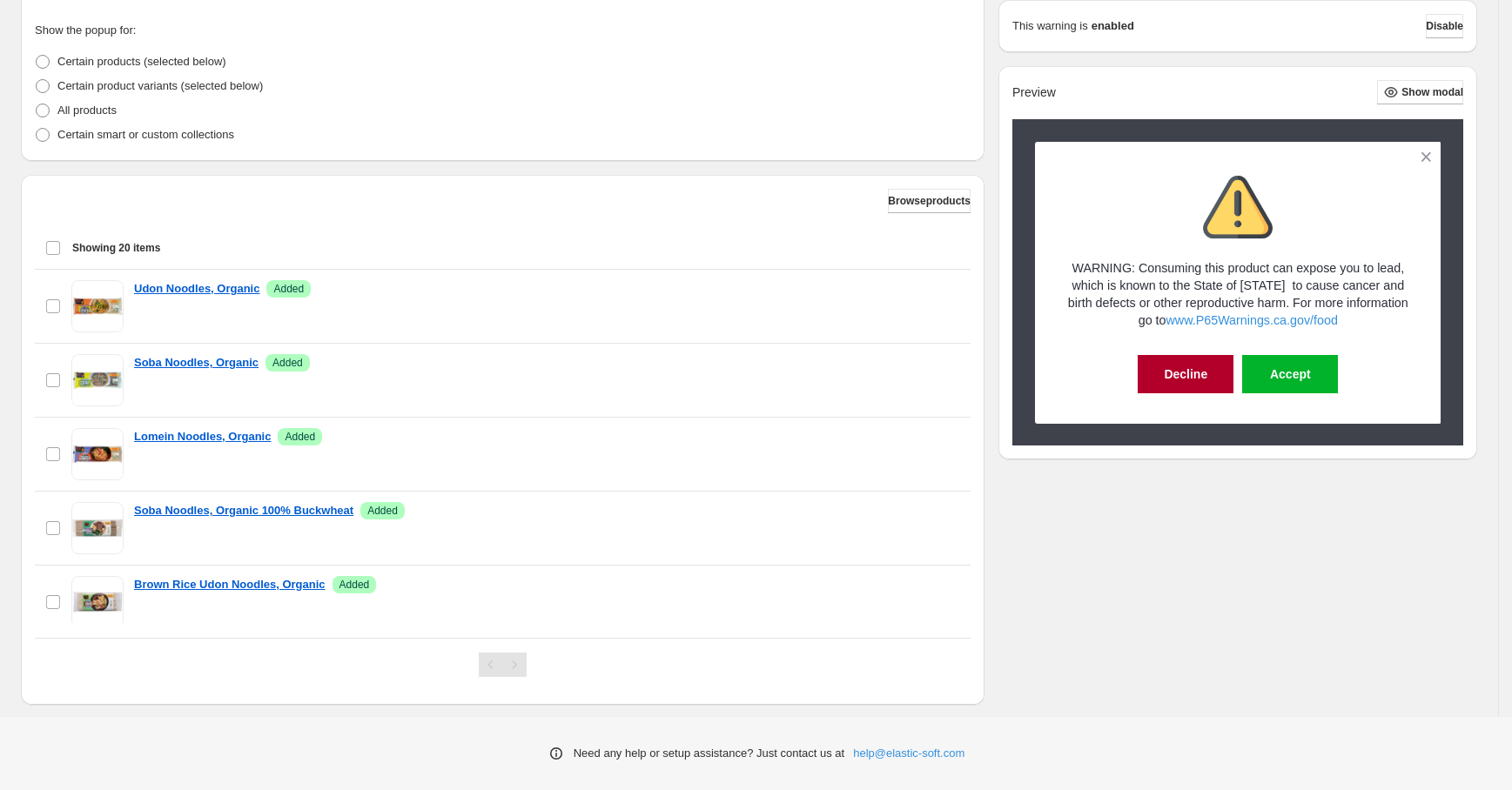 scroll, scrollTop: 355, scrollLeft: 0, axis: vertical 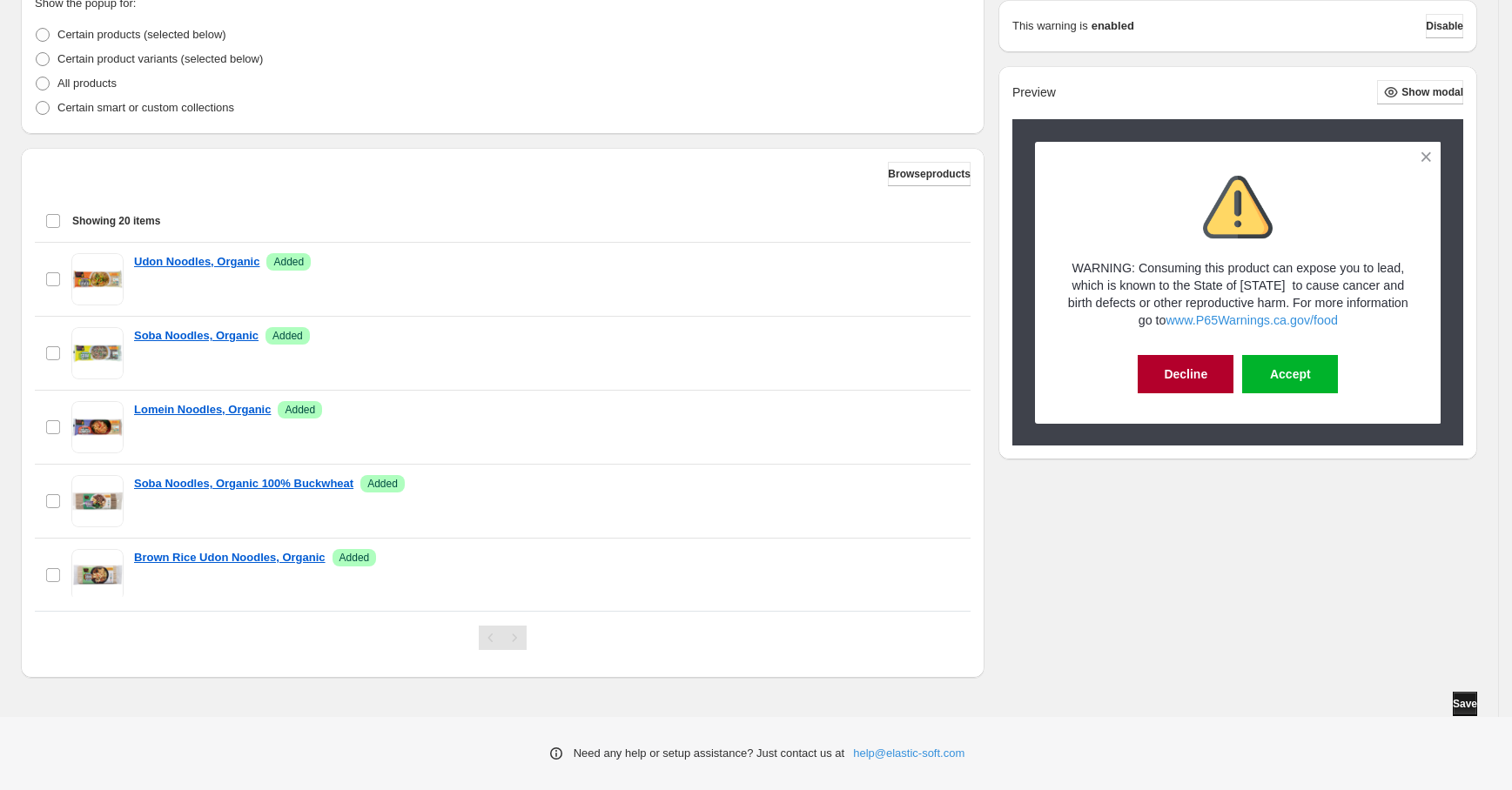 click on "Save" at bounding box center [1465, 704] 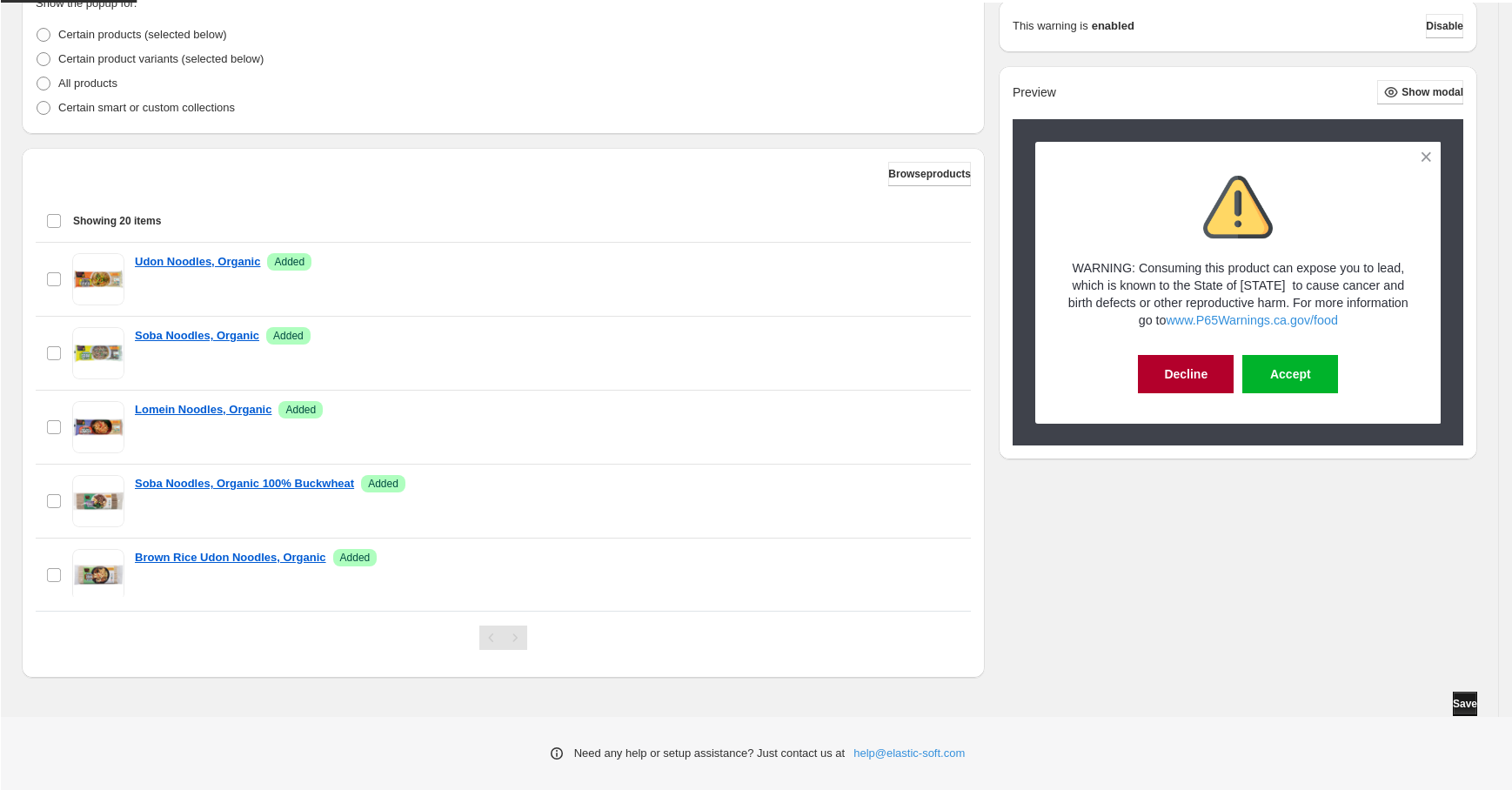scroll, scrollTop: 0, scrollLeft: 0, axis: both 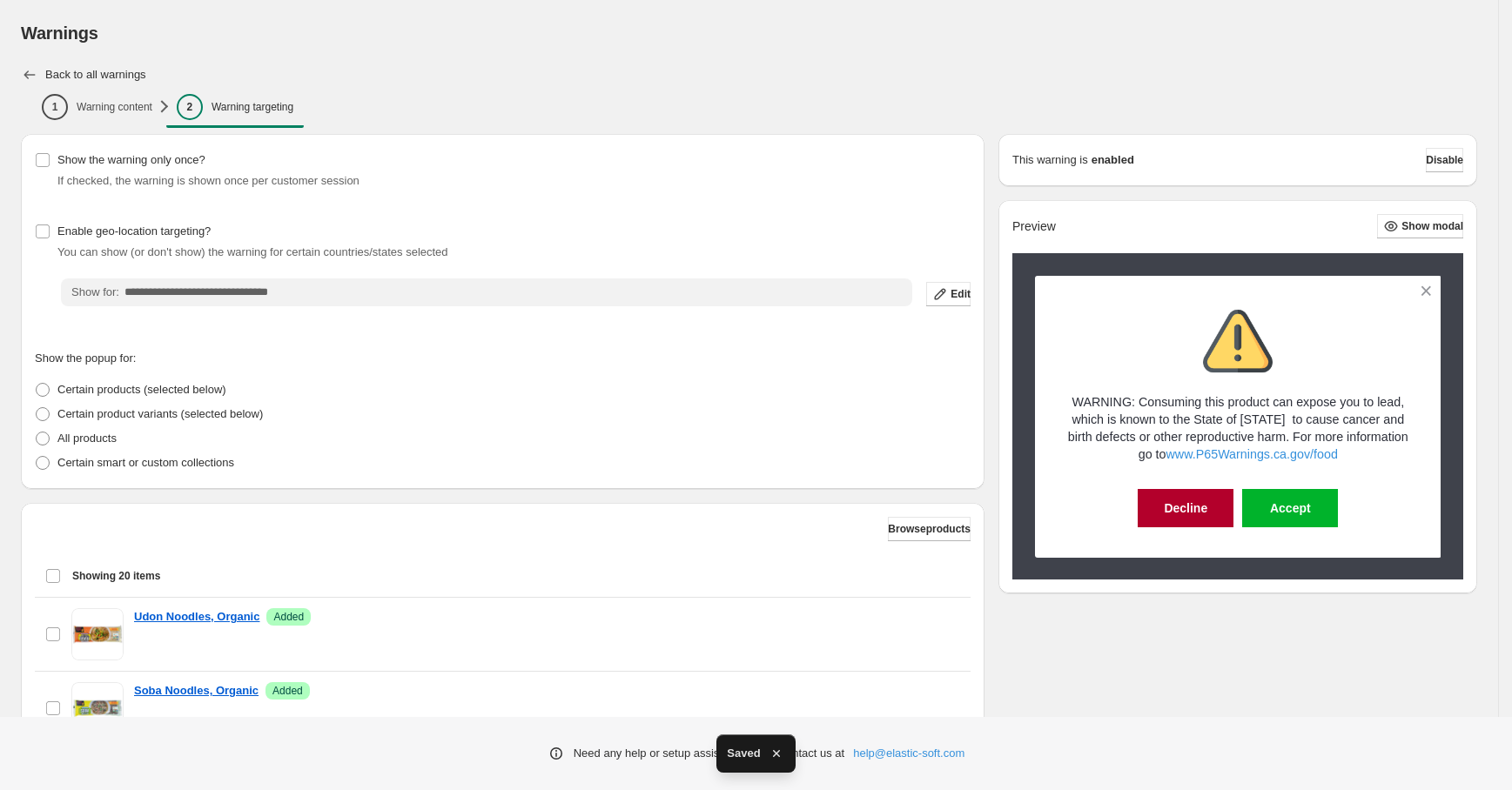 click 